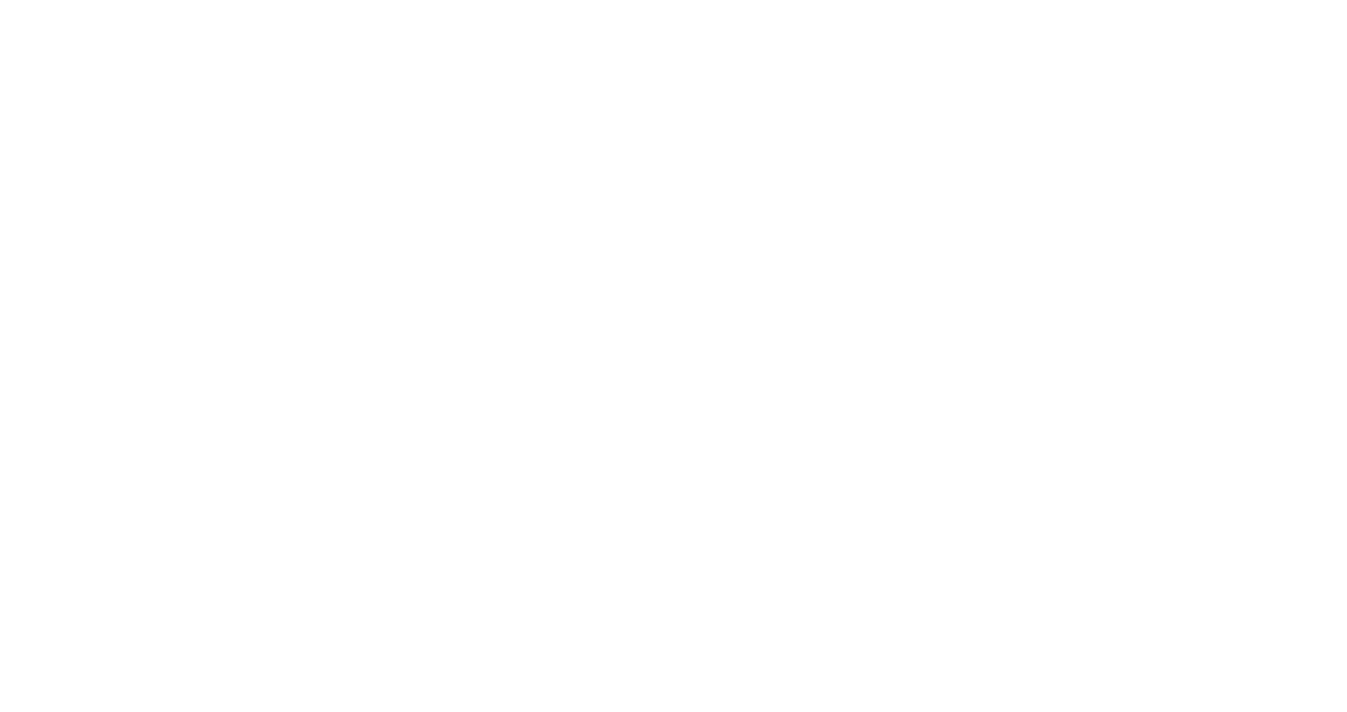 scroll, scrollTop: 0, scrollLeft: 0, axis: both 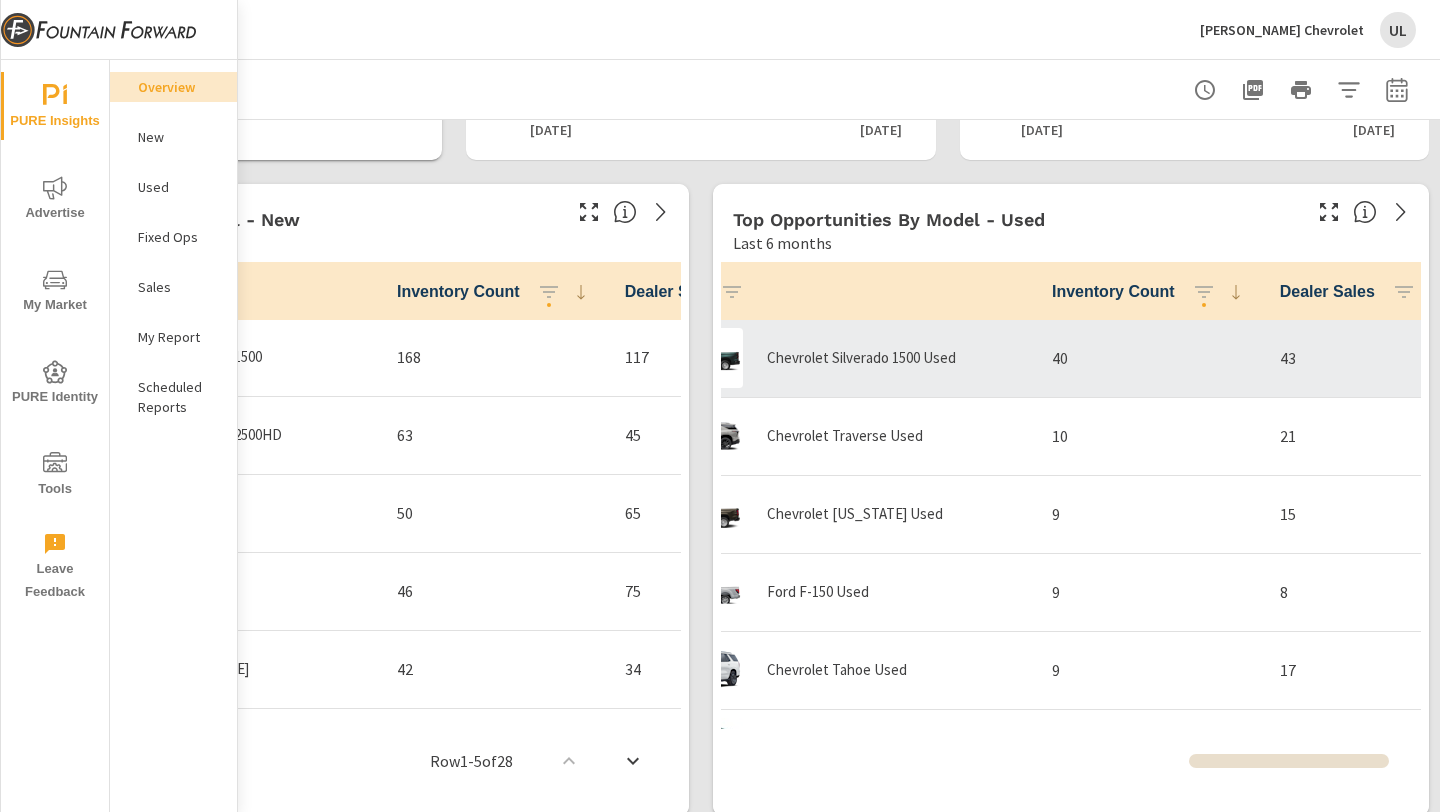 click on "Chevrolet Silverado 1500 Used" at bounding box center [861, 358] 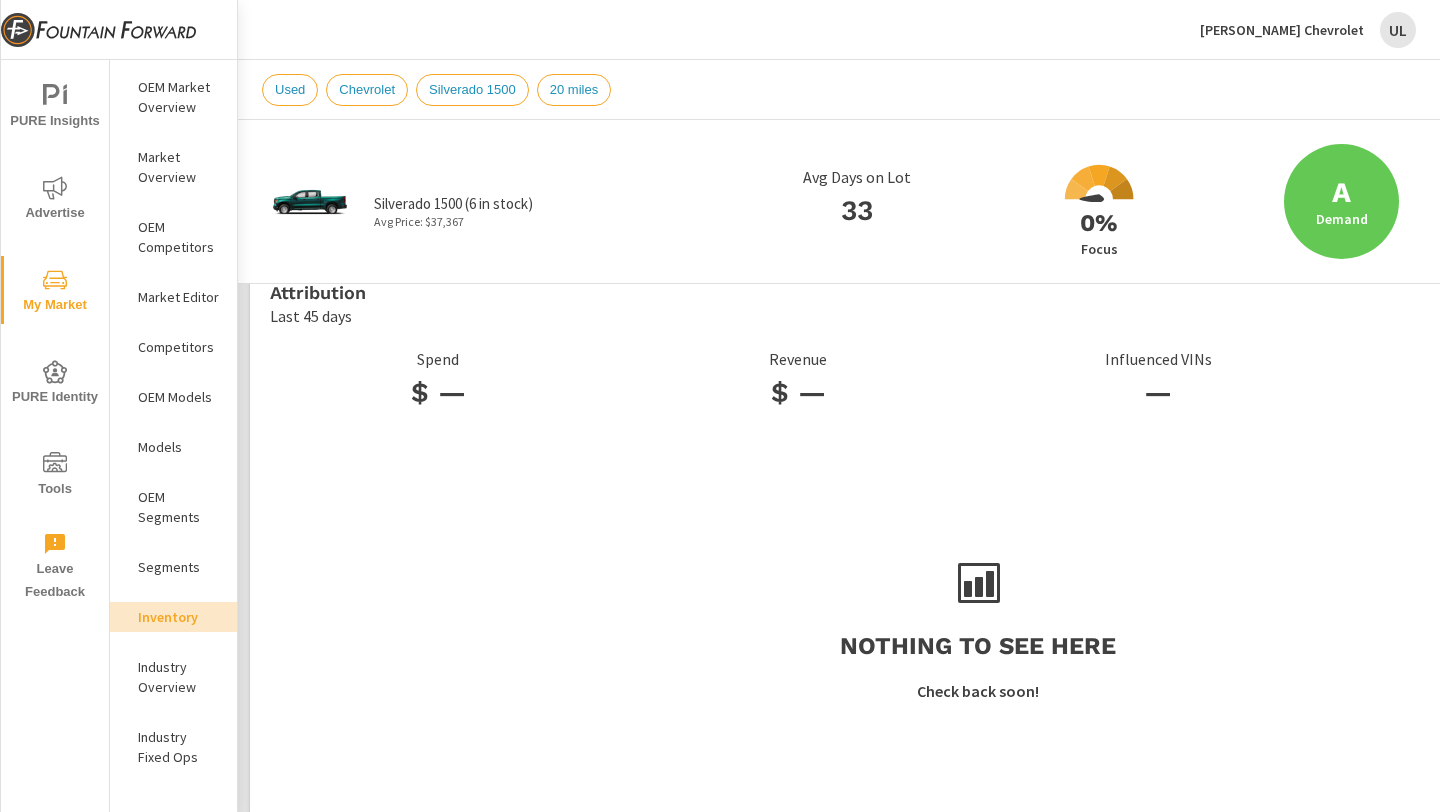 scroll, scrollTop: 37, scrollLeft: 0, axis: vertical 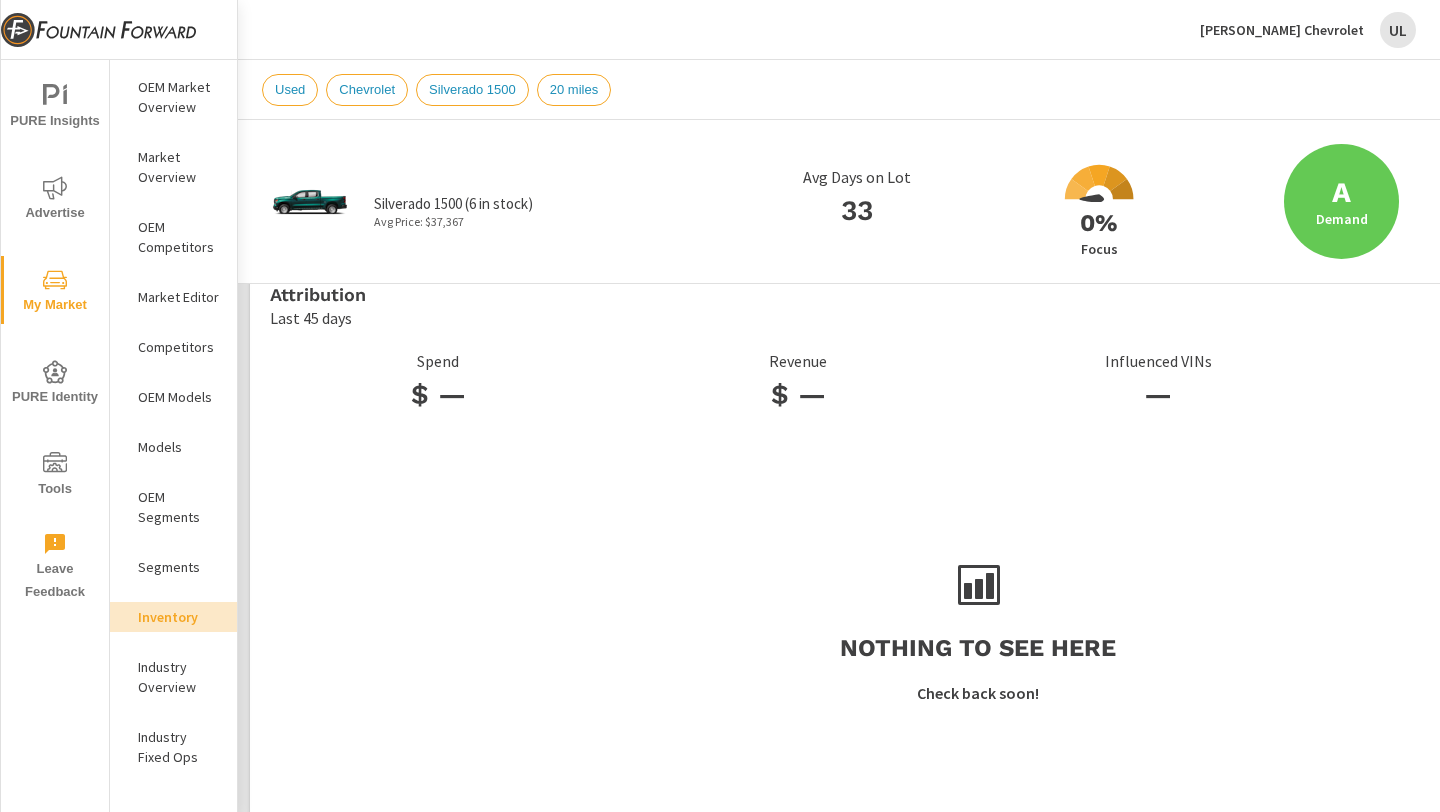 click on "Used" at bounding box center (290, 90) 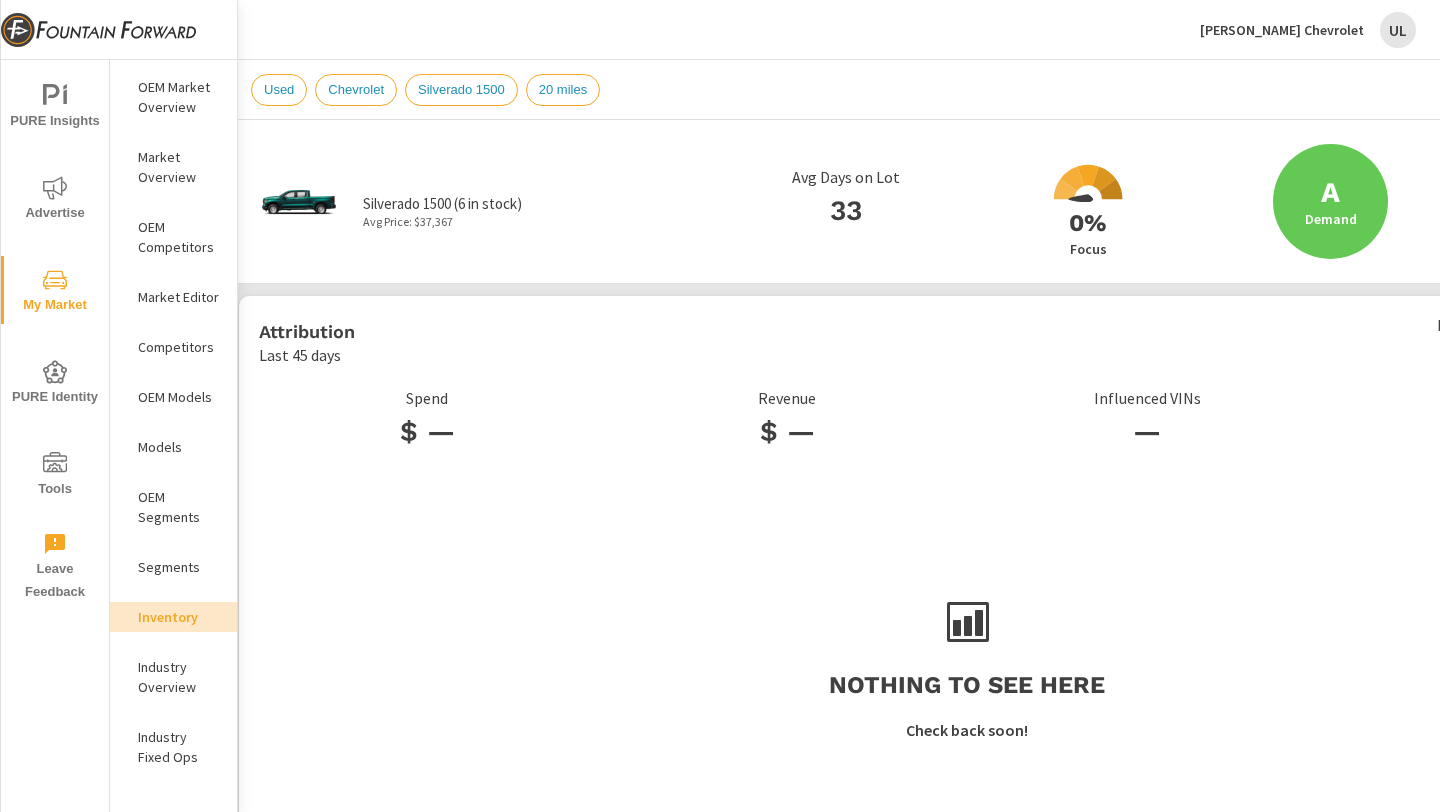 scroll, scrollTop: 0, scrollLeft: 0, axis: both 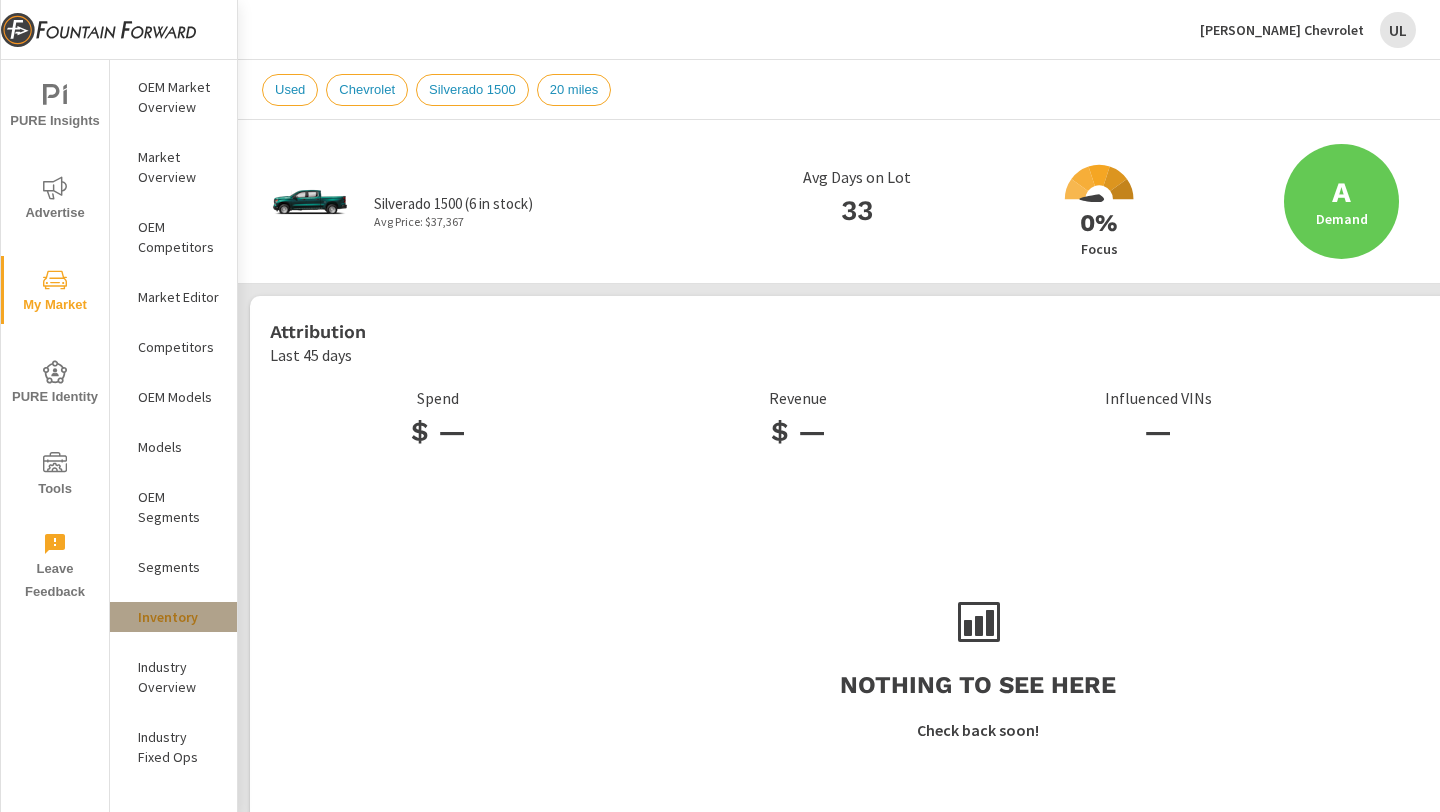 click on "Inventory" at bounding box center (179, 617) 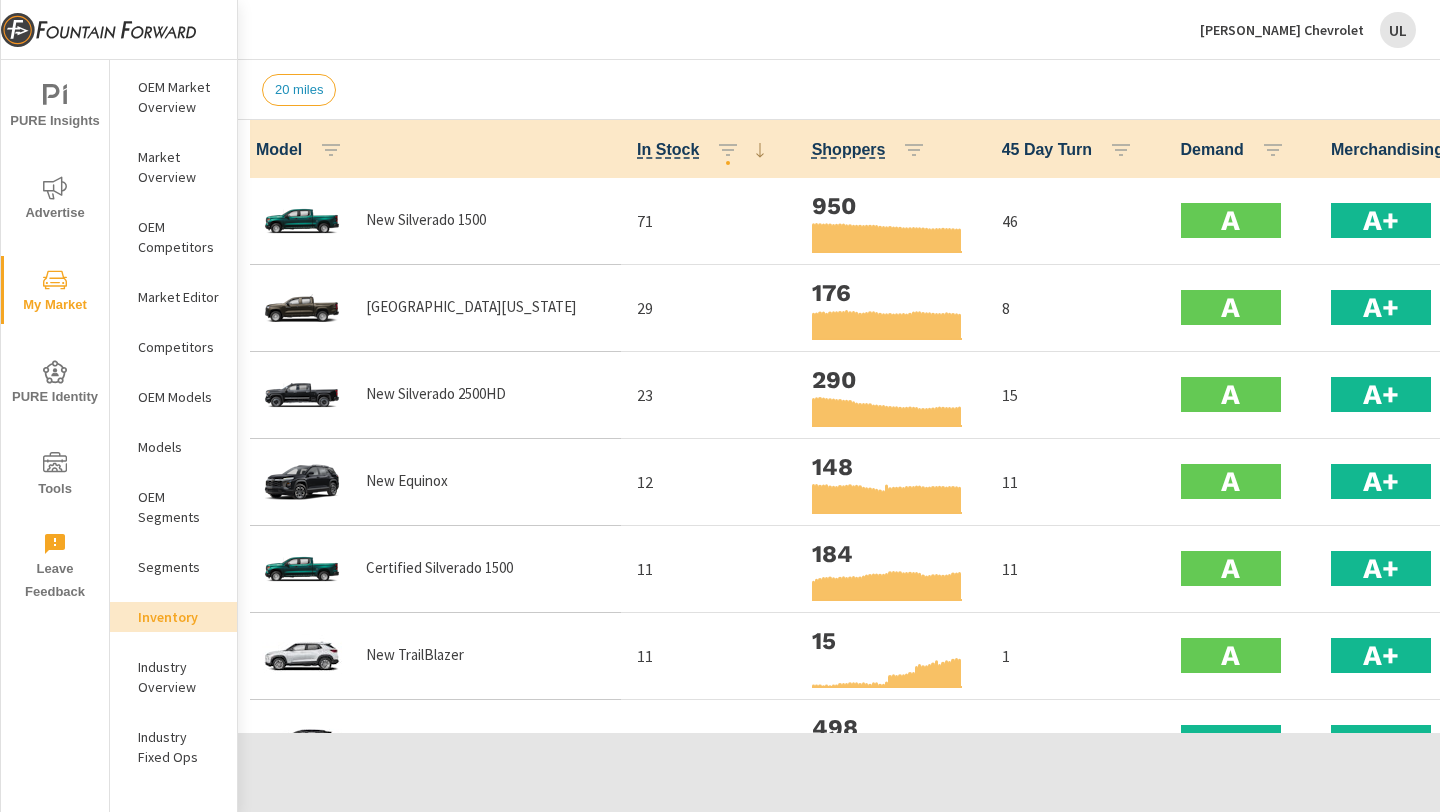 scroll, scrollTop: 1, scrollLeft: 0, axis: vertical 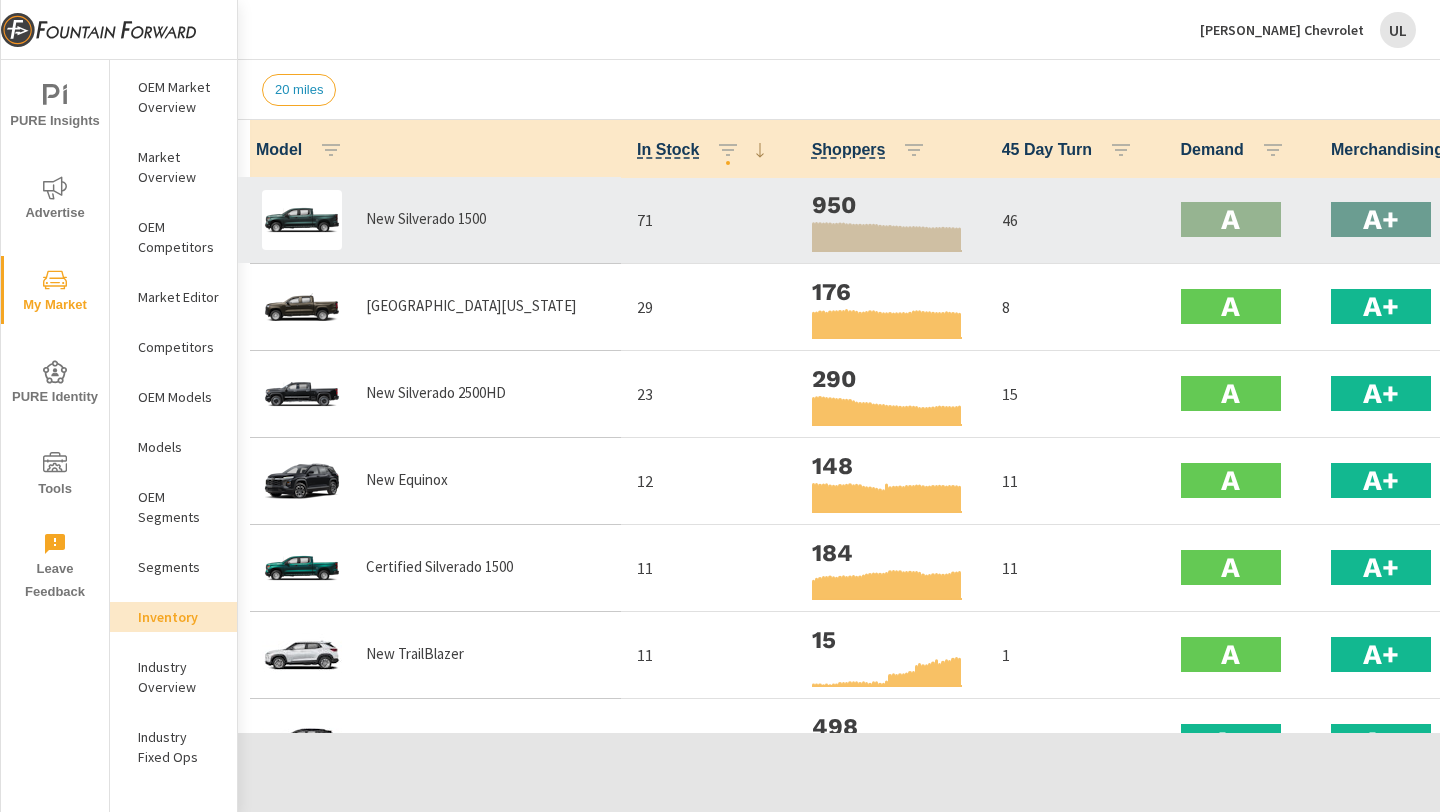 click on "New Silverado 1500" at bounding box center [426, 219] 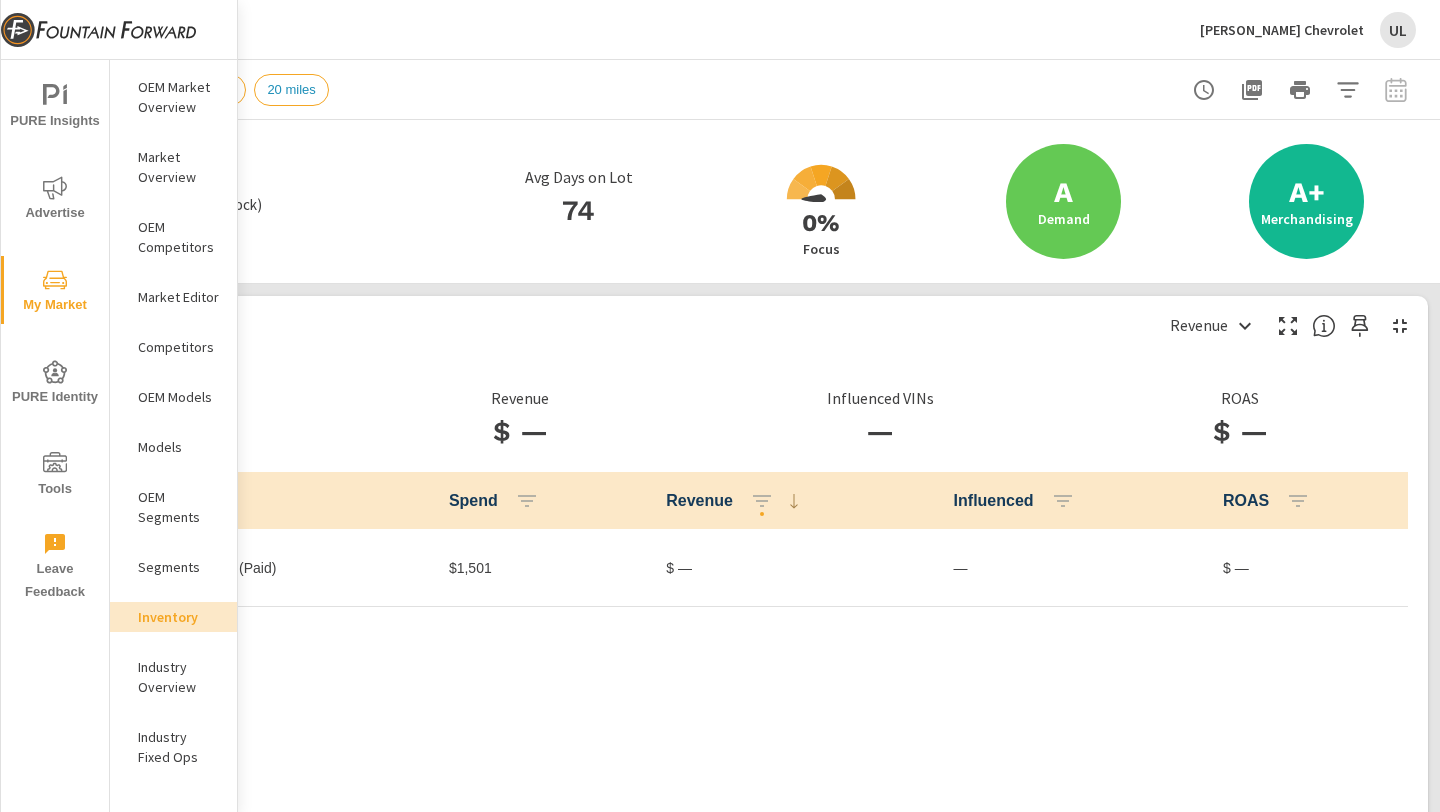 scroll, scrollTop: 0, scrollLeft: 0, axis: both 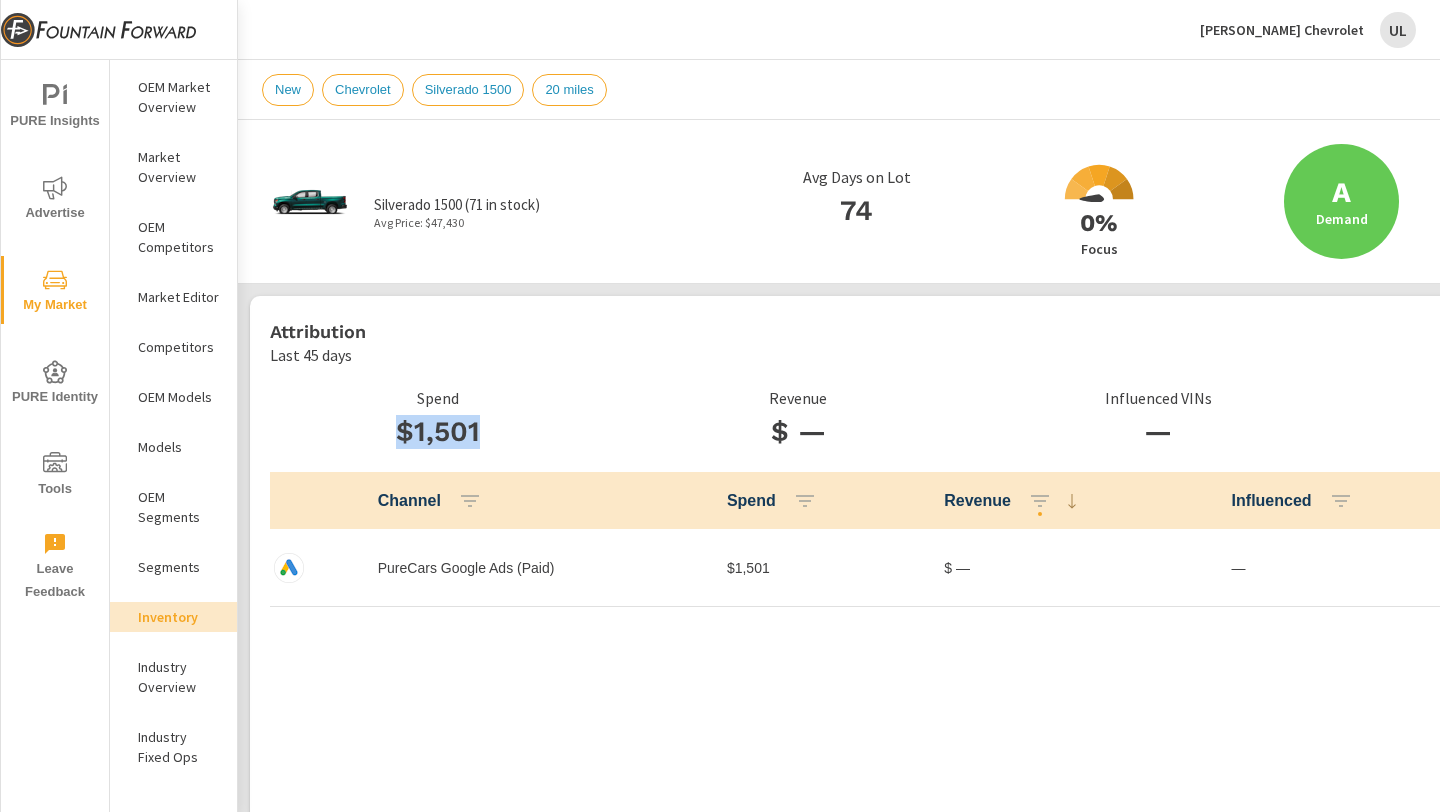 drag, startPoint x: 389, startPoint y: 430, endPoint x: 522, endPoint y: 430, distance: 133 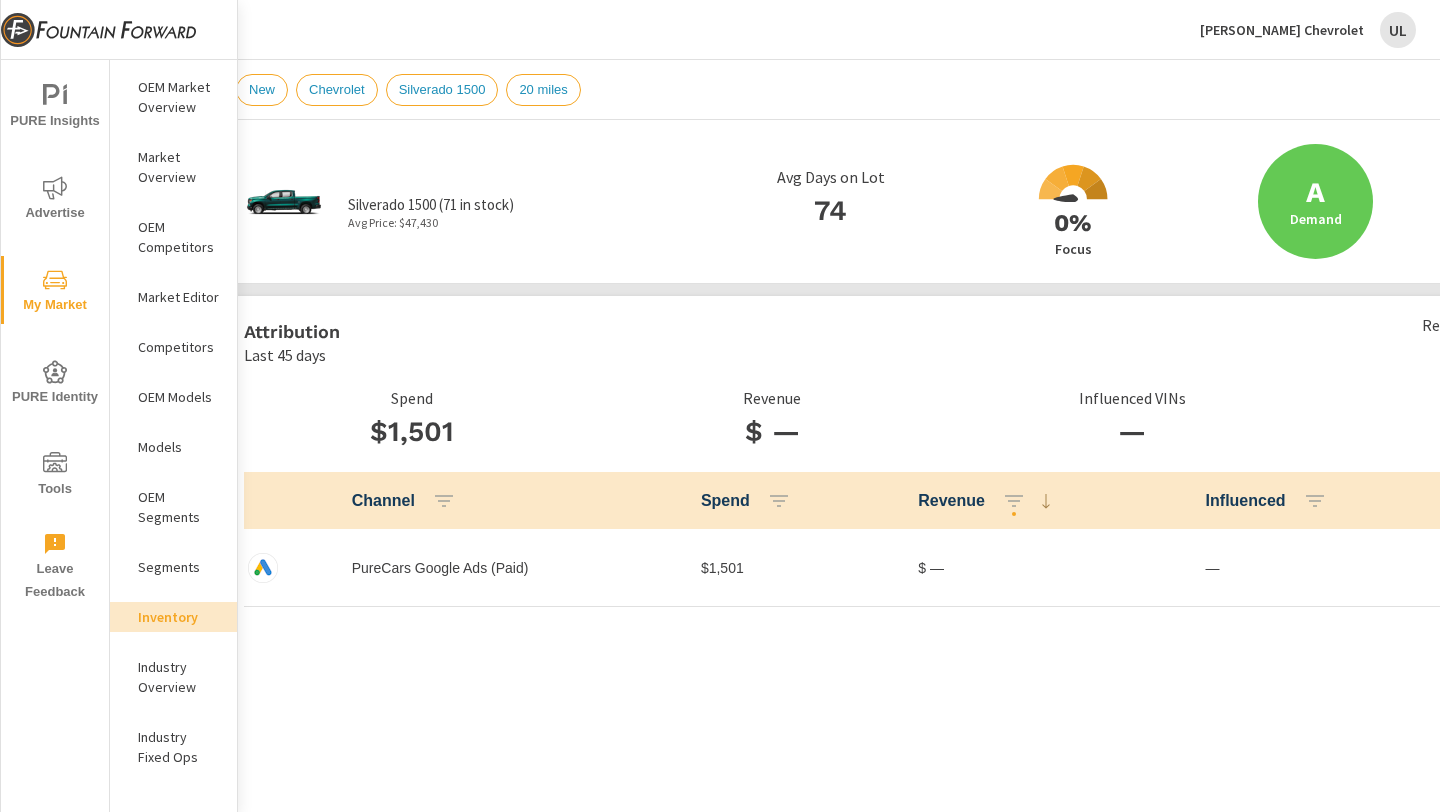 scroll, scrollTop: 0, scrollLeft: 278, axis: horizontal 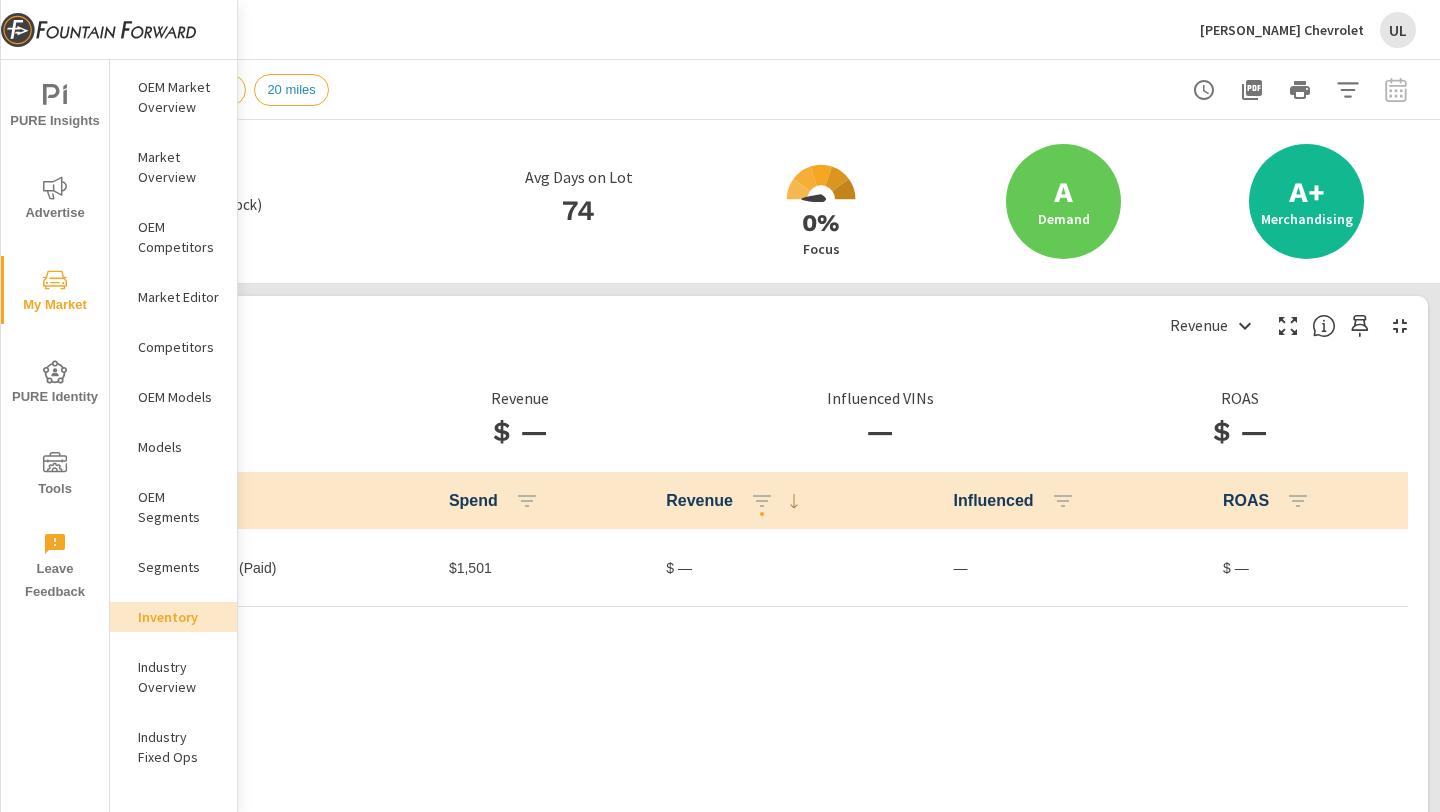 click on "Inventory" at bounding box center (179, 617) 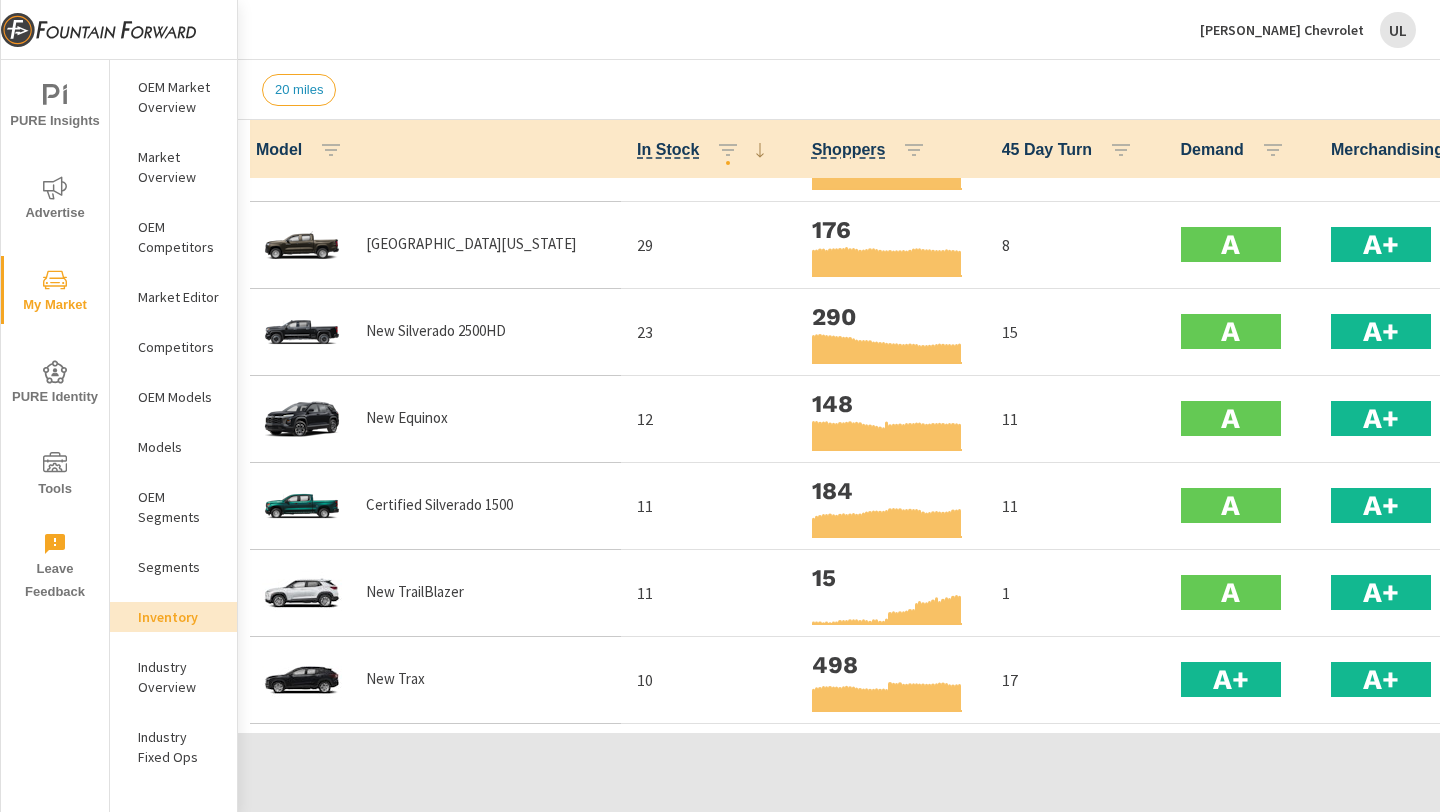 scroll, scrollTop: 0, scrollLeft: 0, axis: both 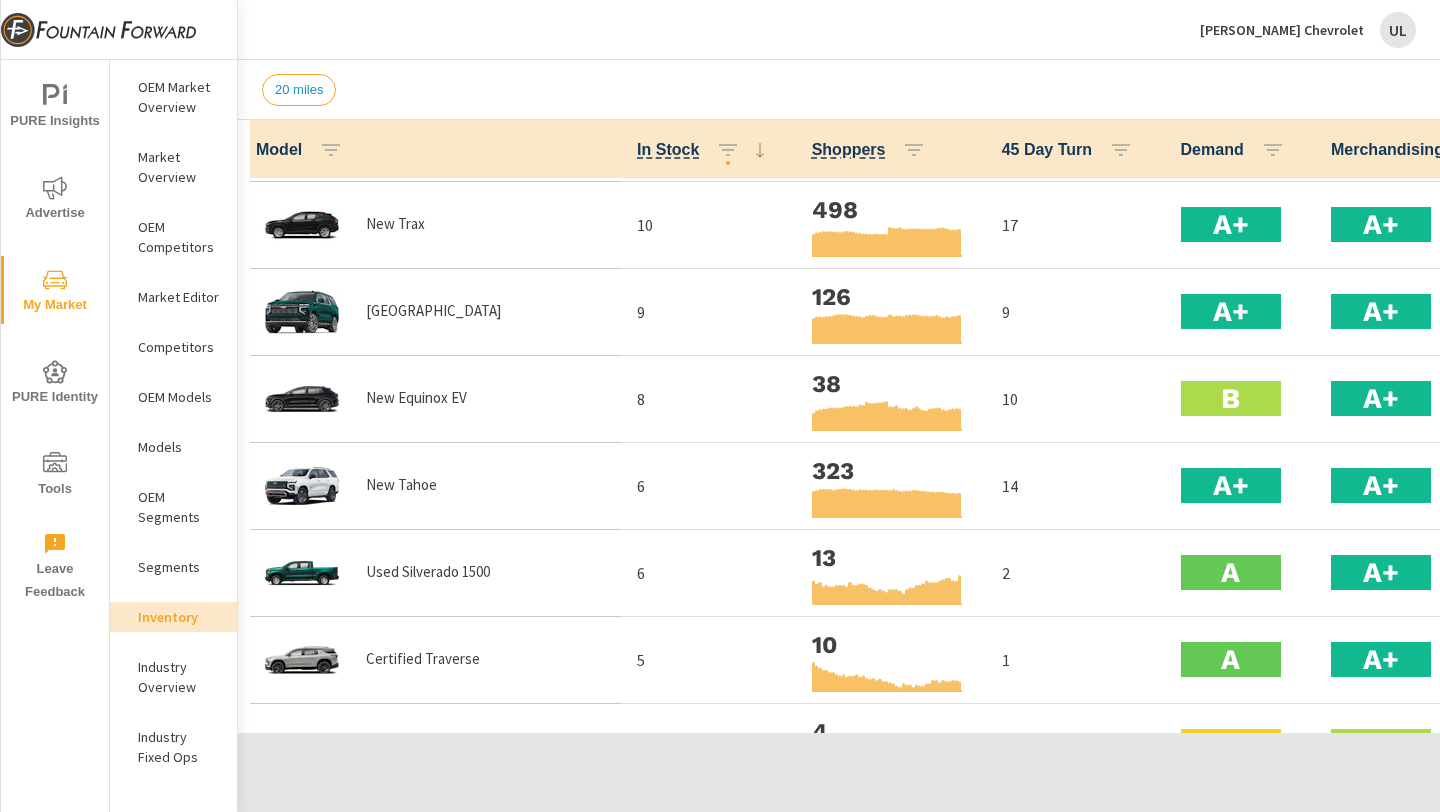 click on "Industry Overview" at bounding box center (179, 677) 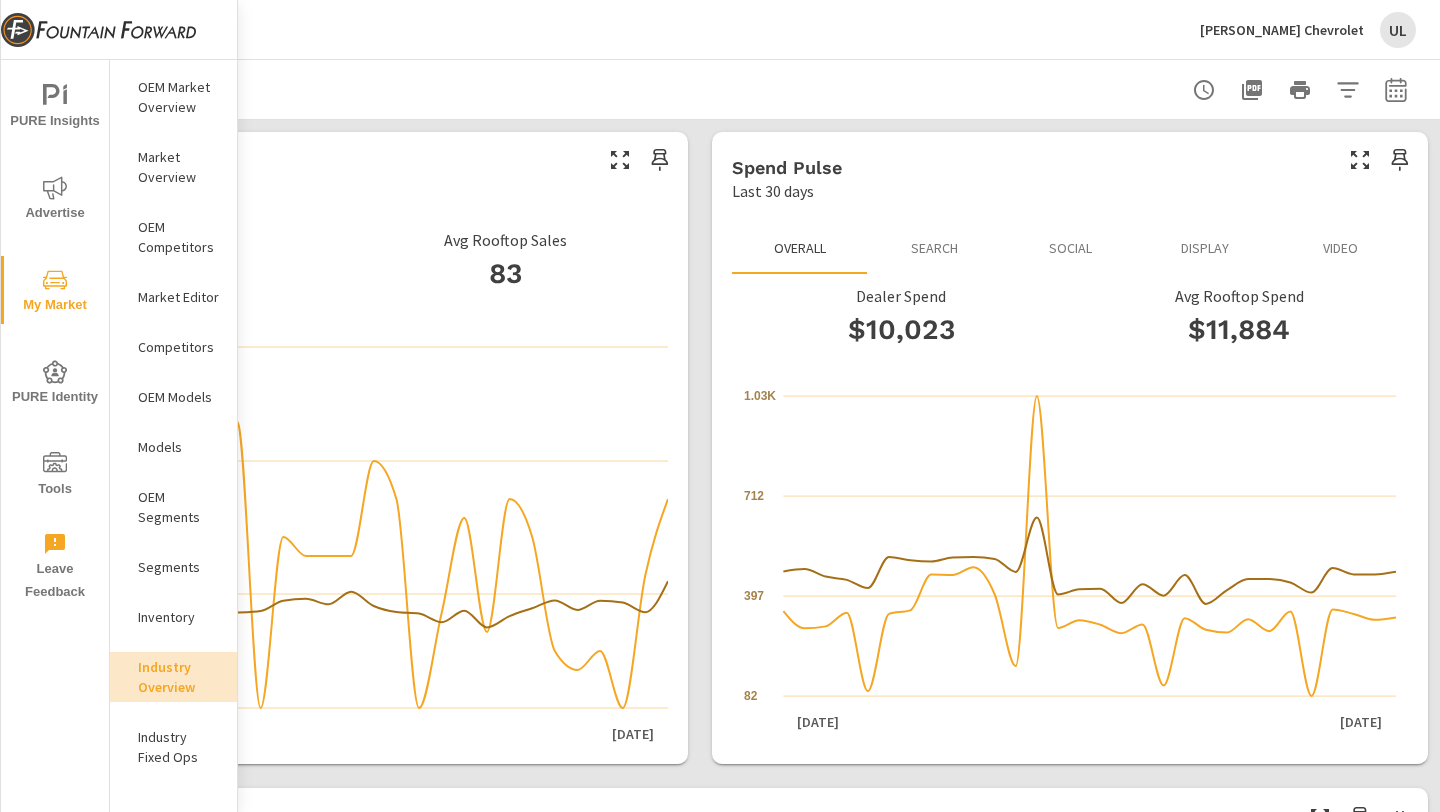 scroll, scrollTop: 2, scrollLeft: 278, axis: both 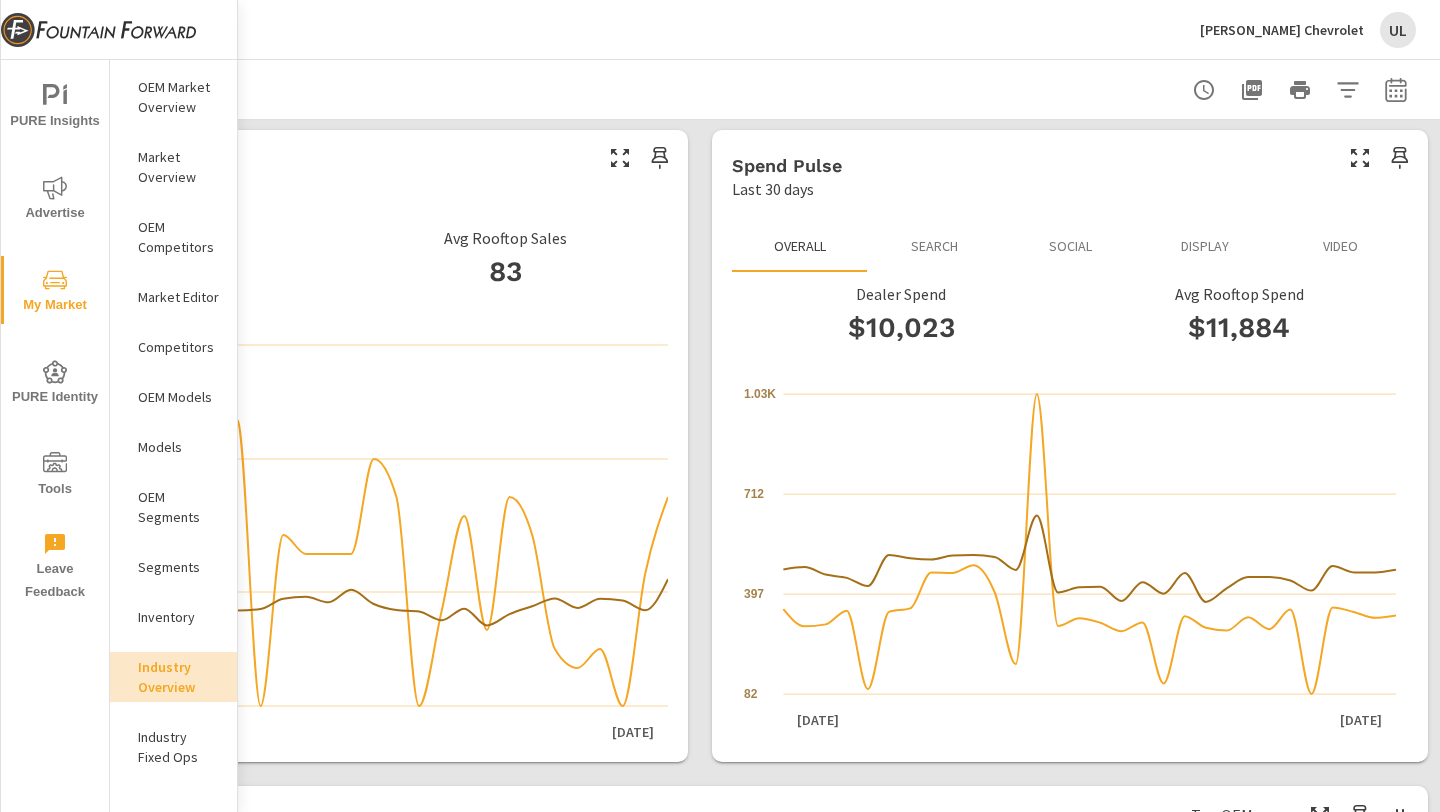 click on "Market Overview" at bounding box center [179, 167] 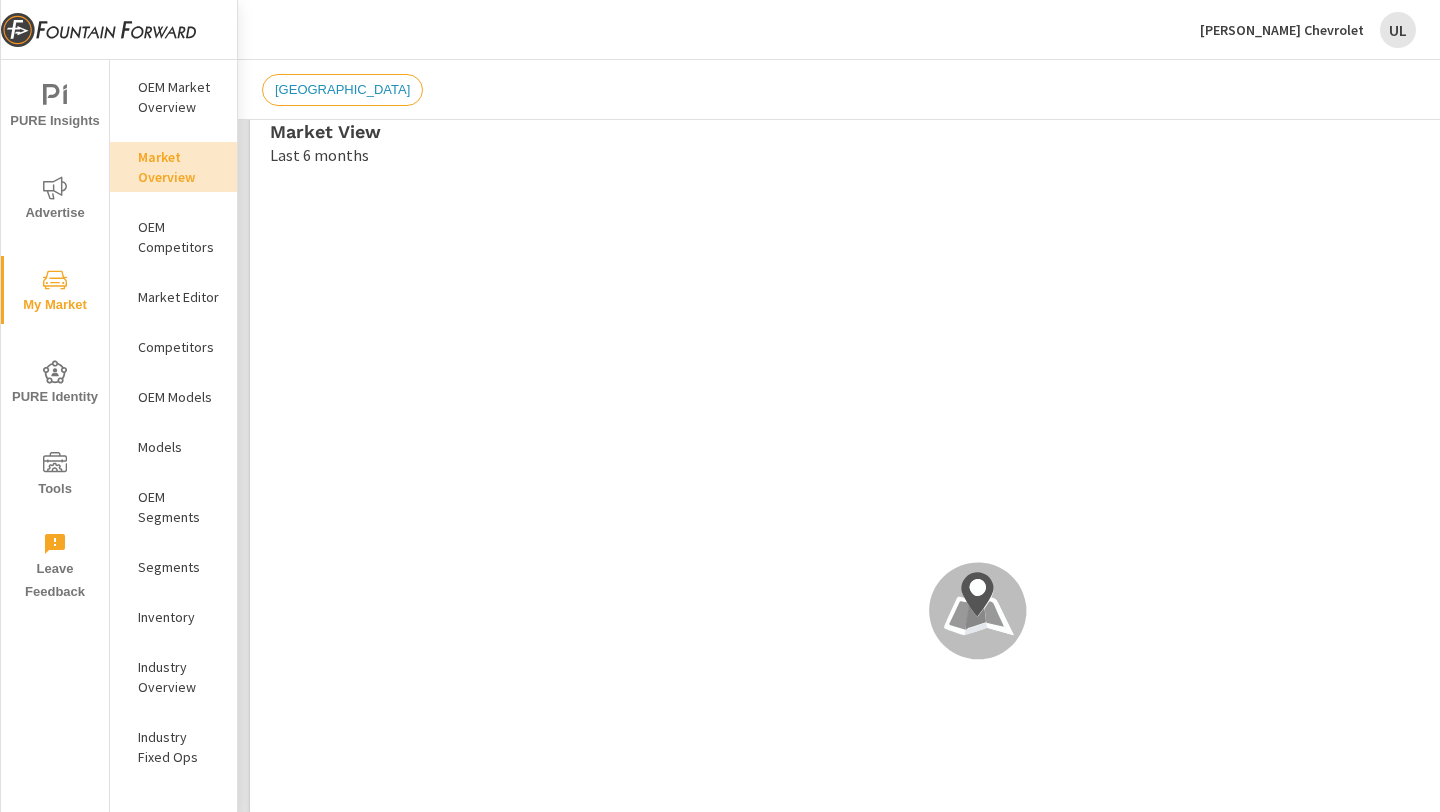 scroll, scrollTop: 0, scrollLeft: 0, axis: both 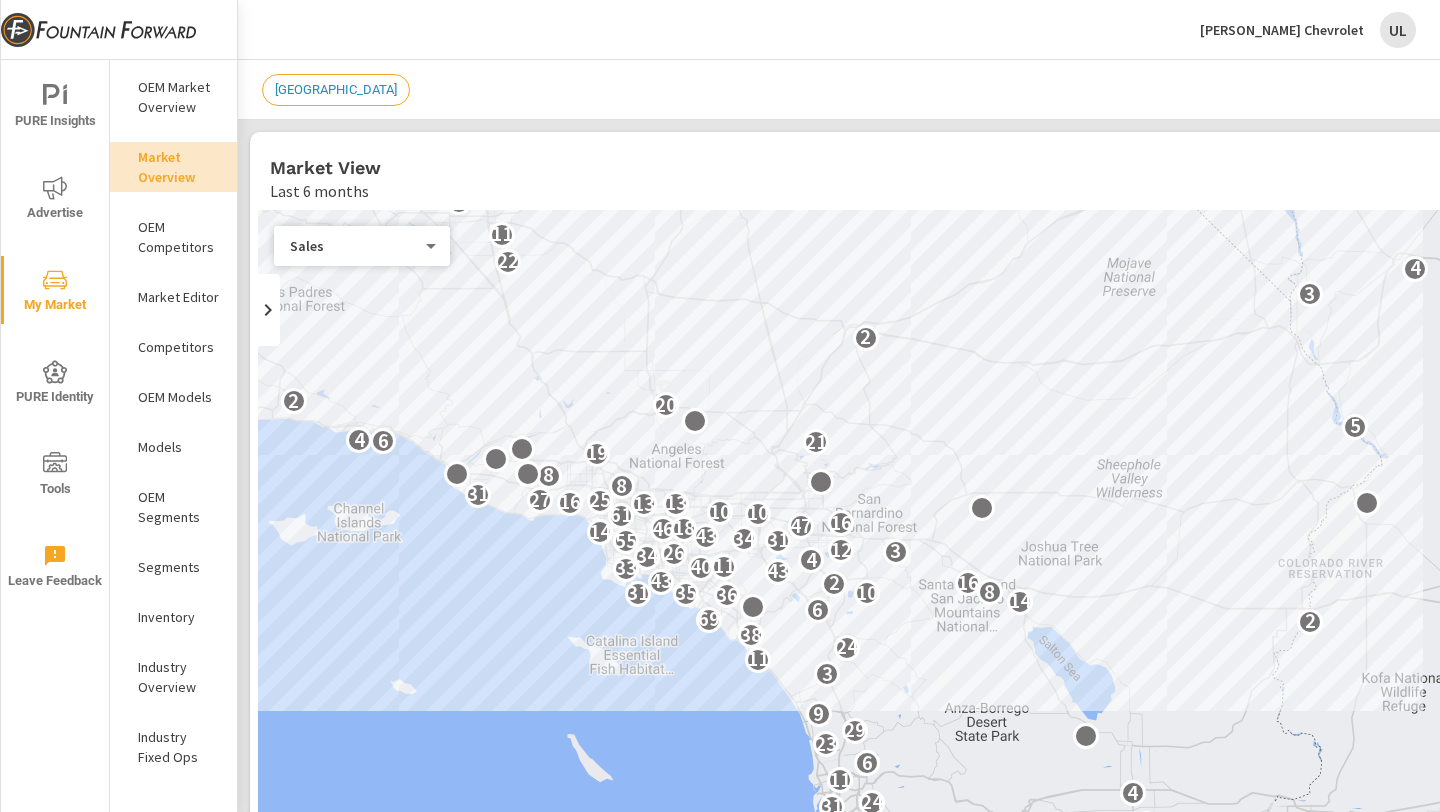 click on "Market Overview" at bounding box center (179, 167) 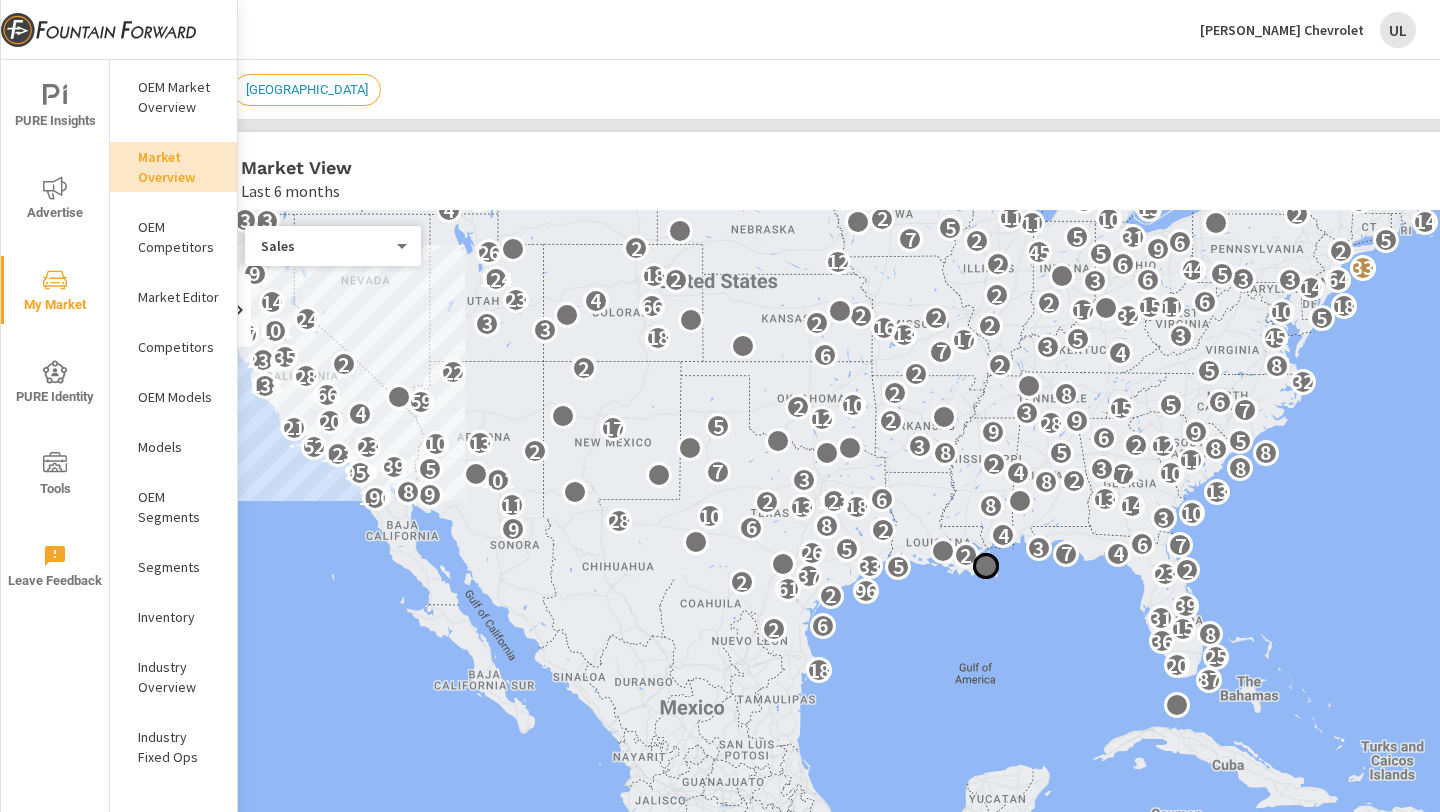 click on "87 18 20 25 36 8 2 15 6 31 39 2 96 61 2 37 23 2 5 33 4 2 7 4 26 5 3 7 6 4 2 9 6 8 28 3 10 10 13 18 8 14 11 2 123 6 13 190 9 8 13 8 2 101 3 172 10 4 959 7 5 3 8 39 2 11 123 5 8 8 2 8 23 52 3 12 2 10 13 5 6 9 9 17 21 5 28 20 2 9 12 4 3 7 15 2 10 5 59 6 66 8 2 138 32 28 2 22 5 2 8 2 2 236 35 6 4 7 3 17 5 45 18 3 13 17 101 3 16 2 3 2 24 5 2 2 32 10 17 11 15 18 66 2 14 6 4 23 2 14 3 3 6 64 2 3 124 18 5 9 44 33 6 6 2 12 5 45 26 2 9 2 6 2 5 7 31 5 5 11 14 3 3 10 2 11 2 4 15 5 4 3 5 3 4 16 3 2 3 2 8 23 3 6 17 2 2 27 16 5 2 2 5 4 11 3 2 6 2 54 5 60 6 19 10 3 5 5" at bounding box center (949, 616) 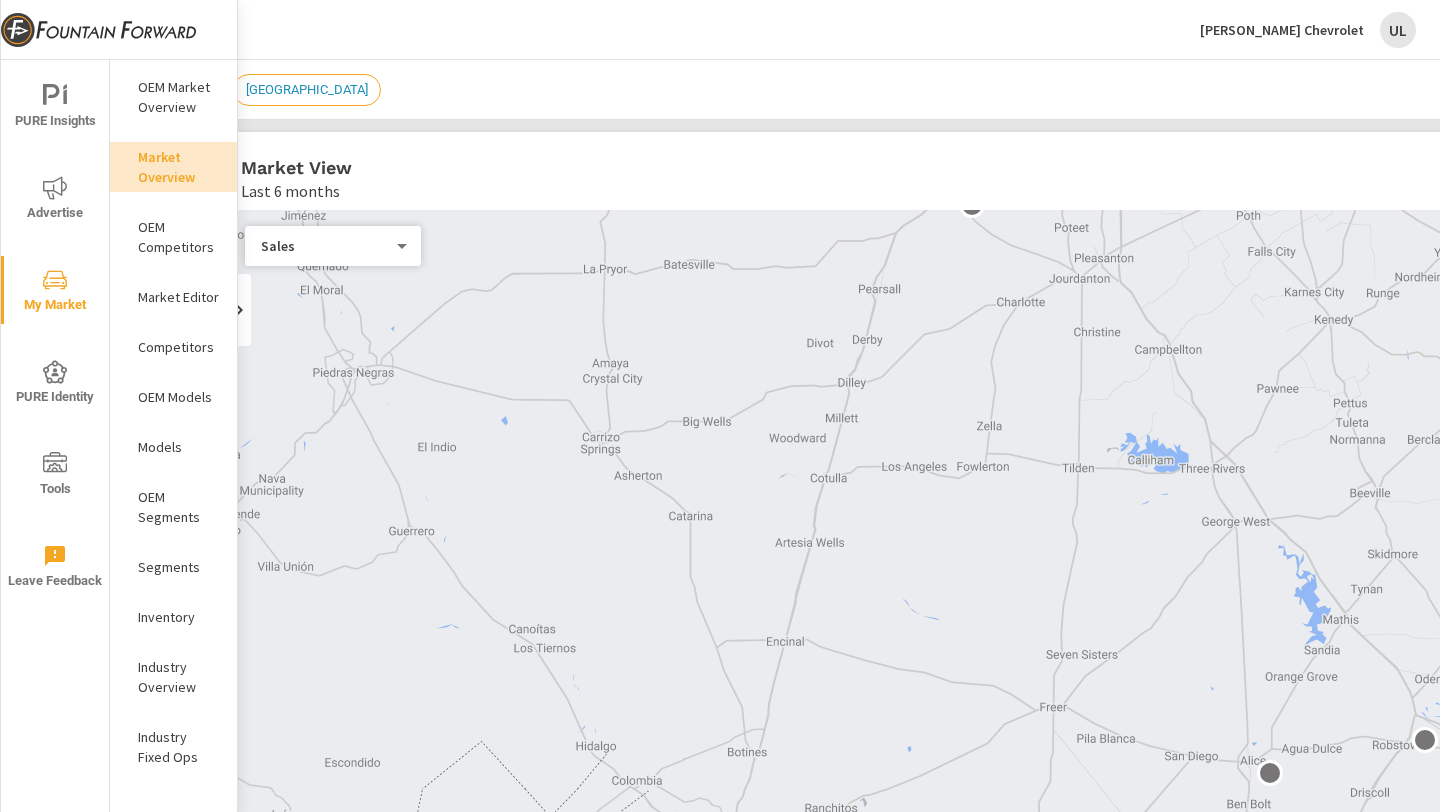 click on "Competitors" at bounding box center [179, 347] 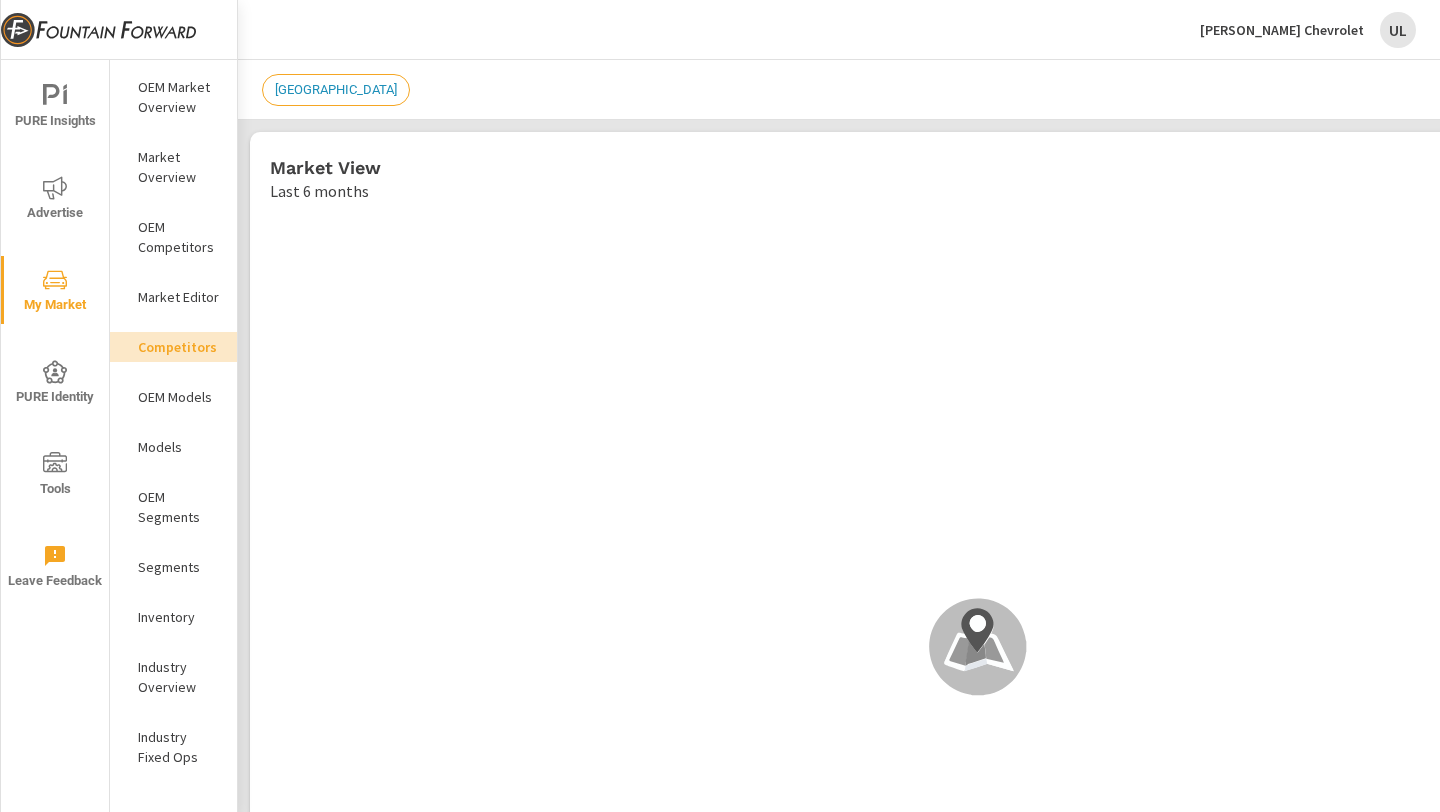 scroll, scrollTop: 1, scrollLeft: 0, axis: vertical 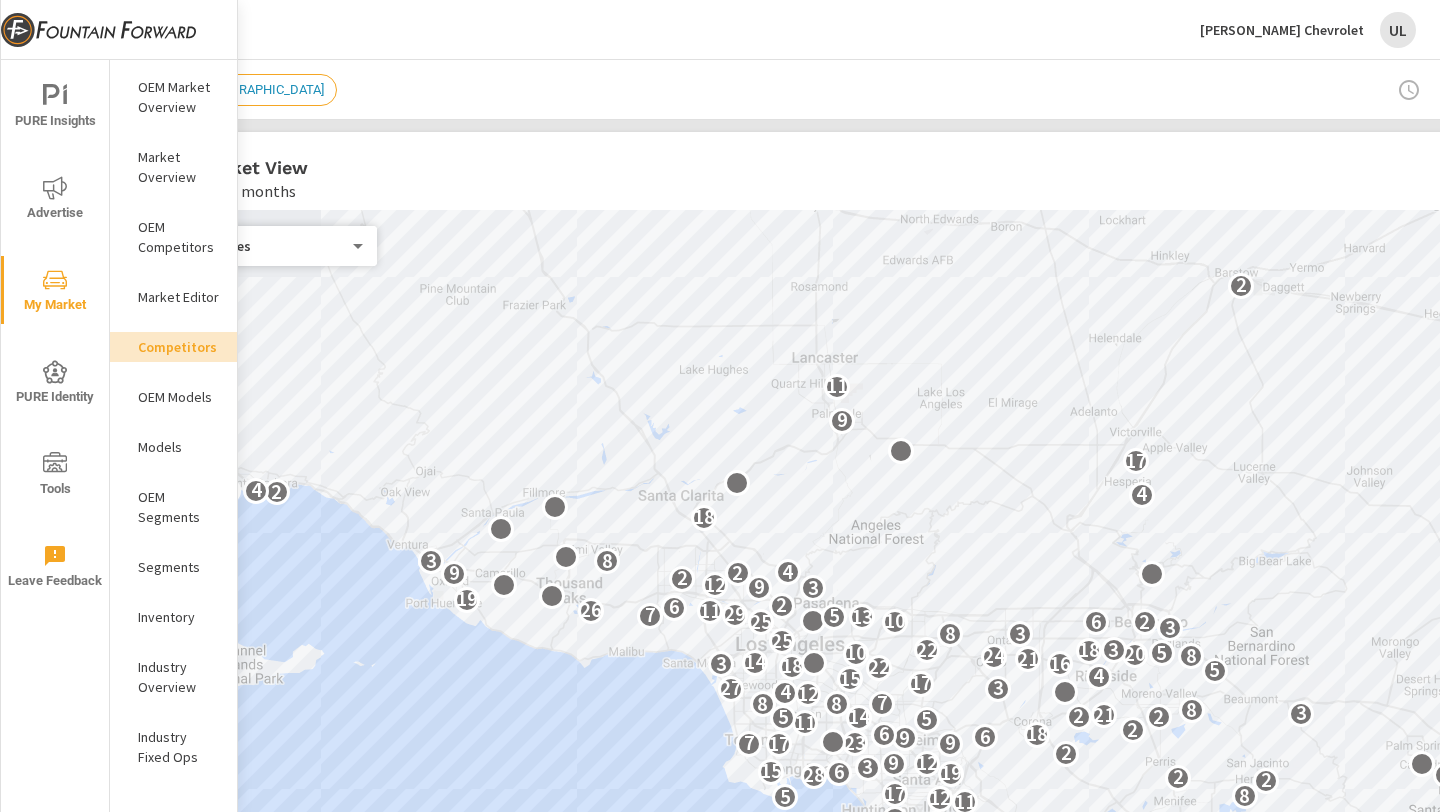 click on "Models" at bounding box center (179, 447) 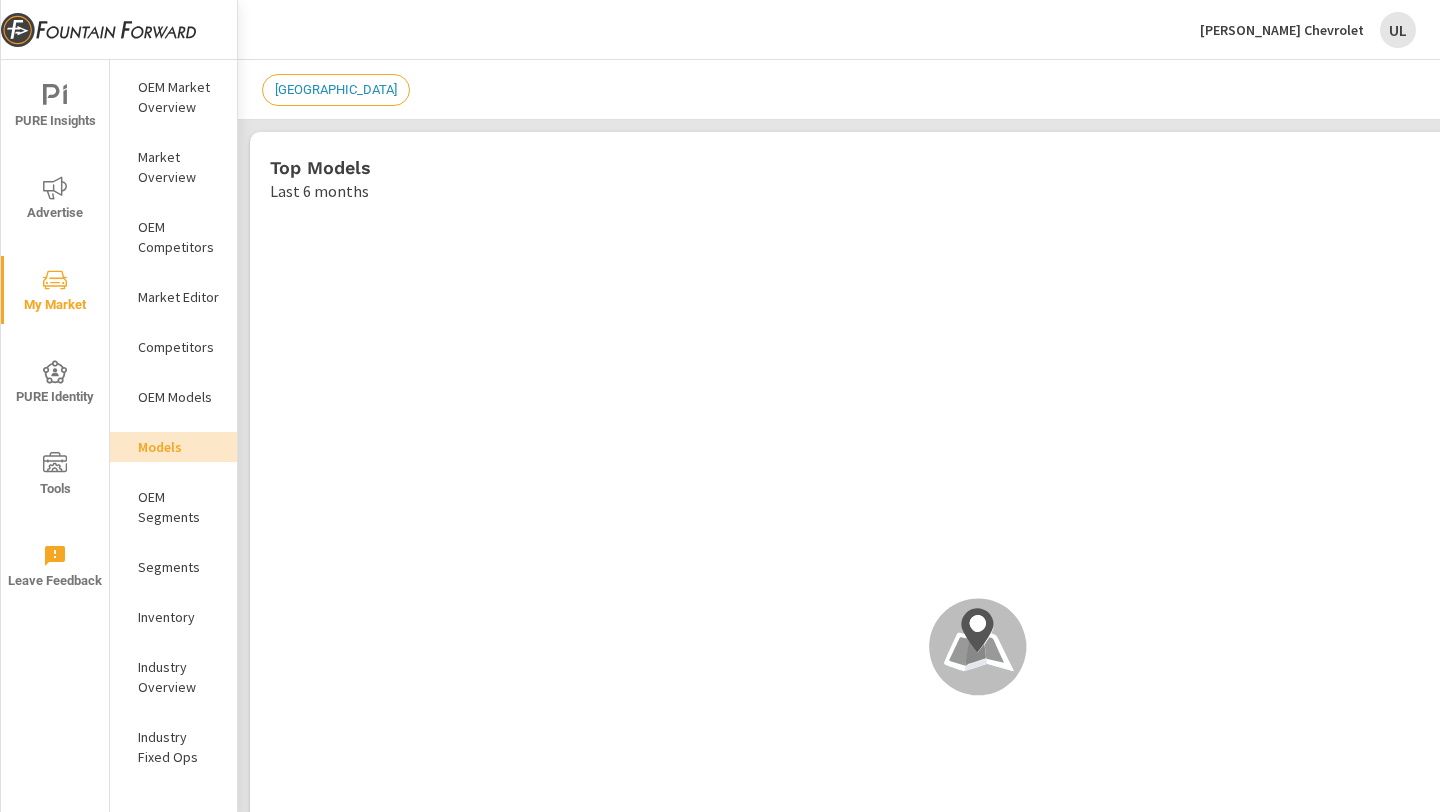 click on "LOS ANGELES" at bounding box center (336, 89) 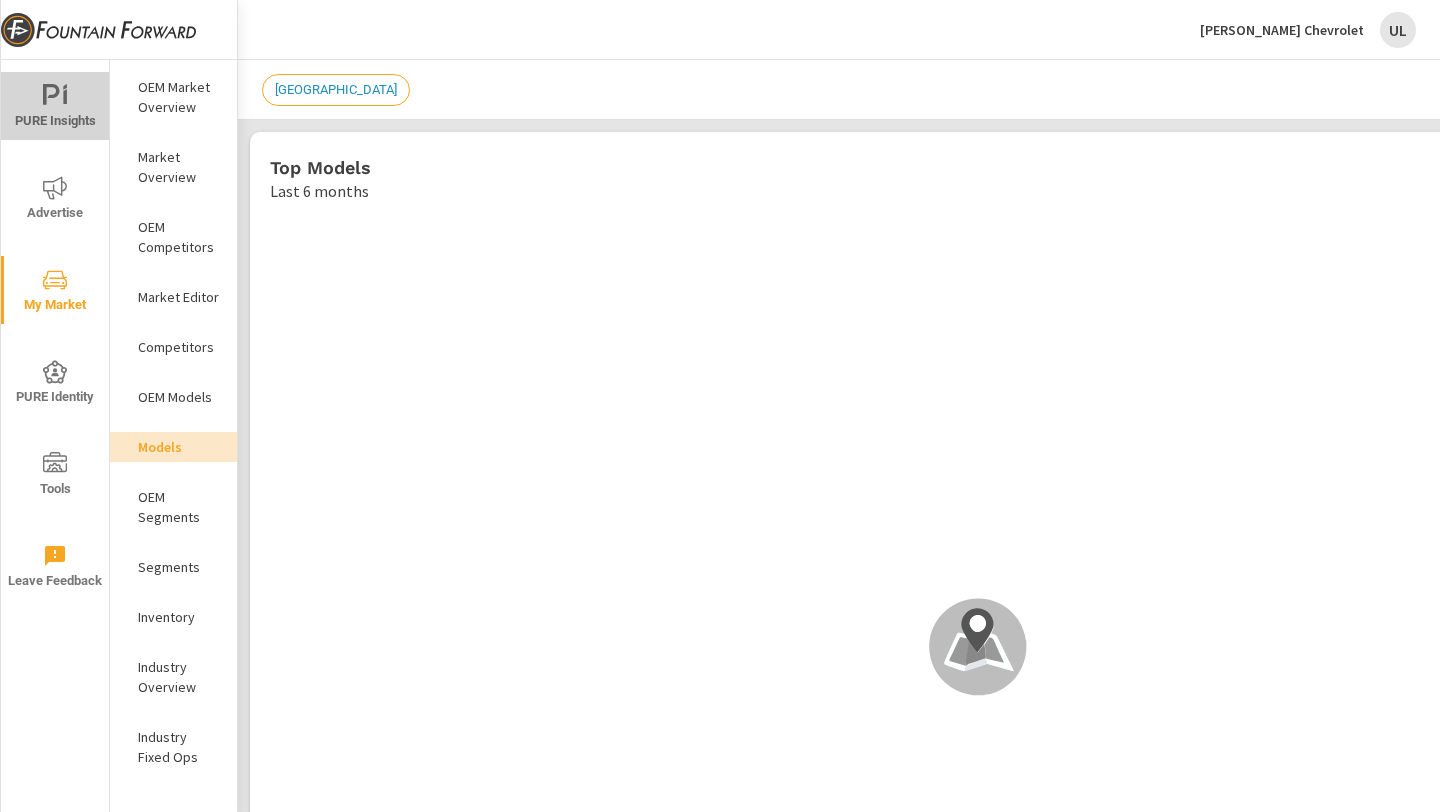 click on "PURE Insights" at bounding box center [55, 108] 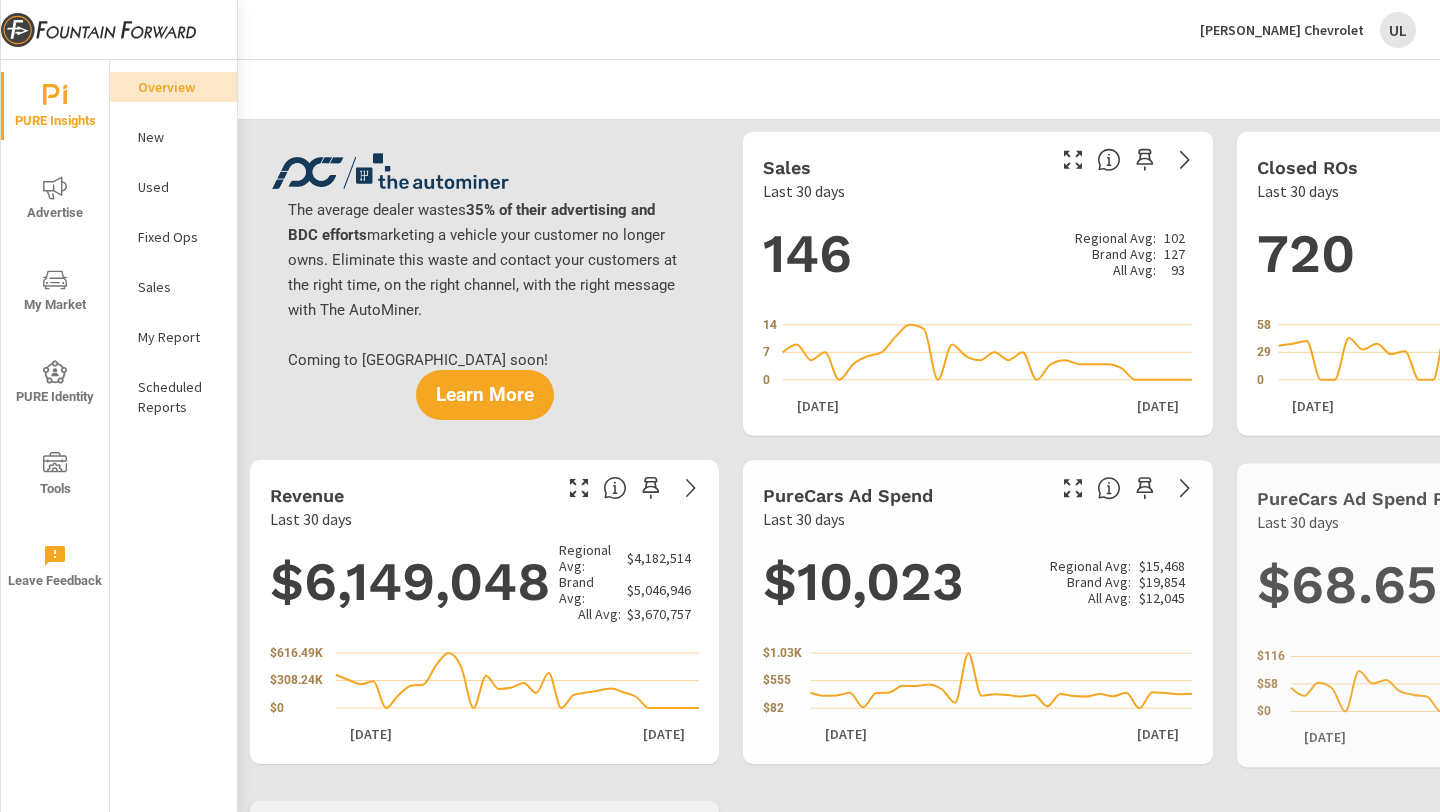 scroll, scrollTop: 1, scrollLeft: 0, axis: vertical 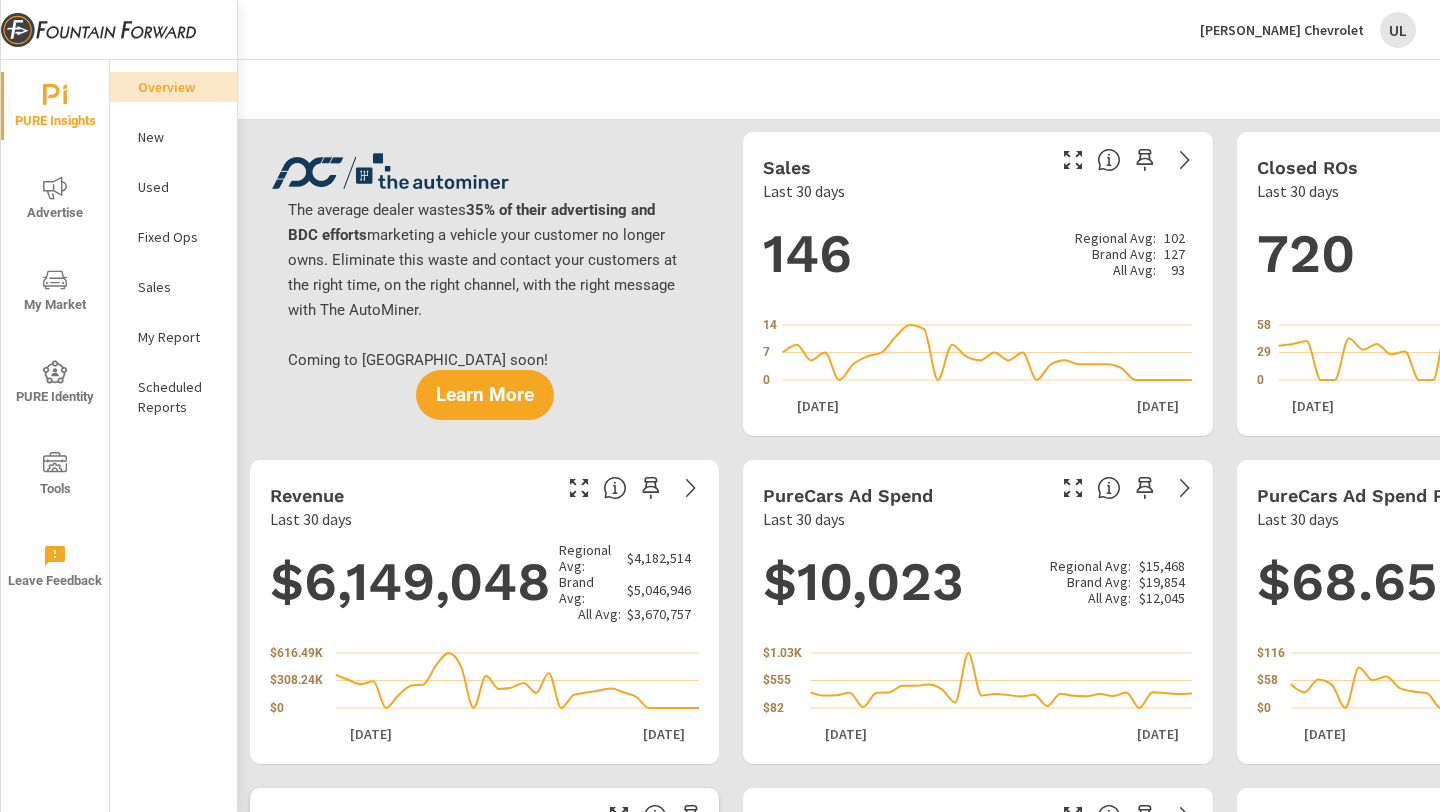click on "New" at bounding box center [179, 137] 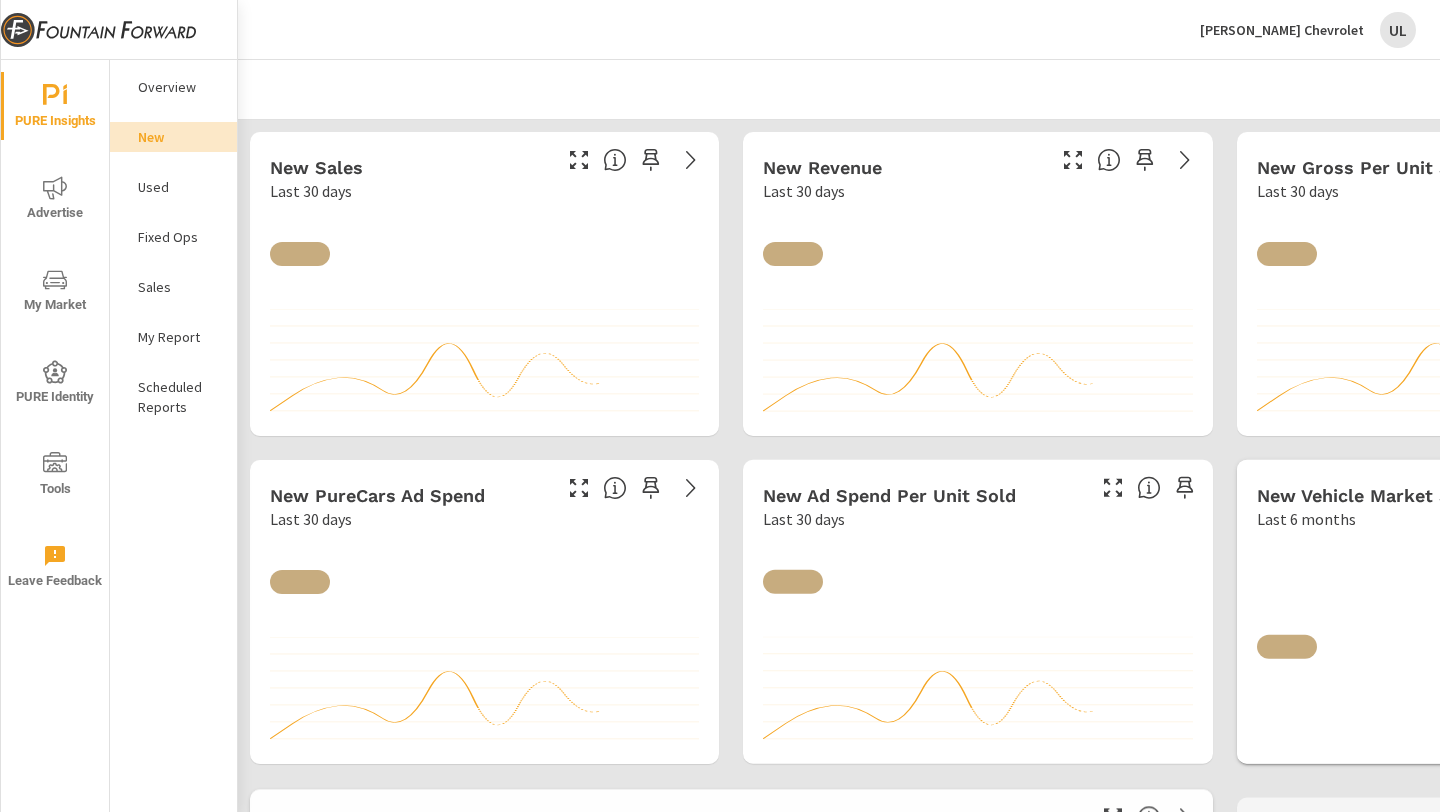 scroll, scrollTop: 1, scrollLeft: 0, axis: vertical 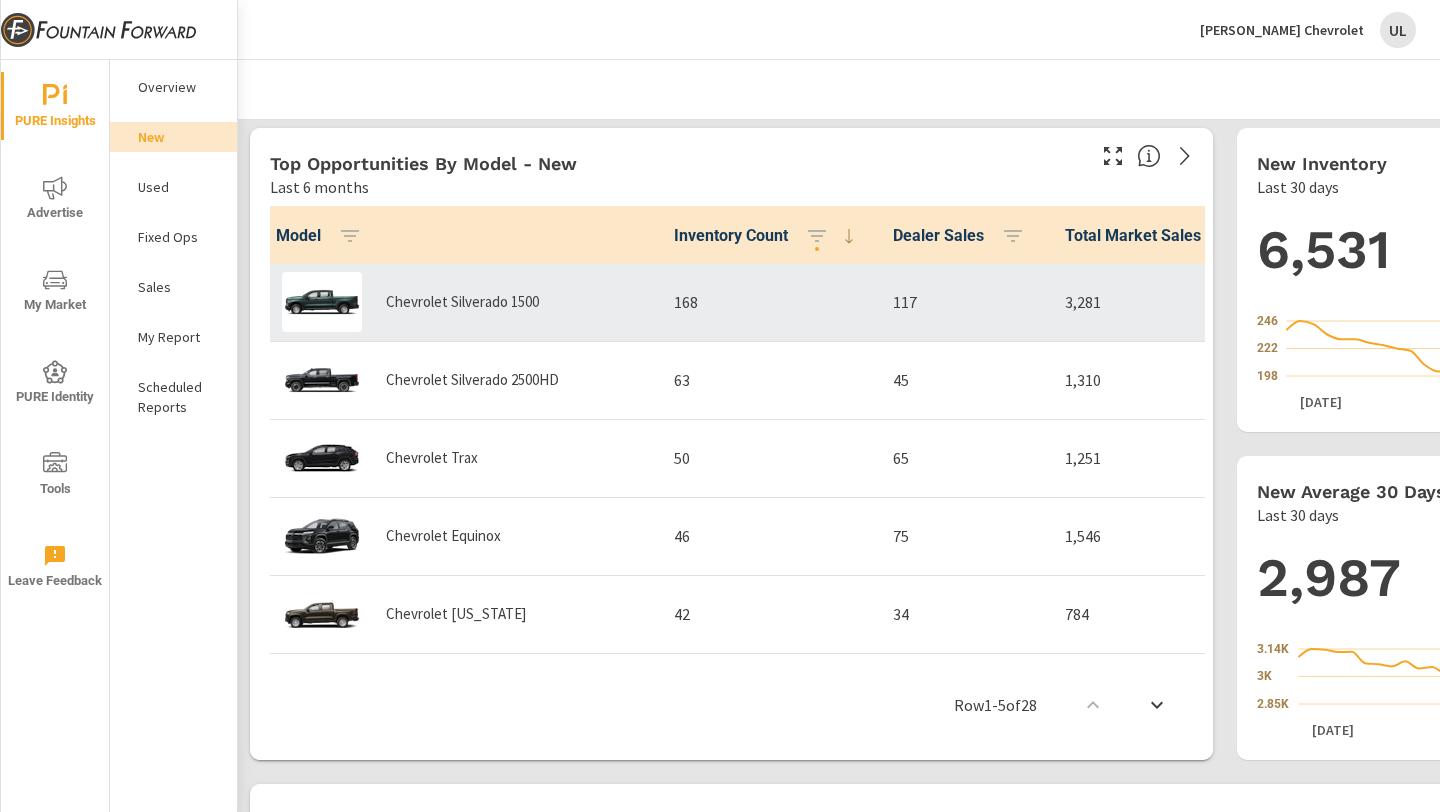 click on "Chevrolet Silverado 1500" at bounding box center (462, 302) 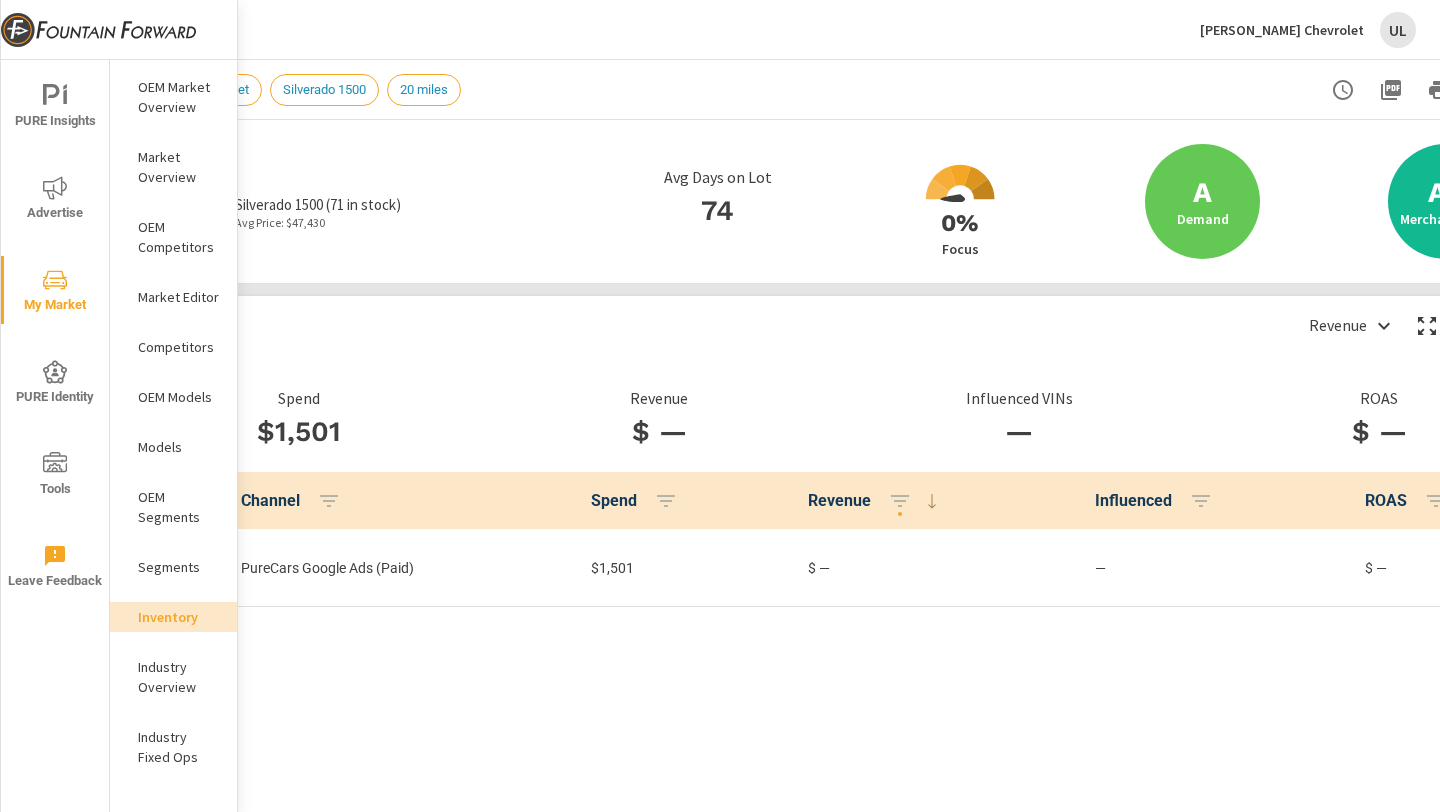 scroll, scrollTop: 0, scrollLeft: 0, axis: both 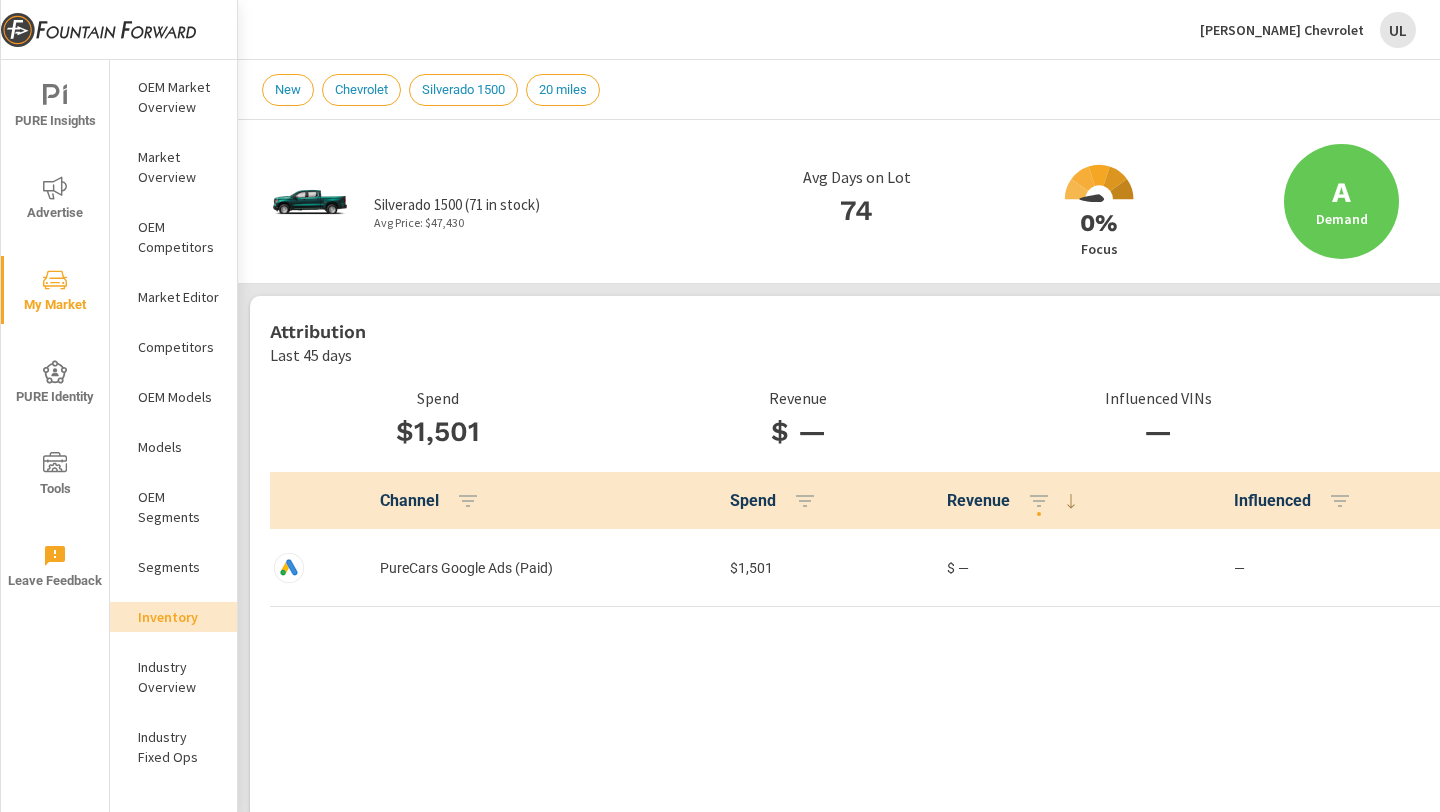 click on "Market Overview" at bounding box center [179, 167] 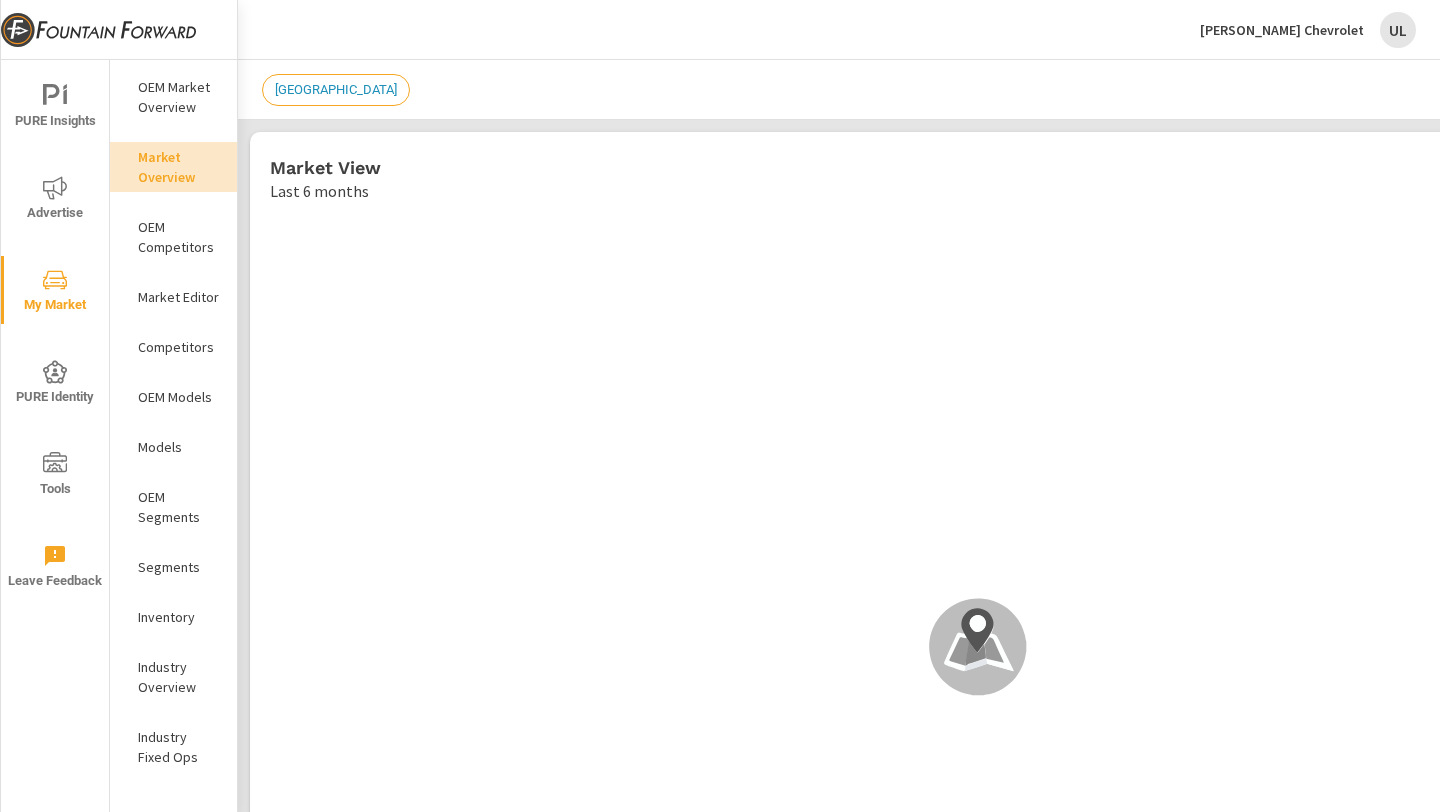 scroll, scrollTop: 1, scrollLeft: 0, axis: vertical 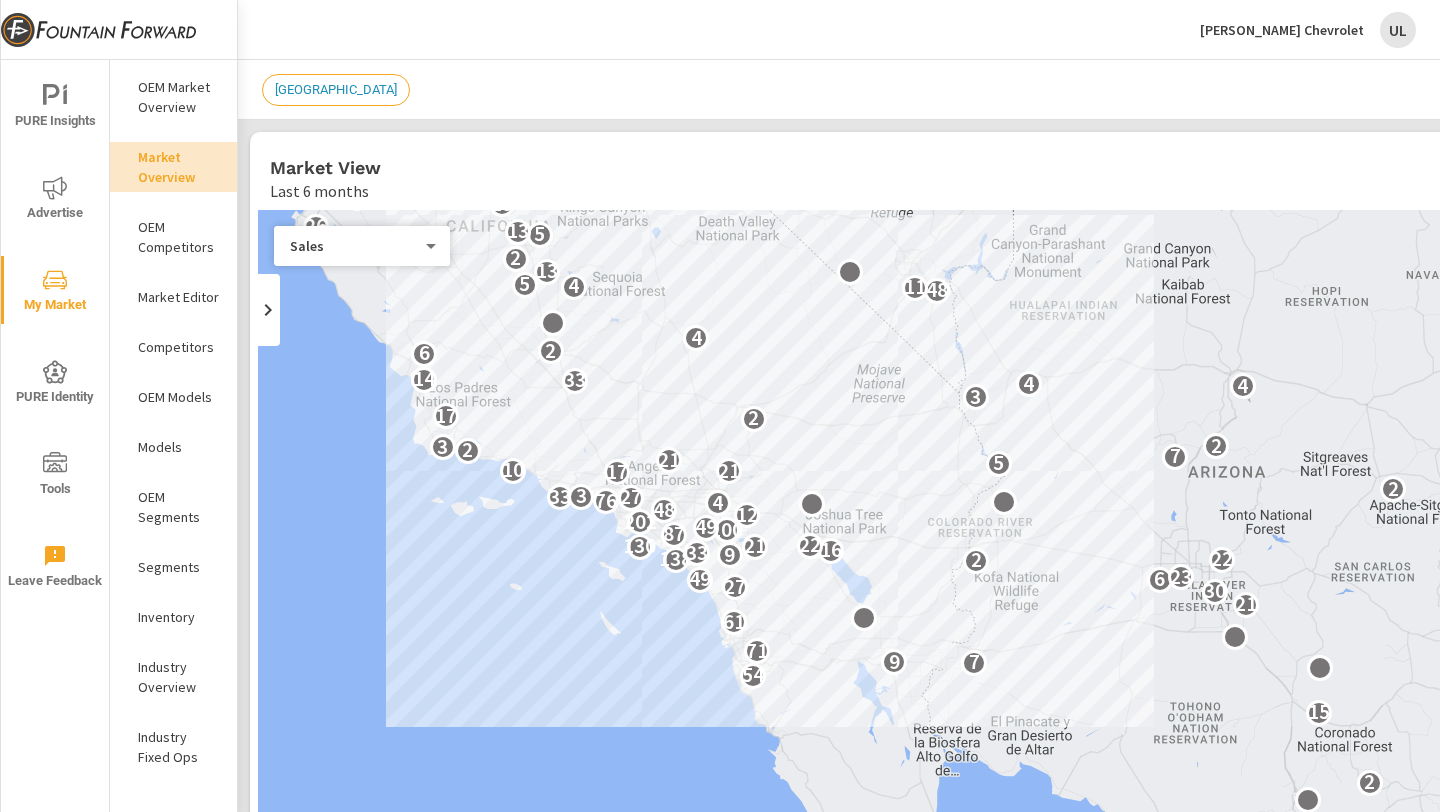 click on "LOS ANGELES" at bounding box center (336, 90) 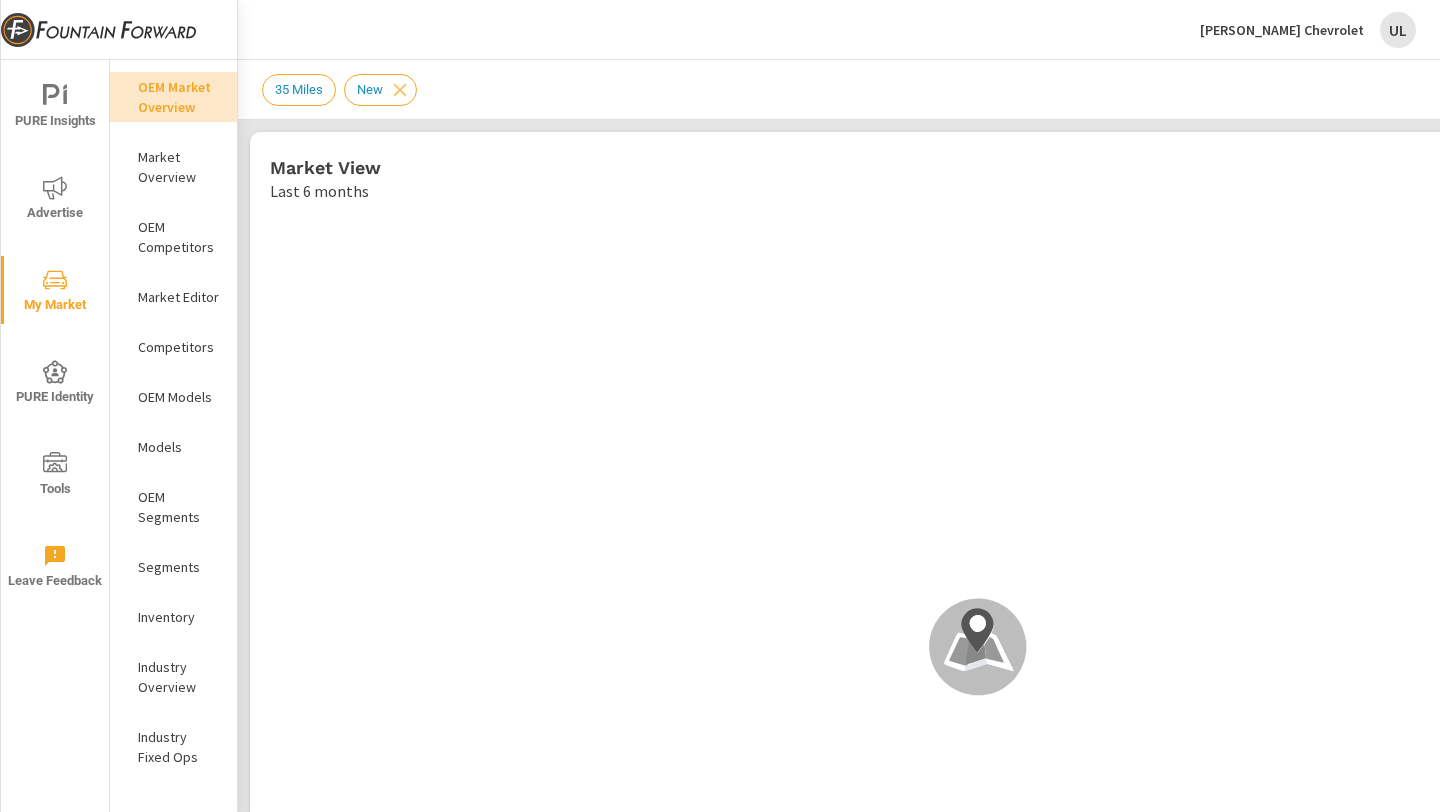 scroll, scrollTop: 74, scrollLeft: 0, axis: vertical 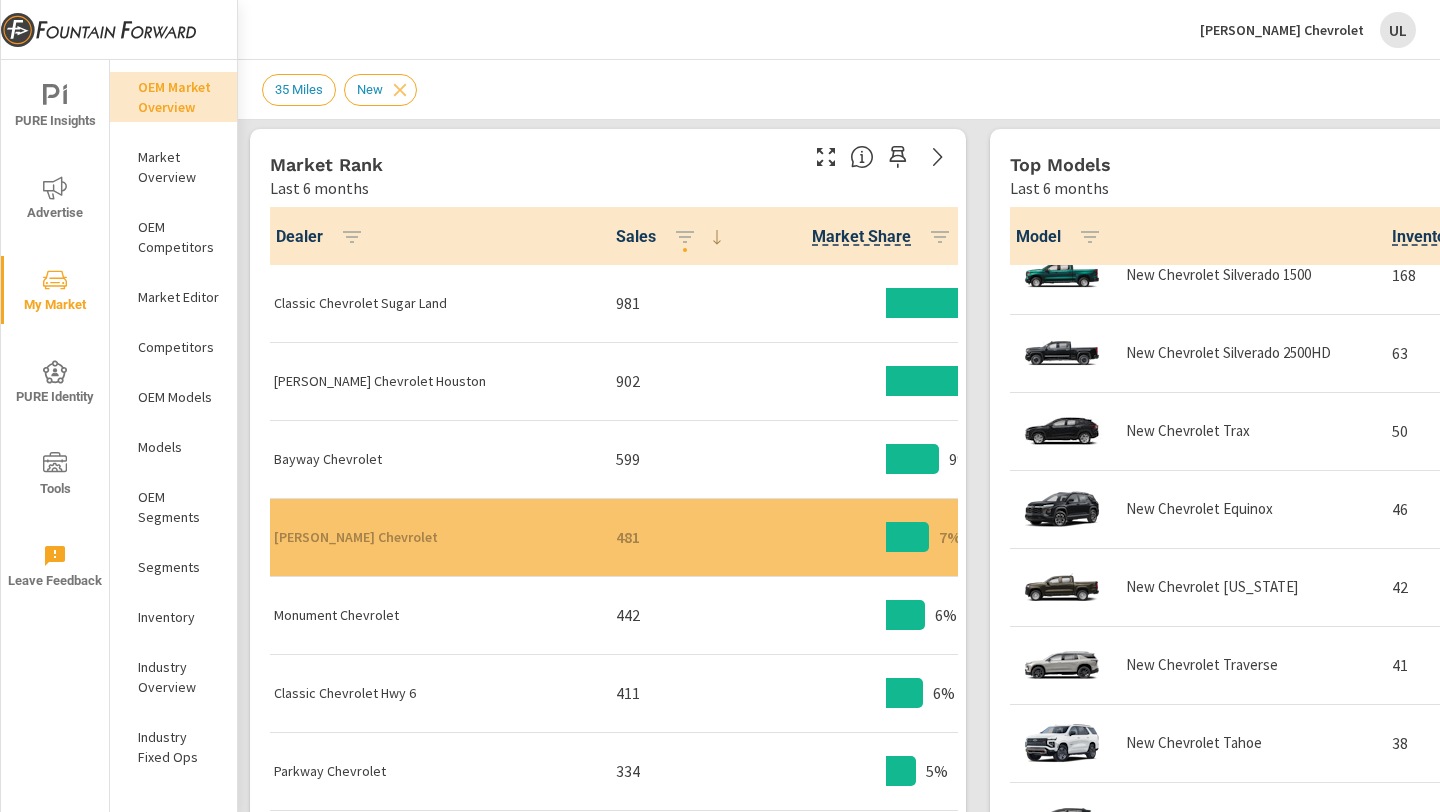 click on "599" at bounding box center [672, 459] 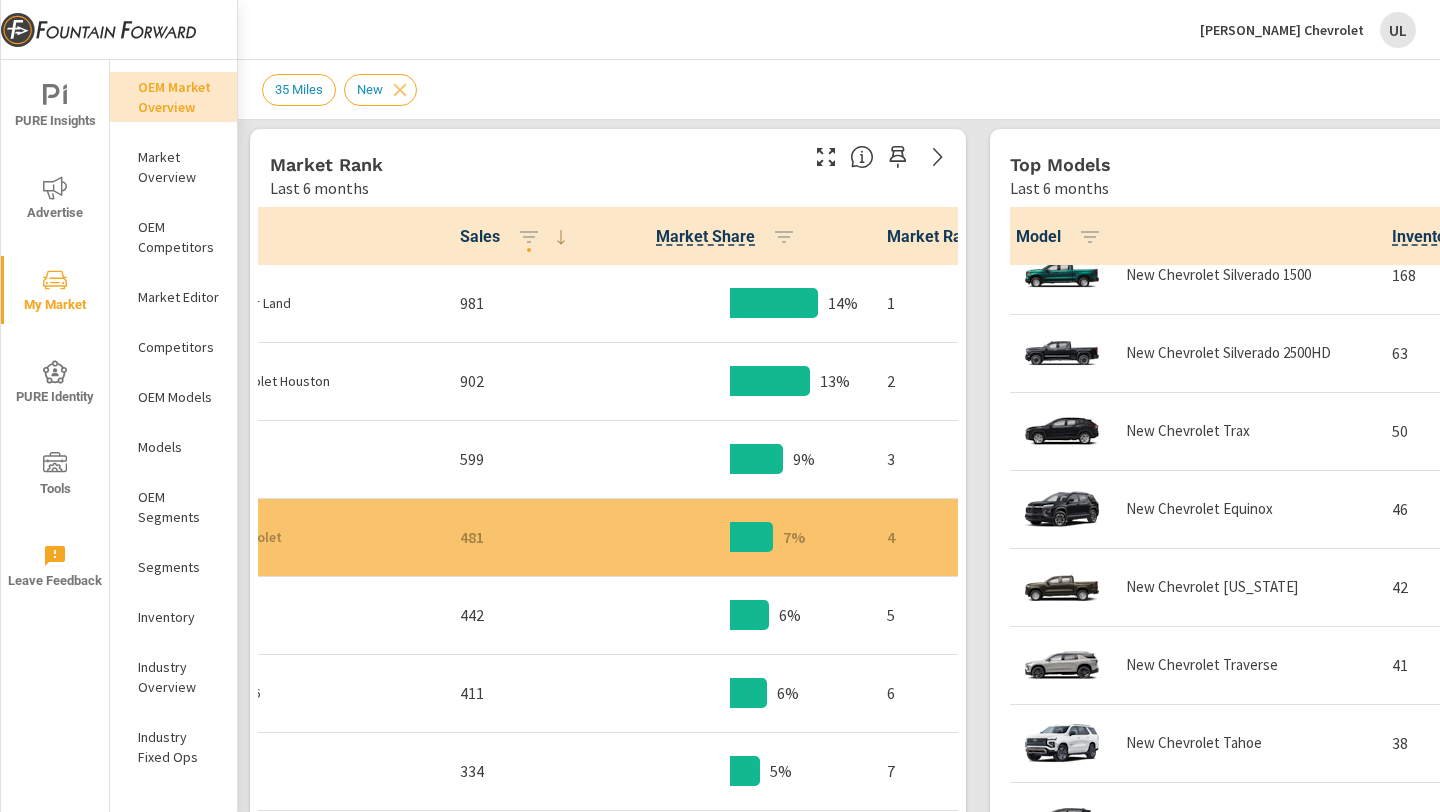 scroll, scrollTop: 0, scrollLeft: 196, axis: horizontal 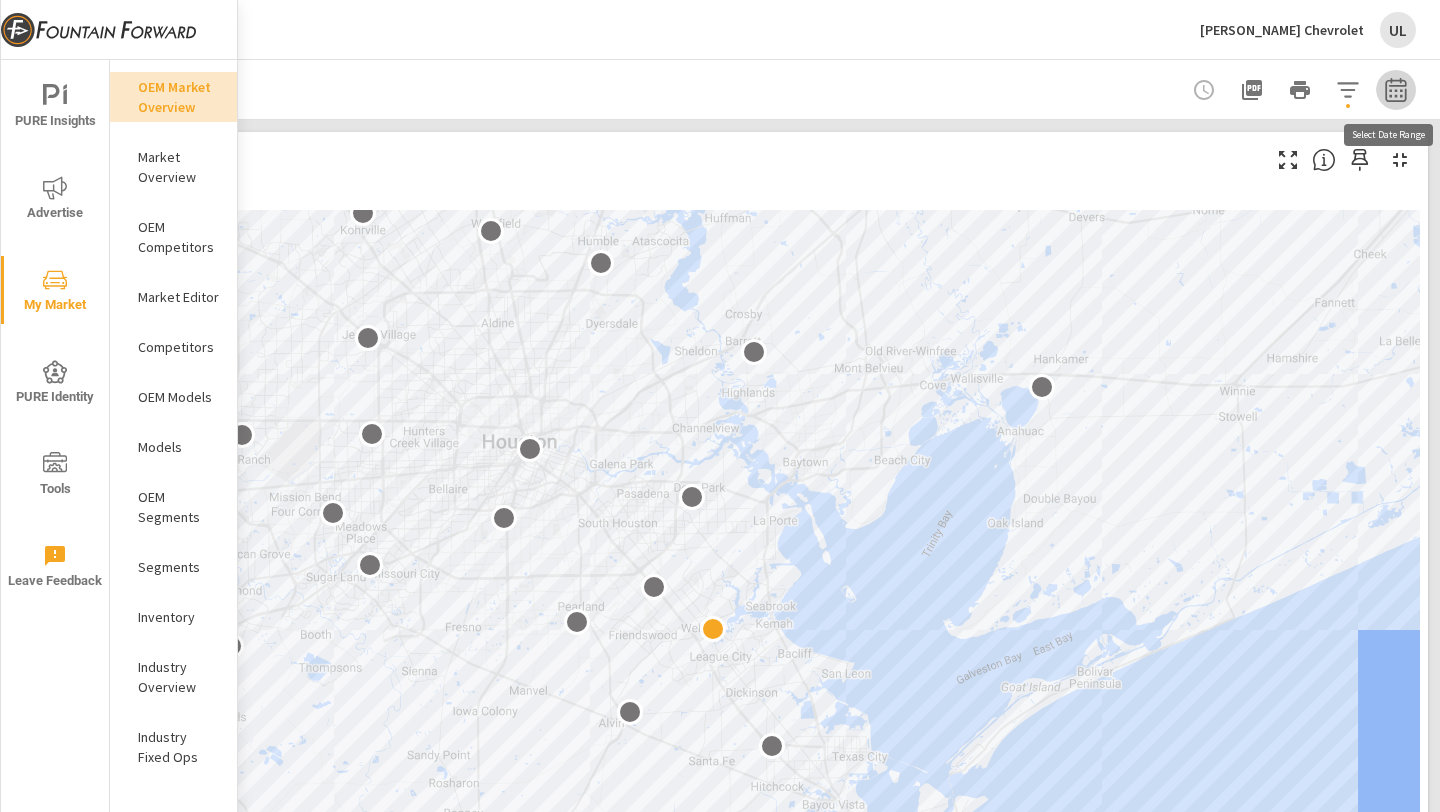 click 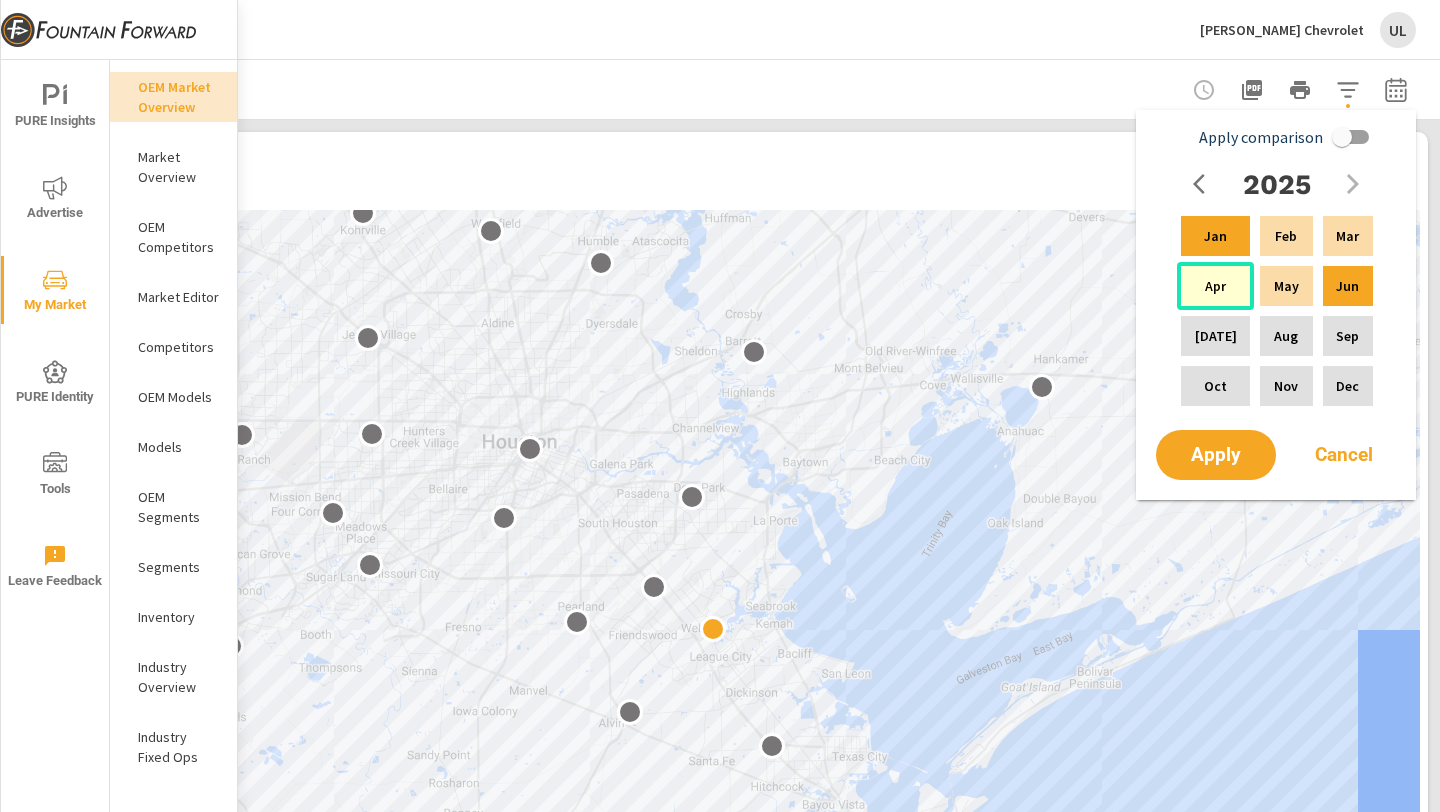 click on "Apr" at bounding box center [1215, 286] 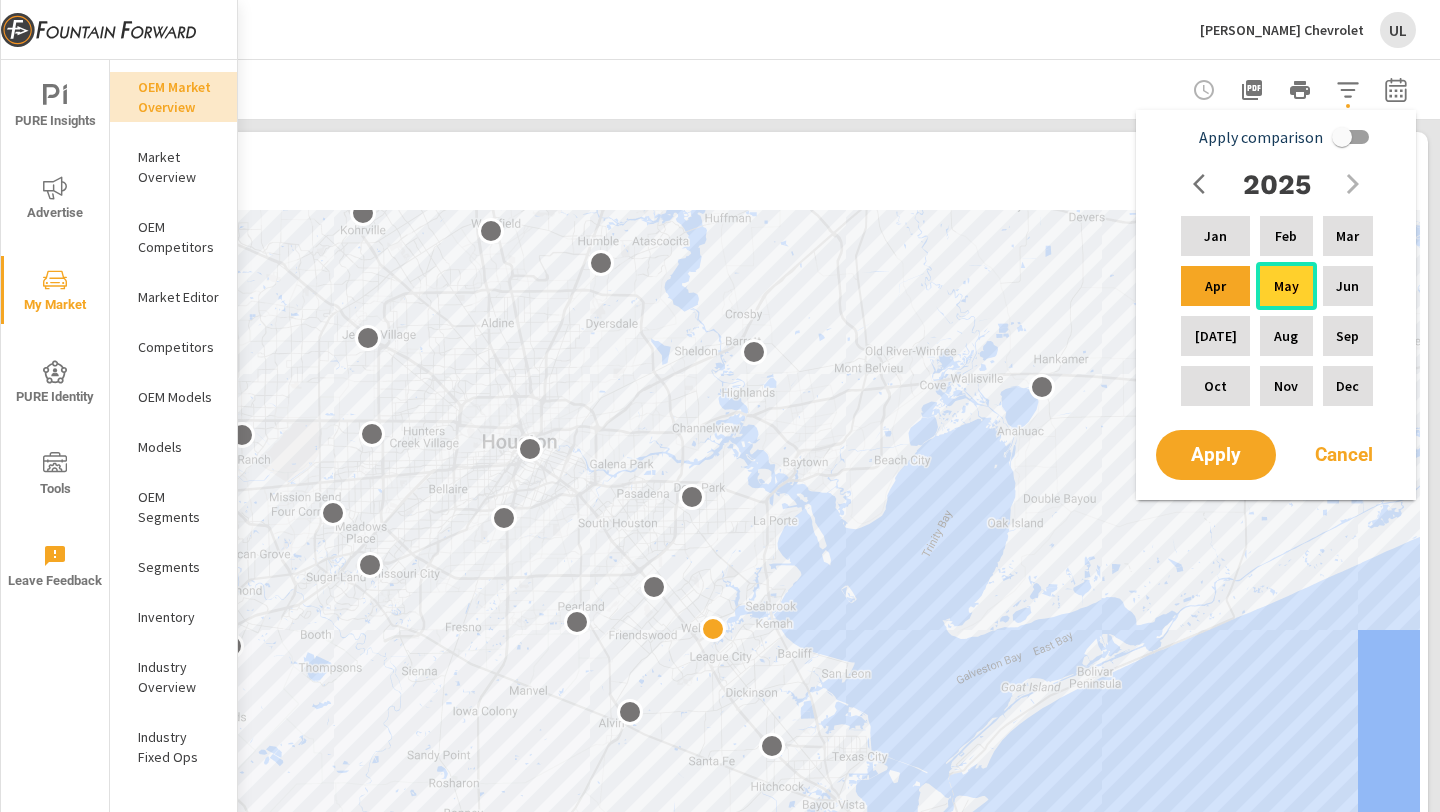 click on "May" at bounding box center [1286, 286] 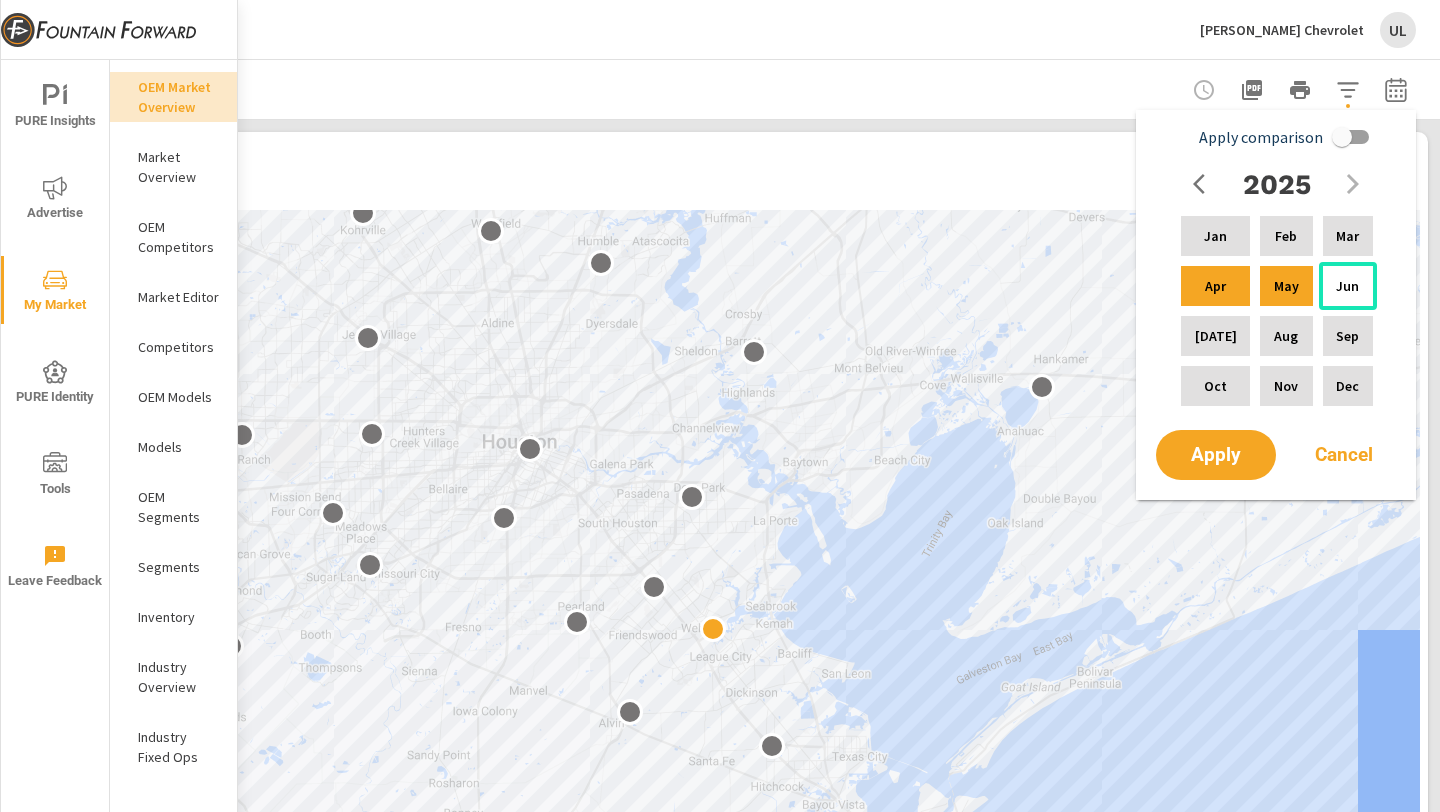 click on "Jun" at bounding box center (1348, 286) 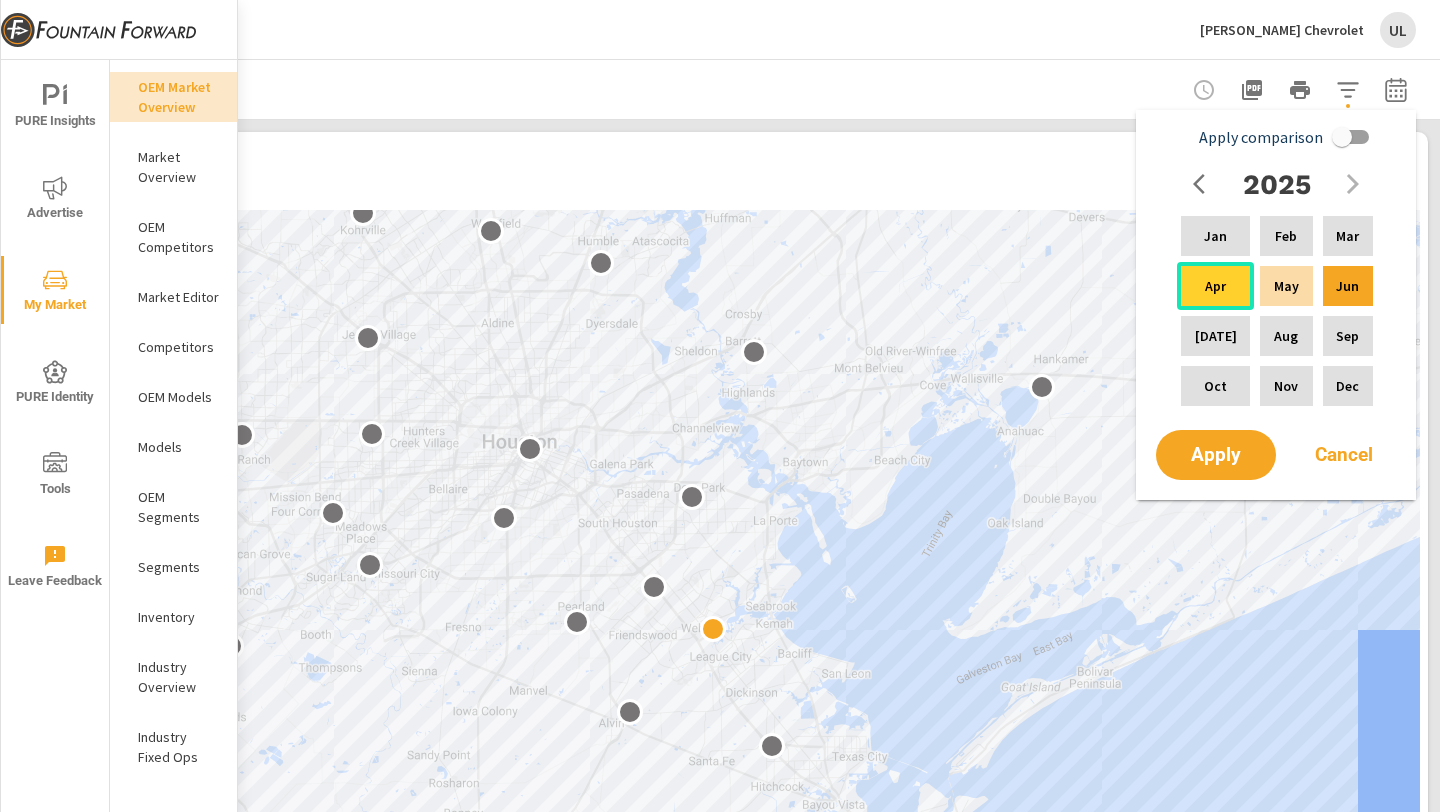 click on "Apr" at bounding box center [1215, 286] 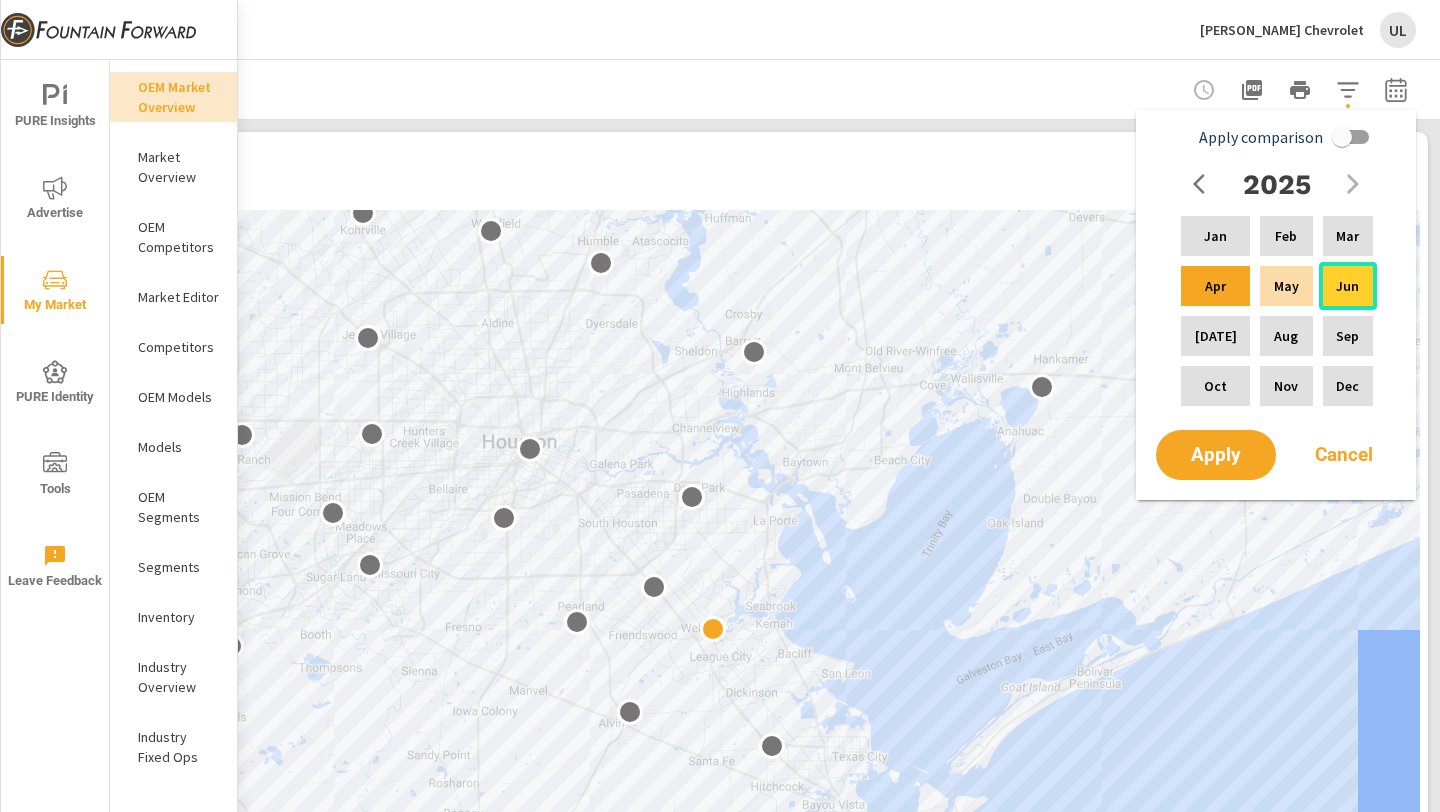 click on "Jun" at bounding box center (1348, 286) 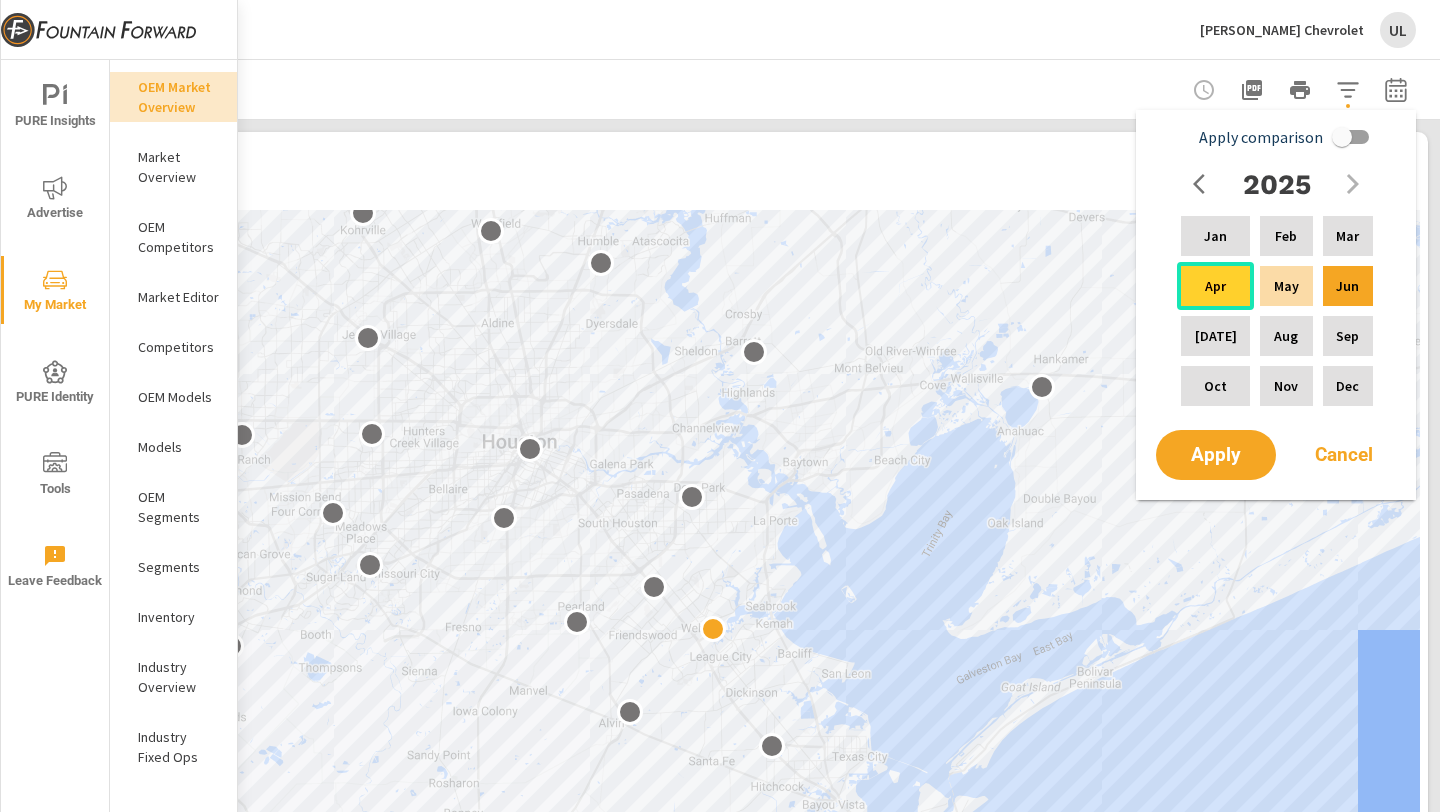 click on "Apr" at bounding box center (1215, 286) 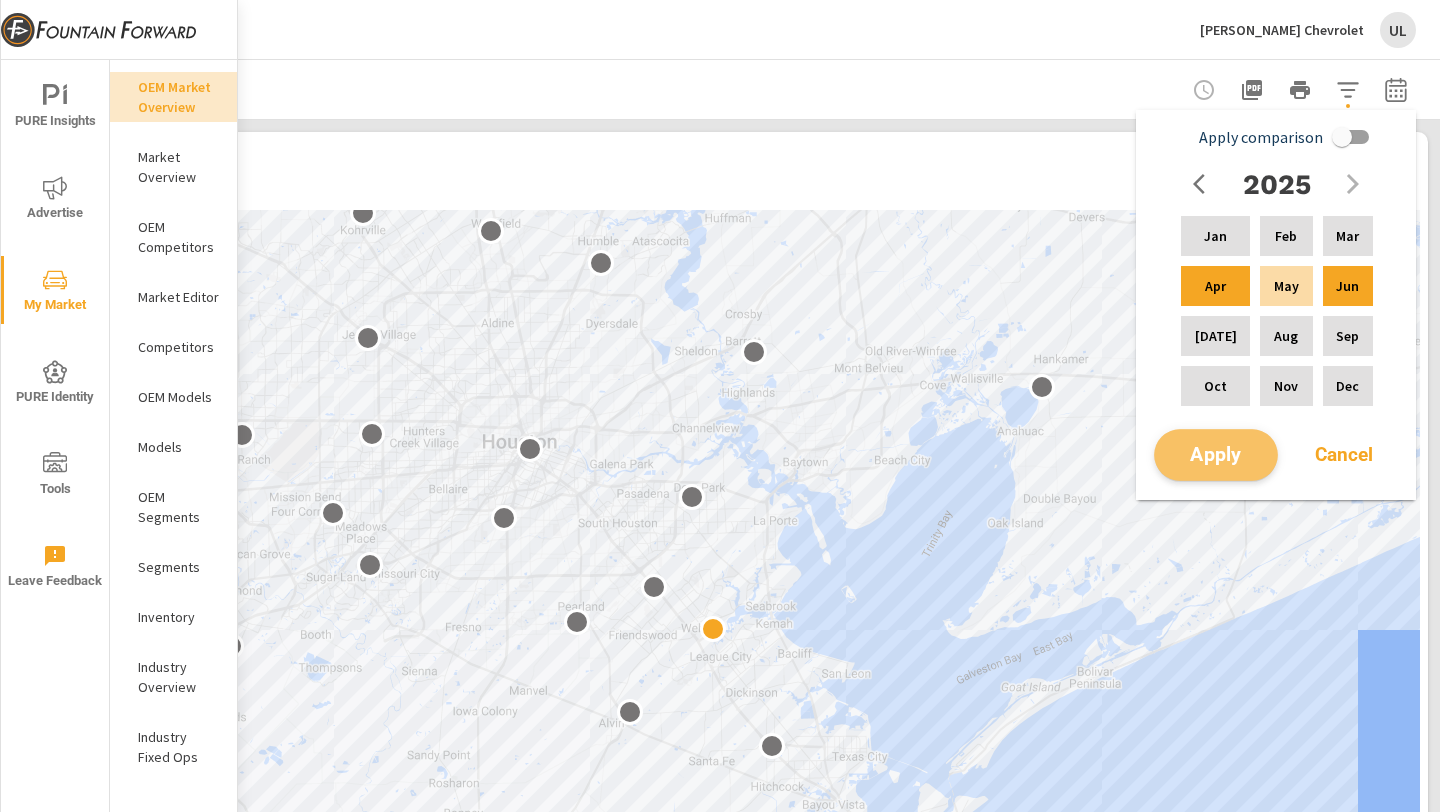 click on "Apply" at bounding box center [1216, 455] 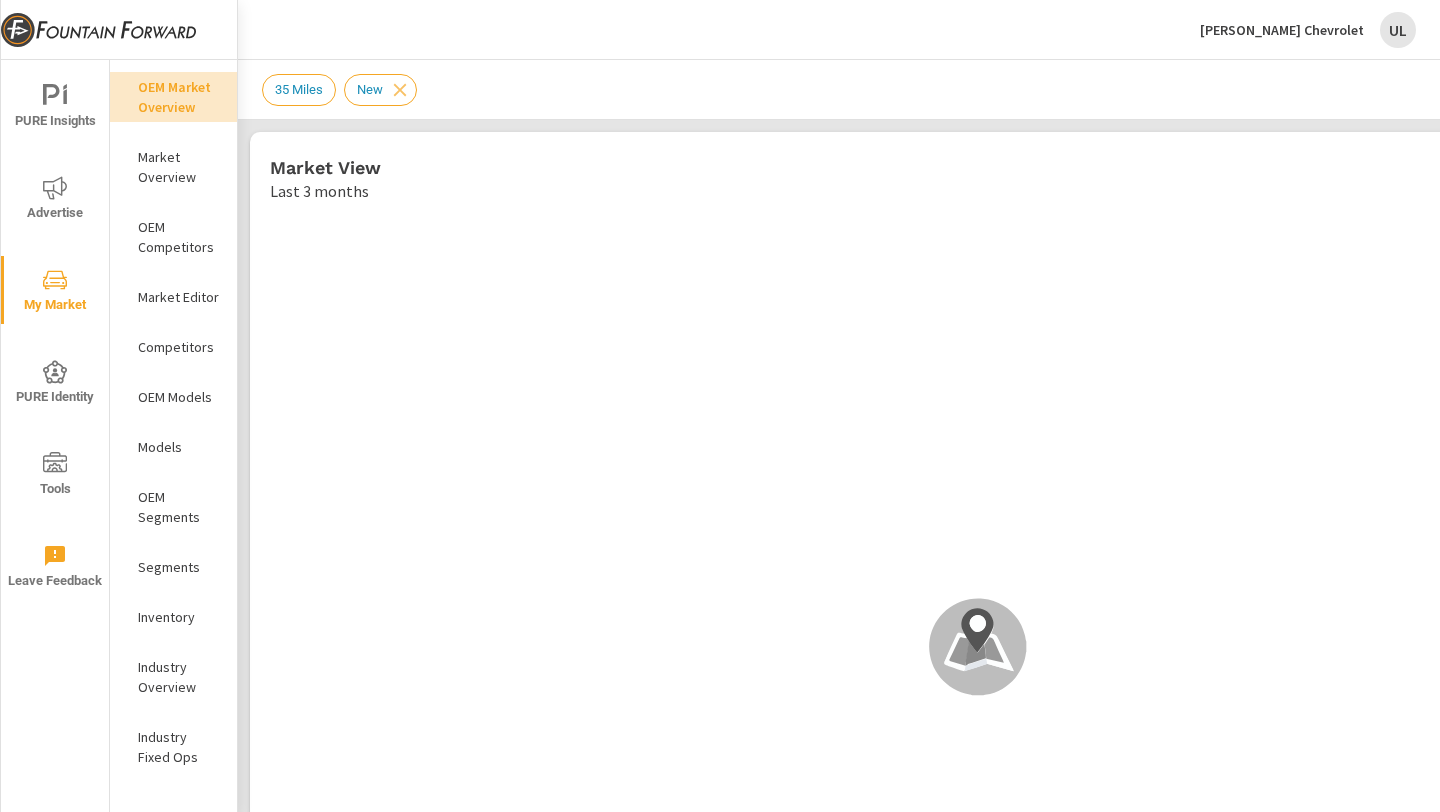 scroll, scrollTop: 1, scrollLeft: 0, axis: vertical 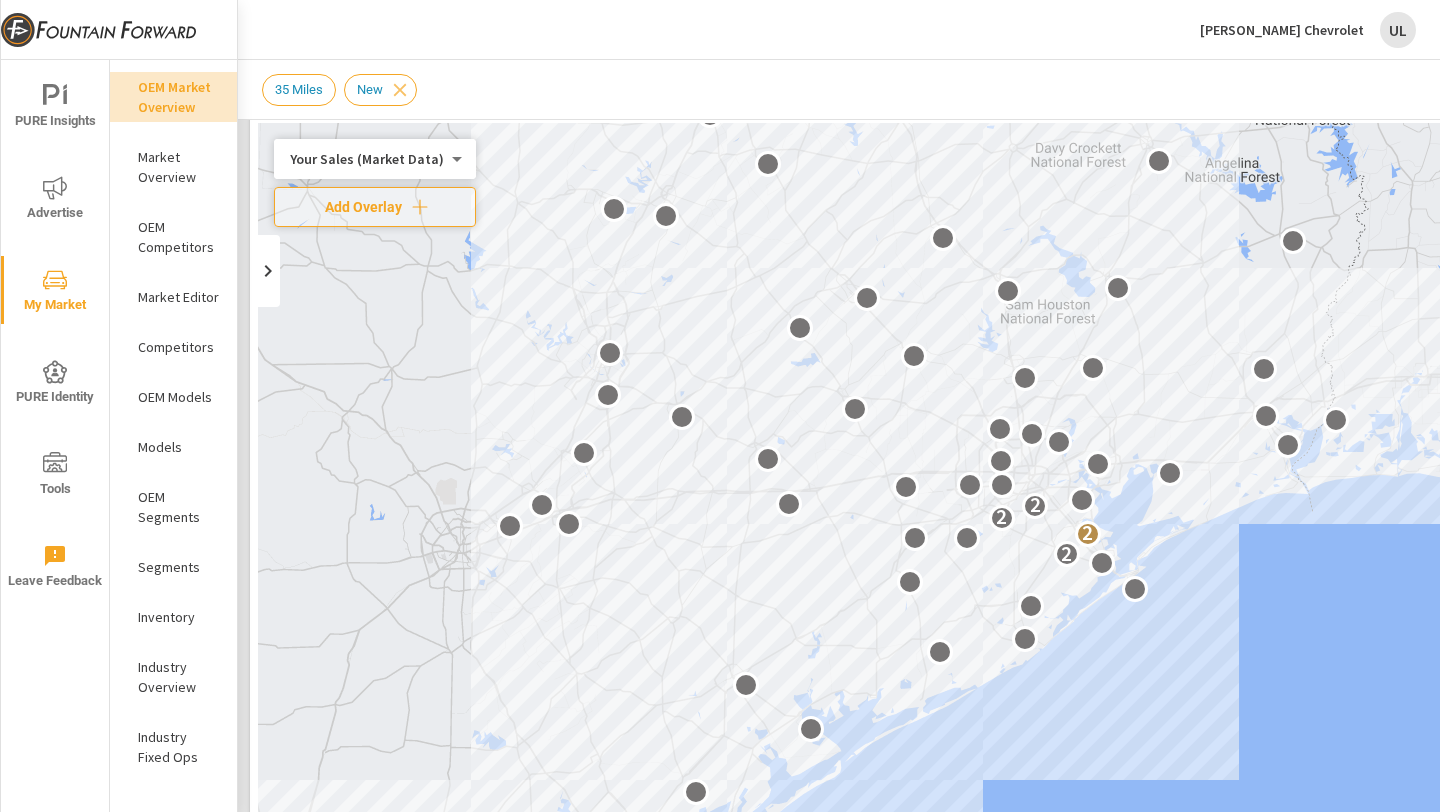 click on "35 Miles New" at bounding box center (838, 90) 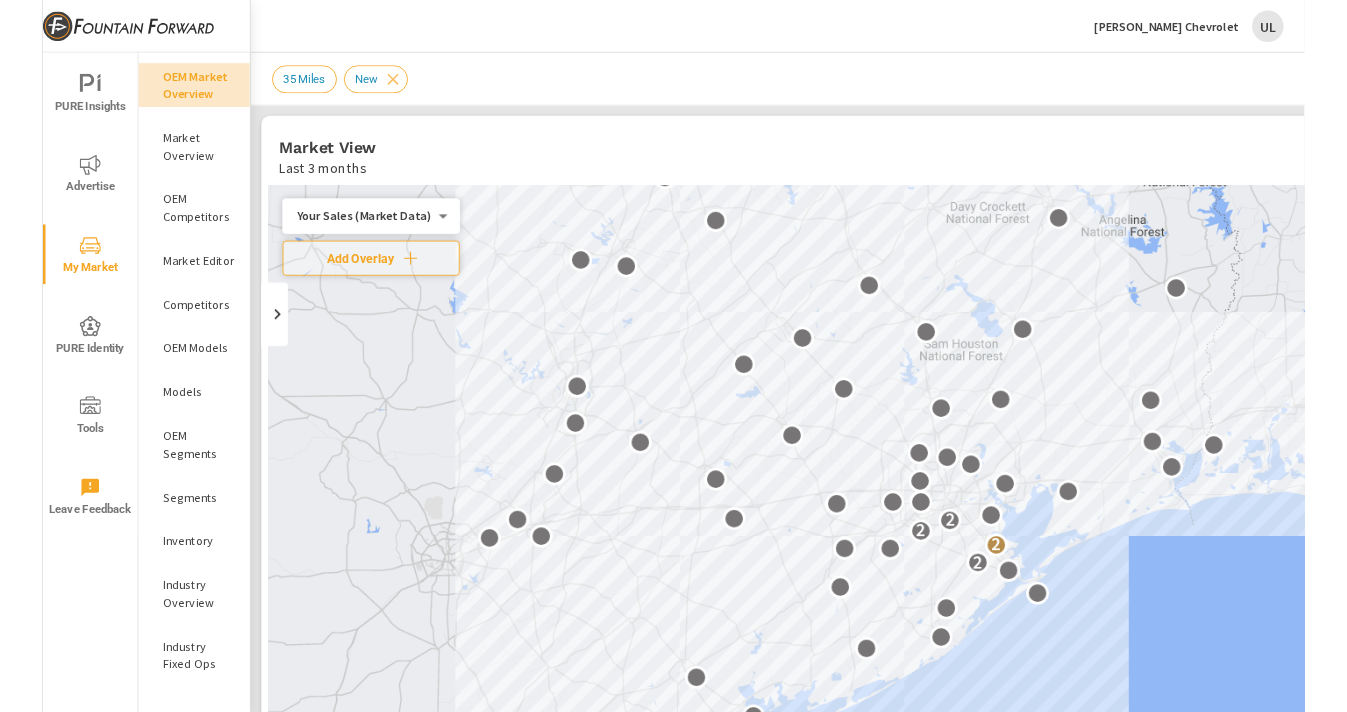 scroll, scrollTop: 0, scrollLeft: 278, axis: horizontal 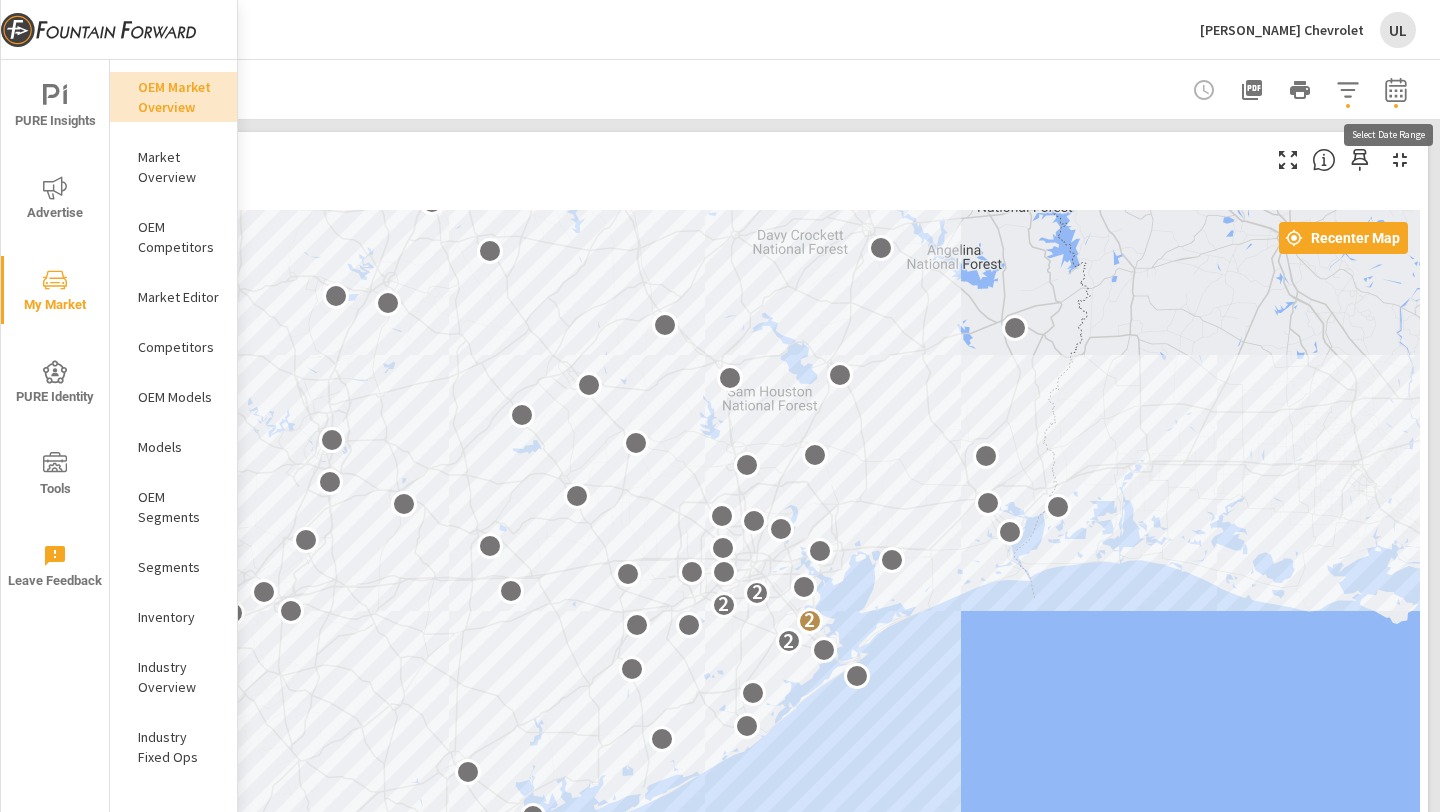 click 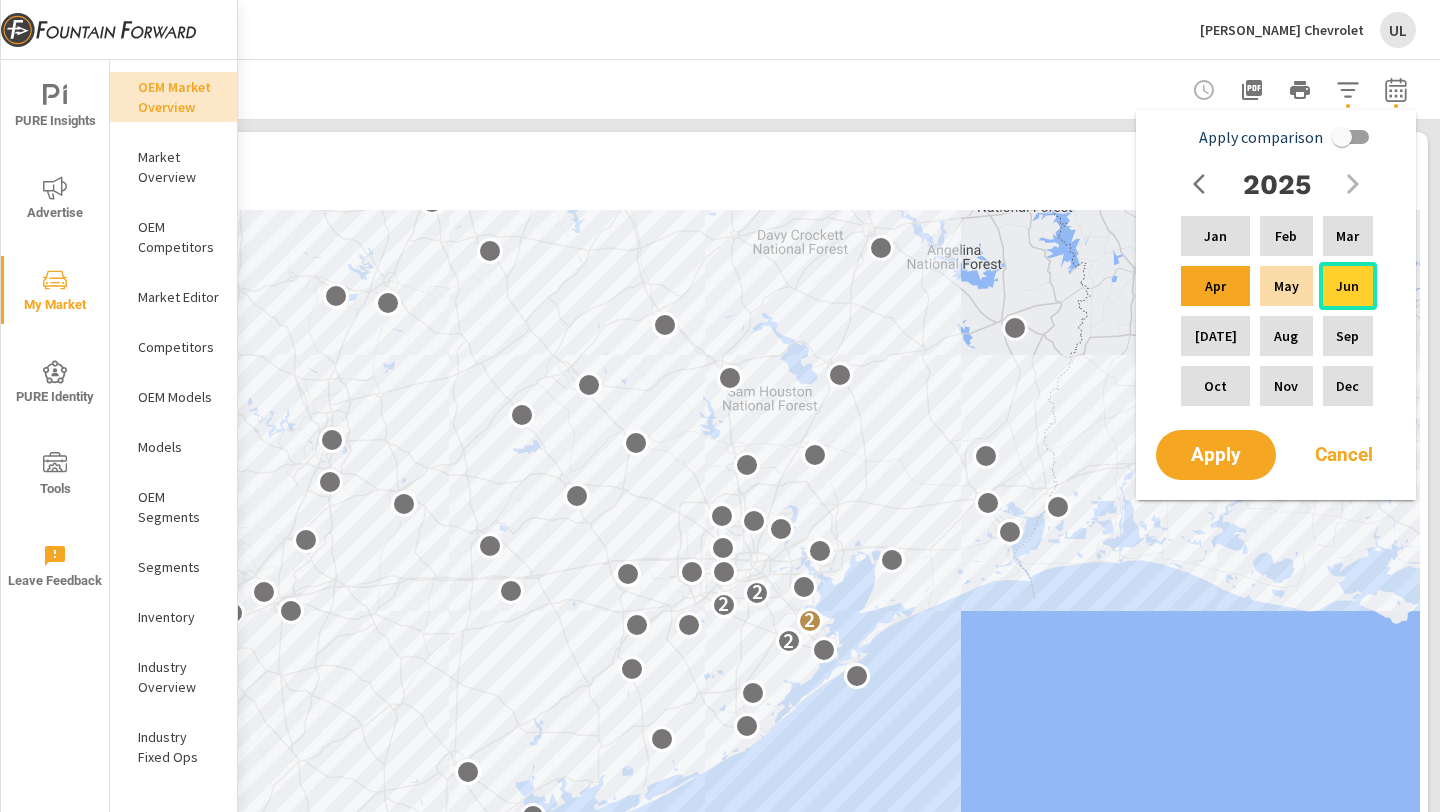 click on "Jun" at bounding box center (1347, 286) 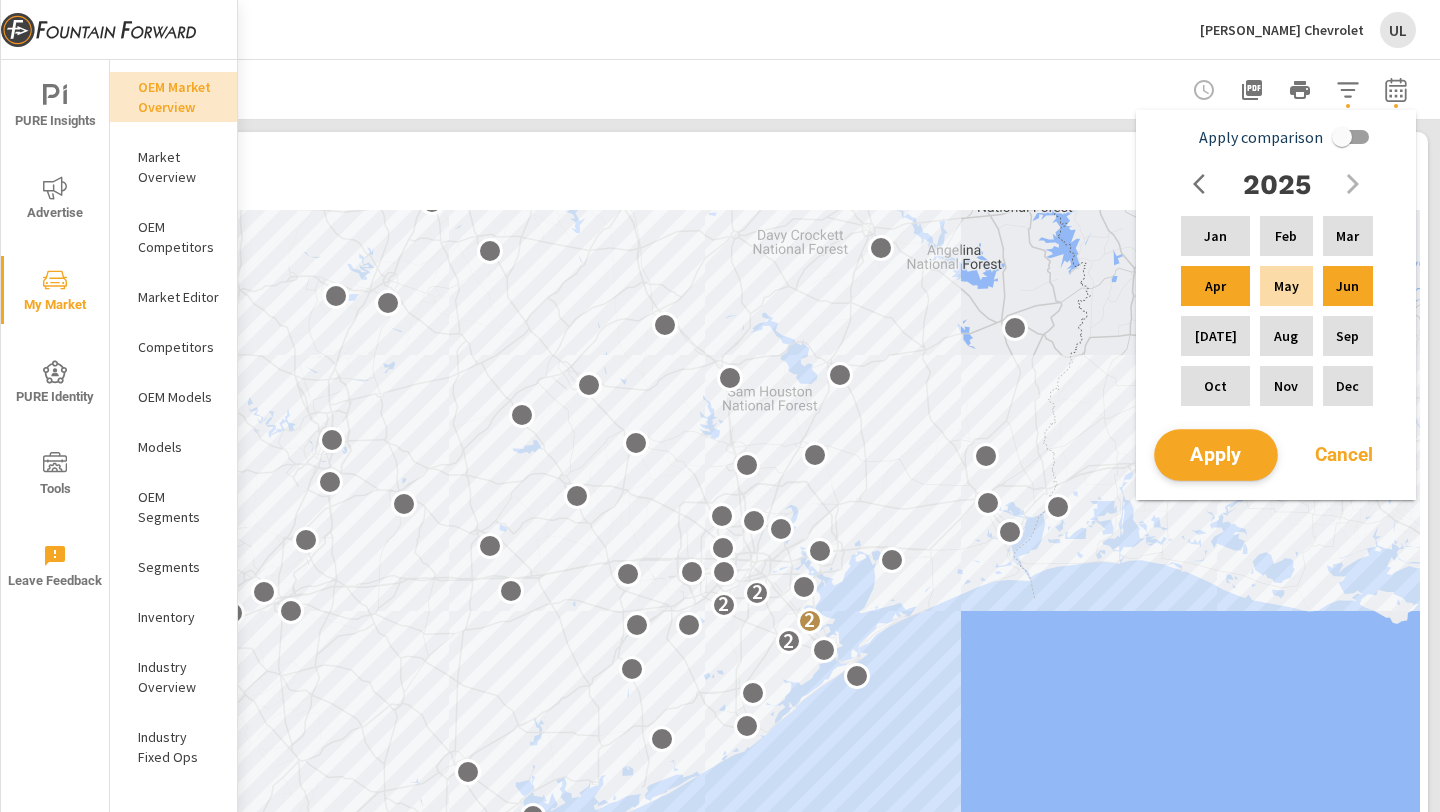 click on "Apply" at bounding box center [1216, 455] 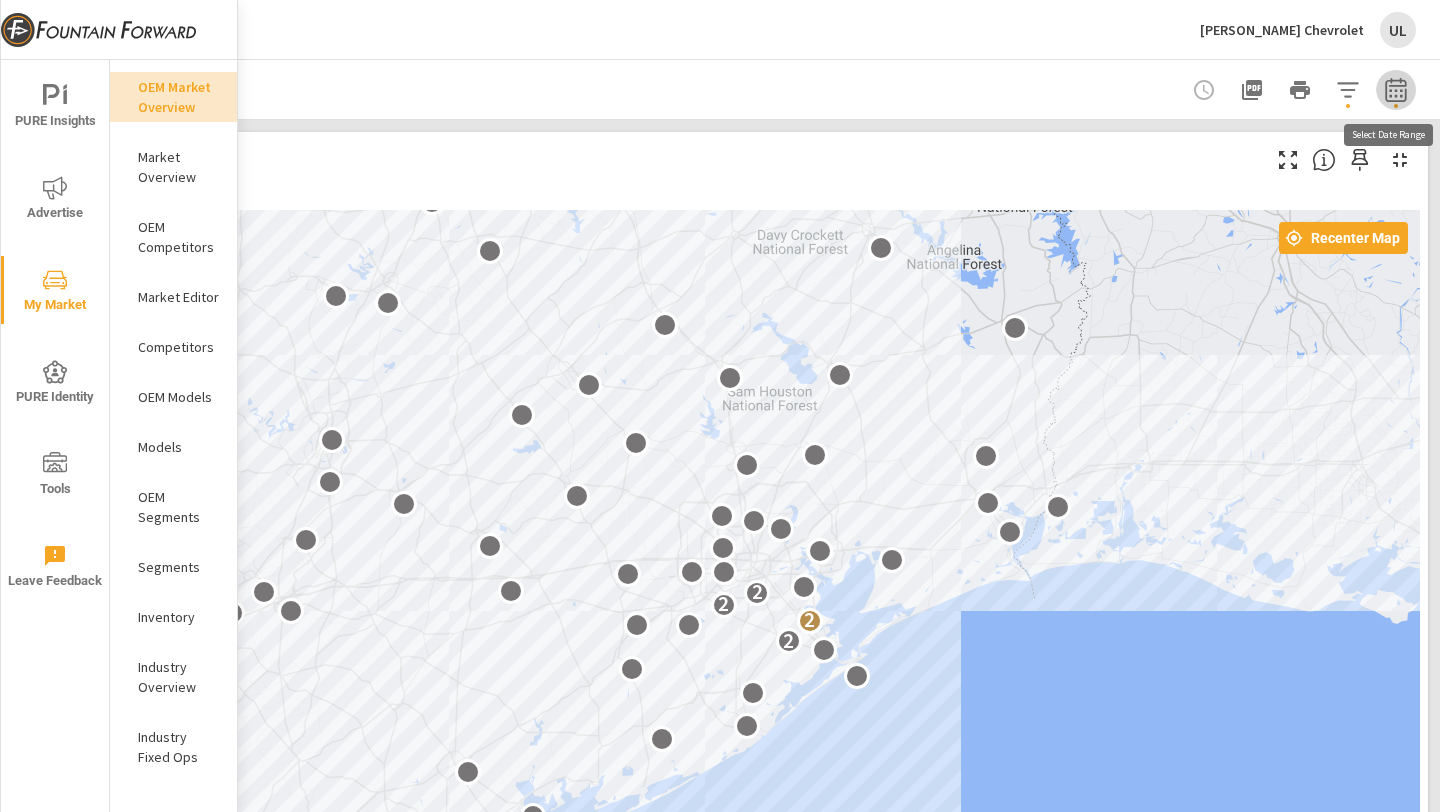 click 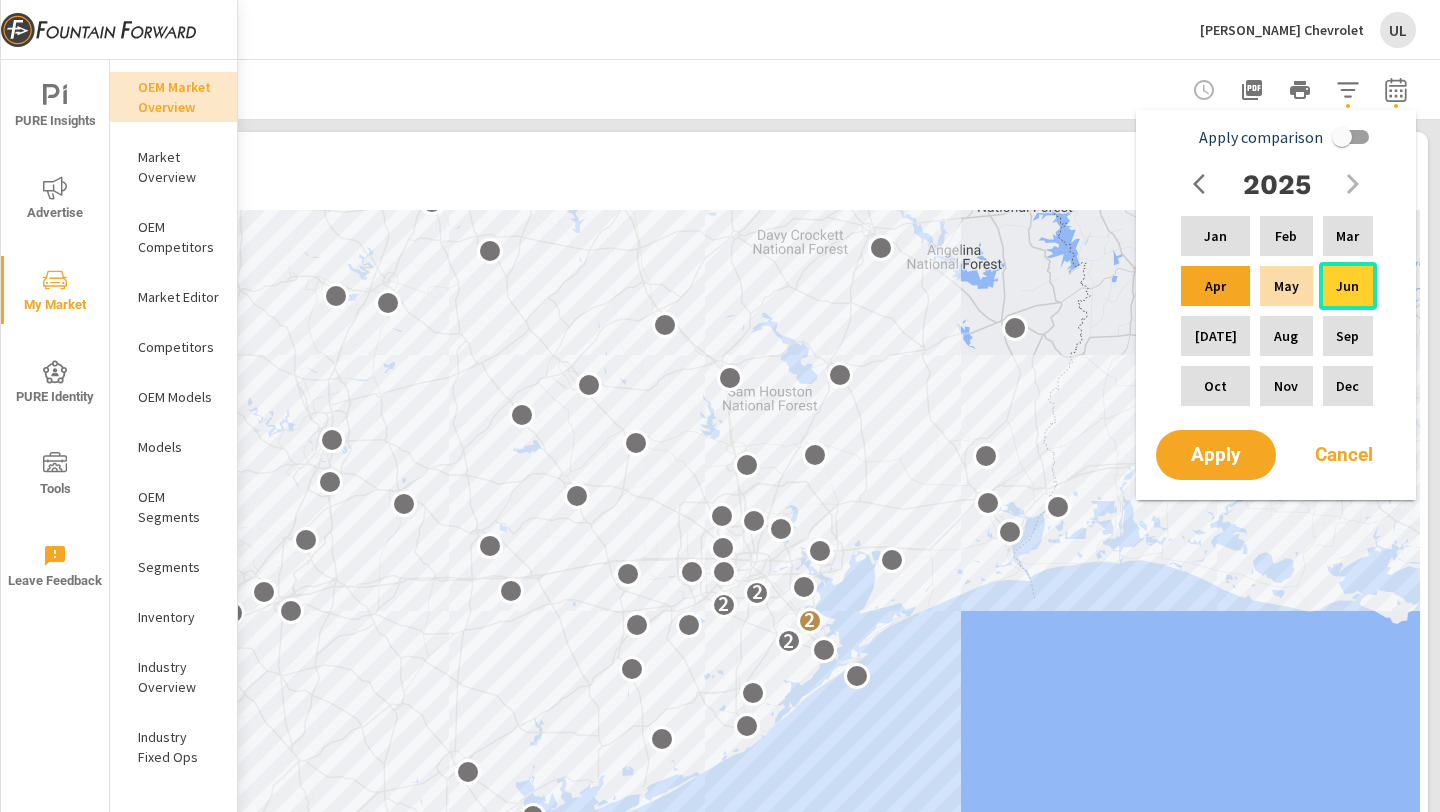 click on "Jun" at bounding box center (1347, 286) 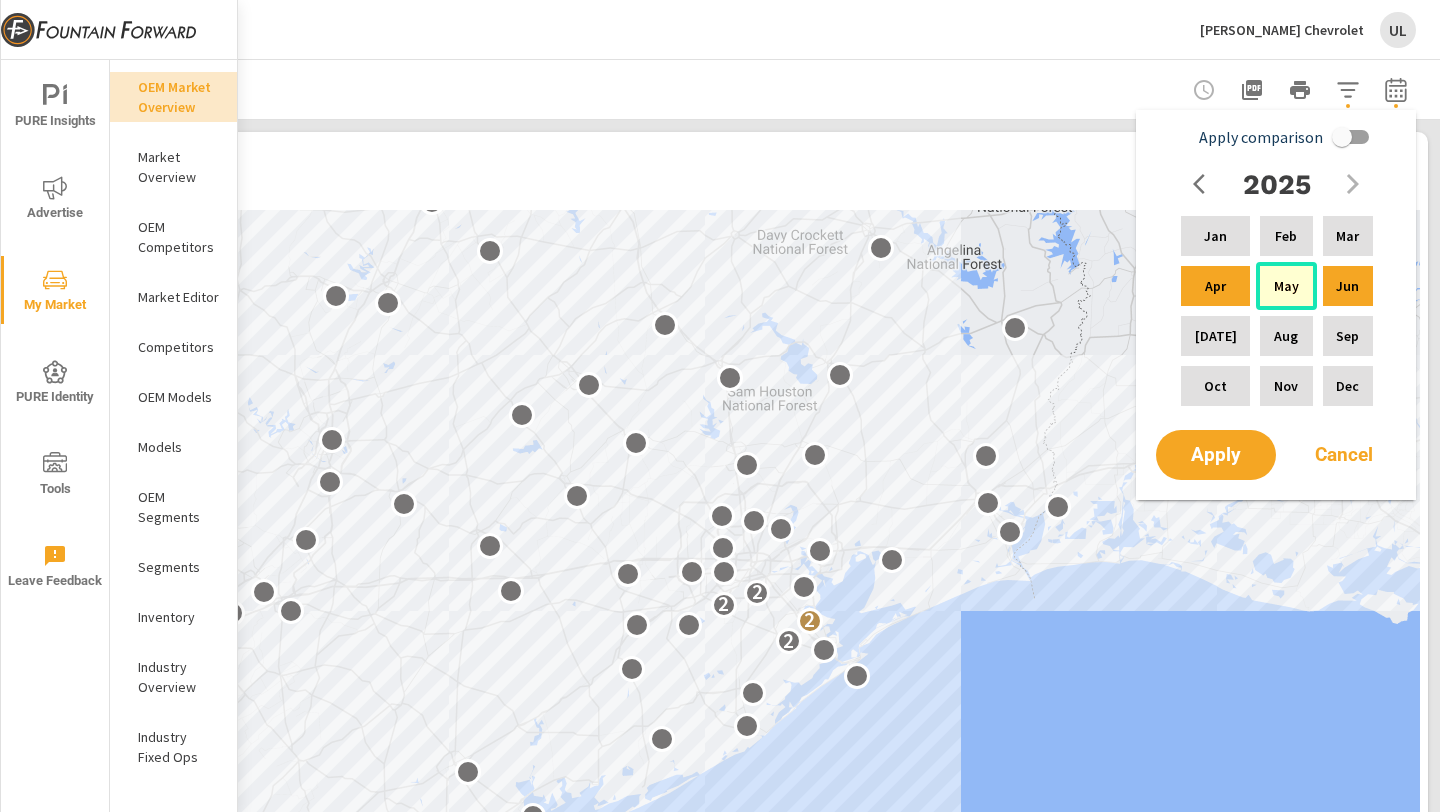 click on "May" at bounding box center [1286, 286] 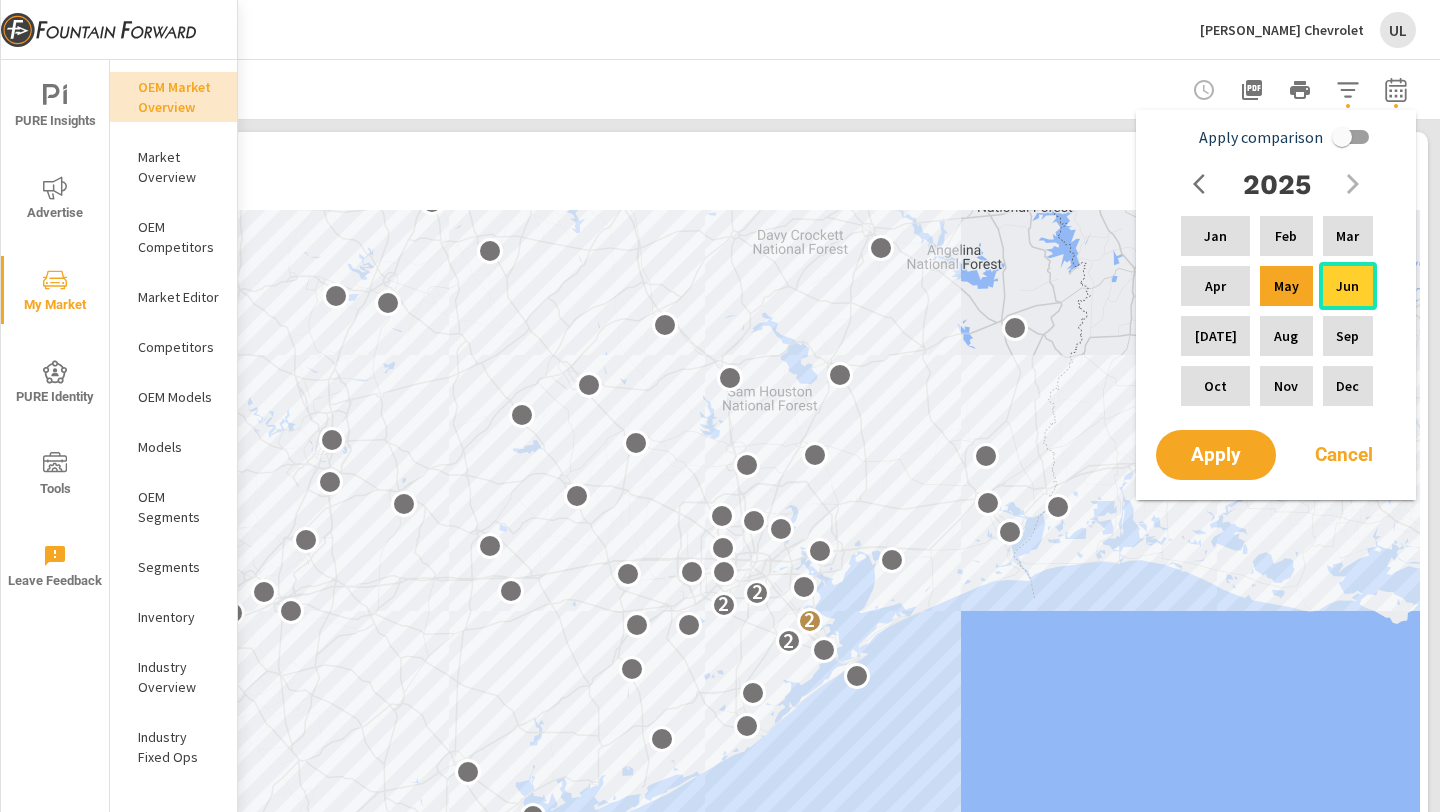 click on "Jun" at bounding box center [1348, 286] 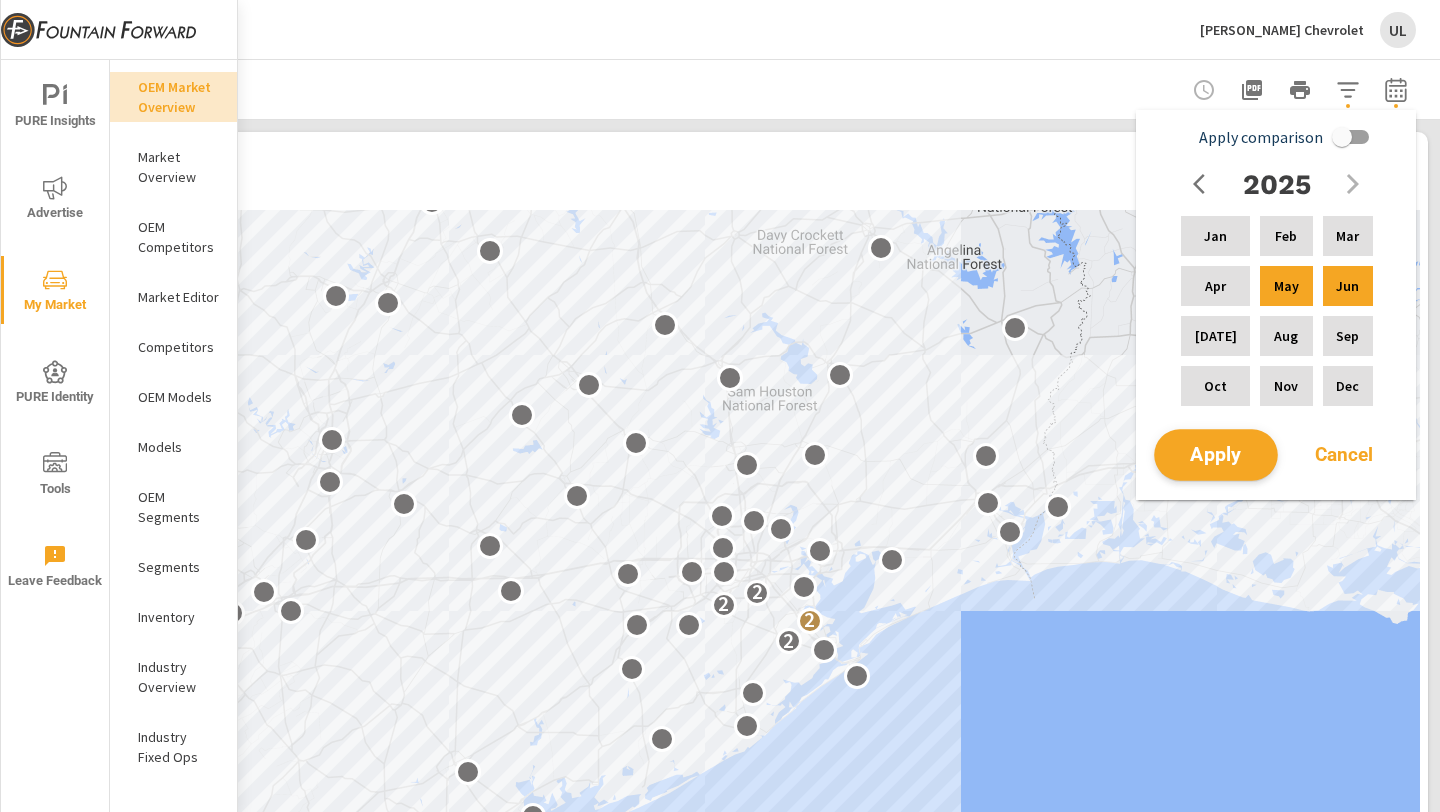 click on "Apply" at bounding box center [1216, 455] 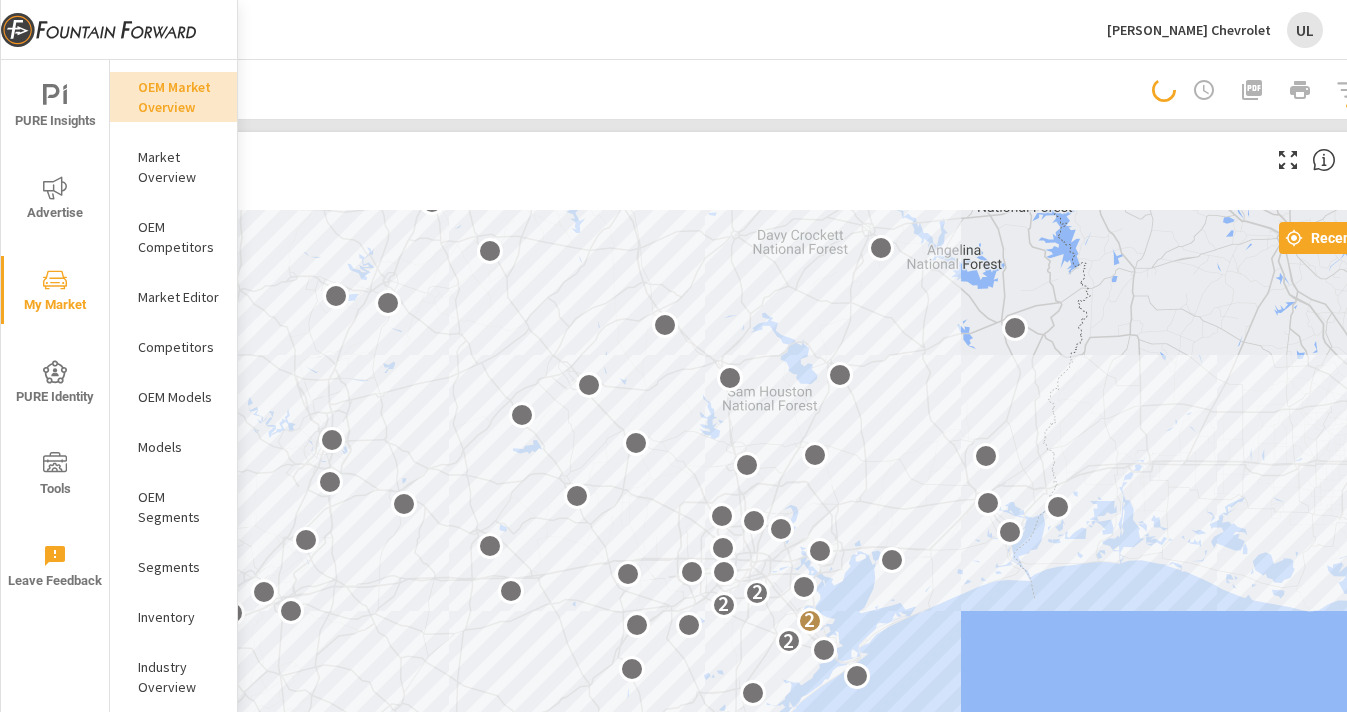 scroll, scrollTop: 0, scrollLeft: 278, axis: horizontal 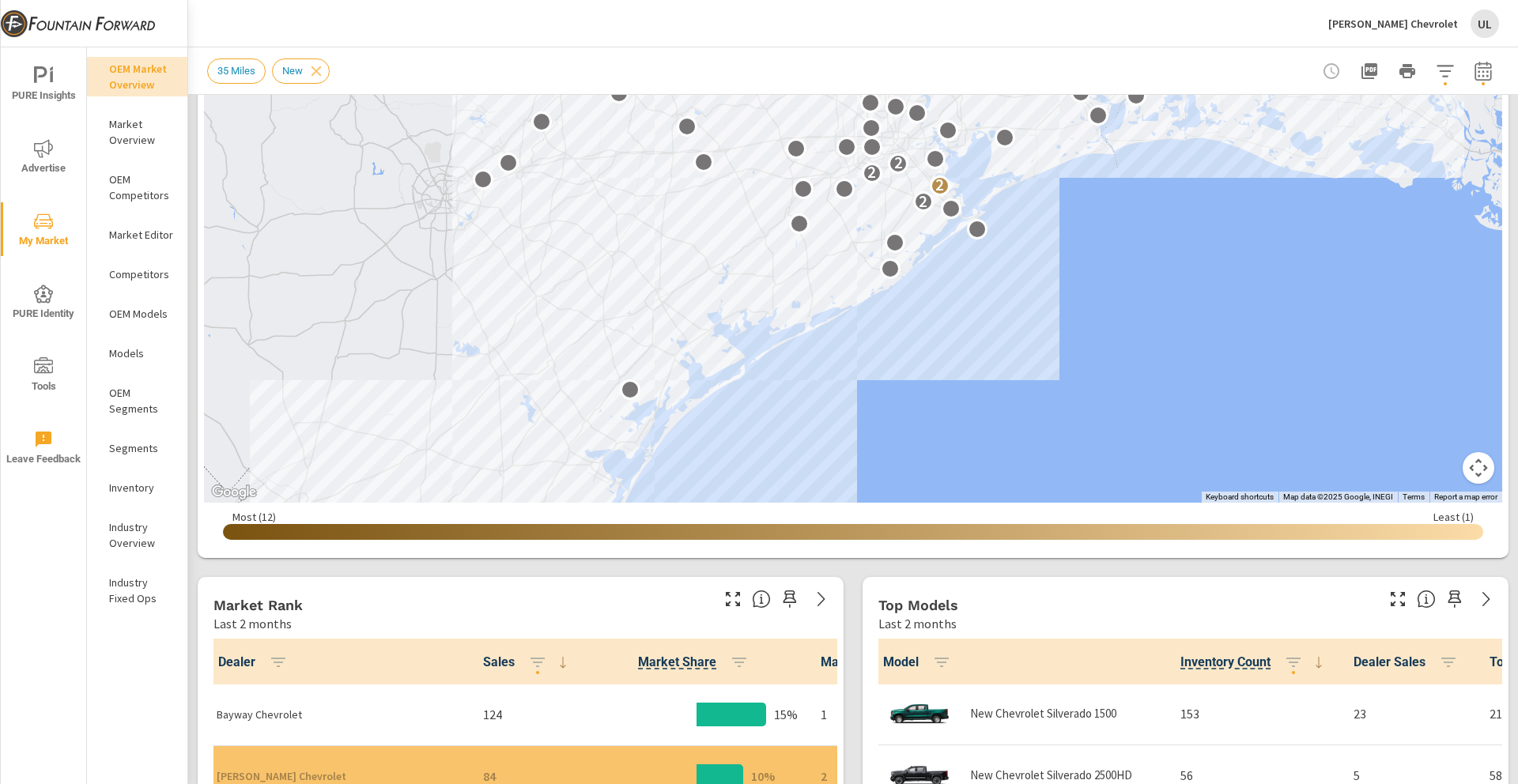 click 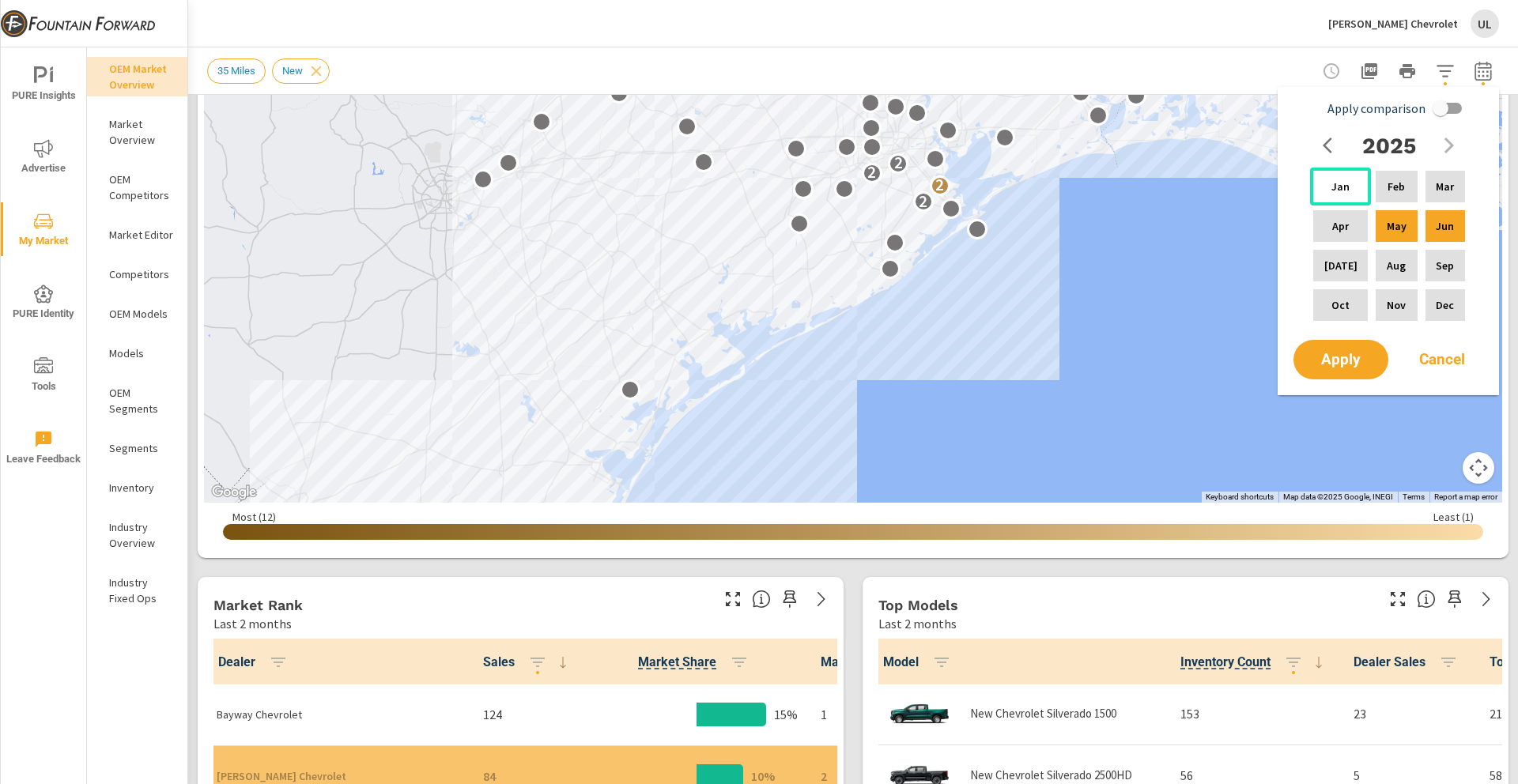 click on "Jan" at bounding box center (1340, 187) 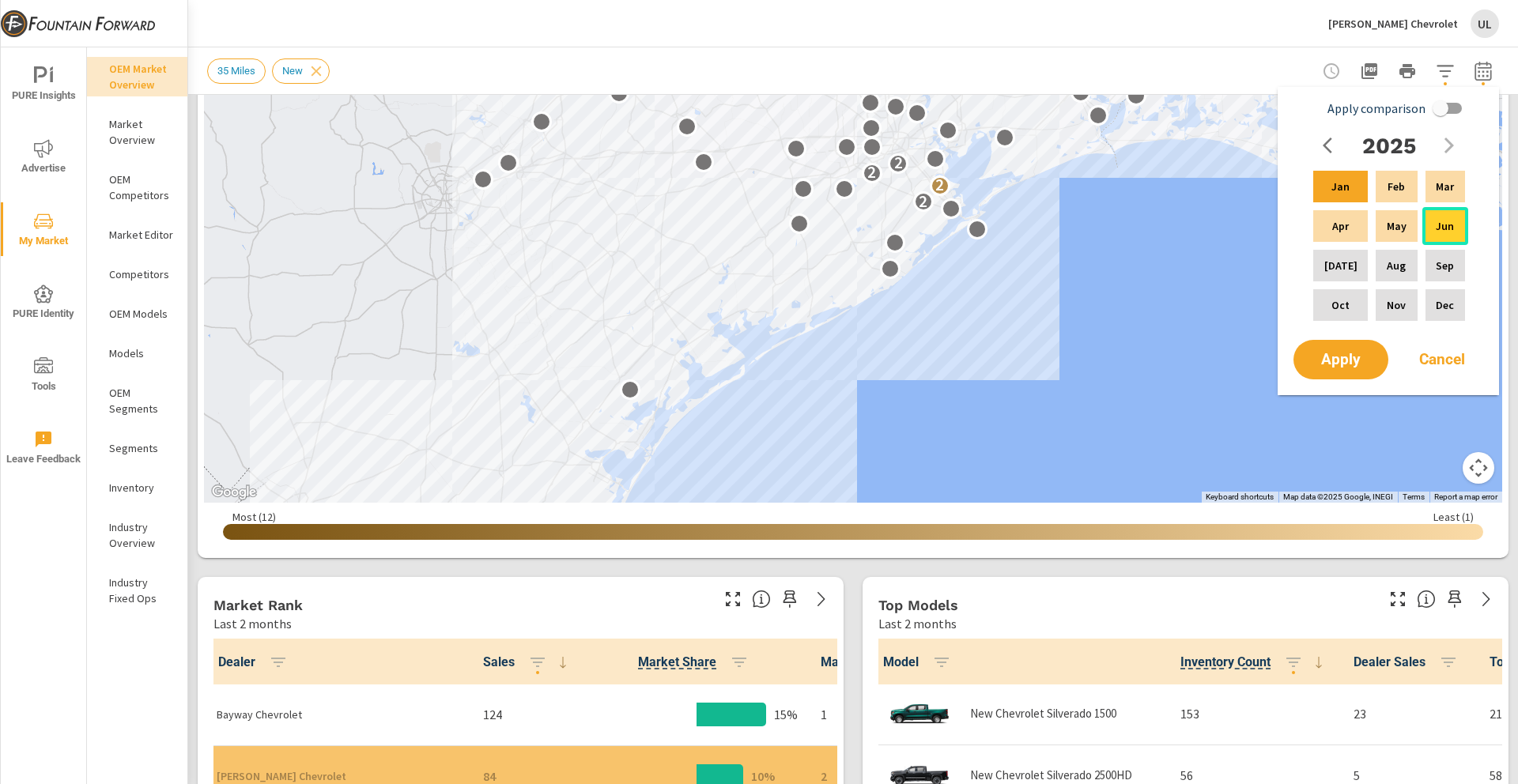 click on "Jun" at bounding box center (1445, 226) 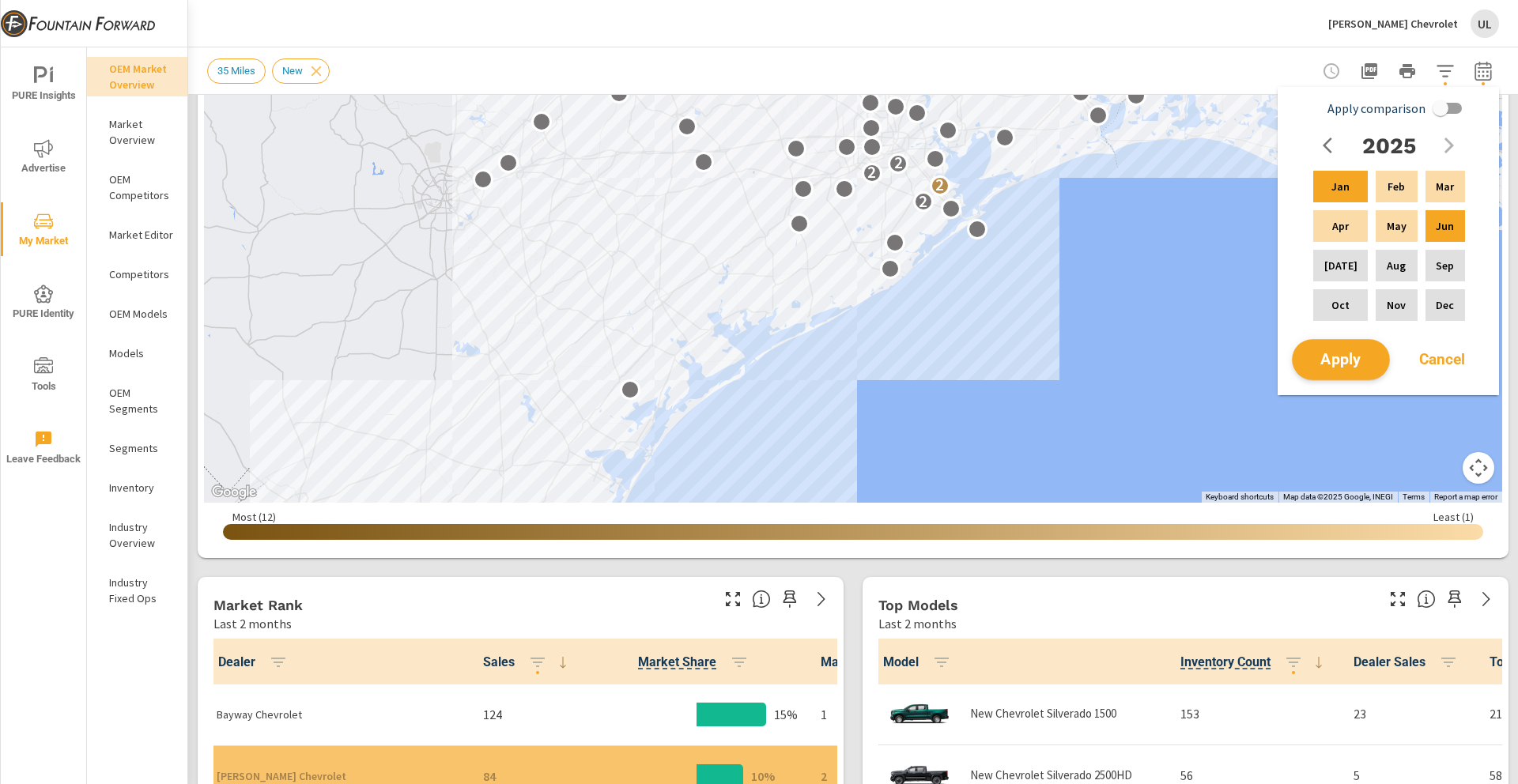 click on "Apply" at bounding box center (1341, 360) 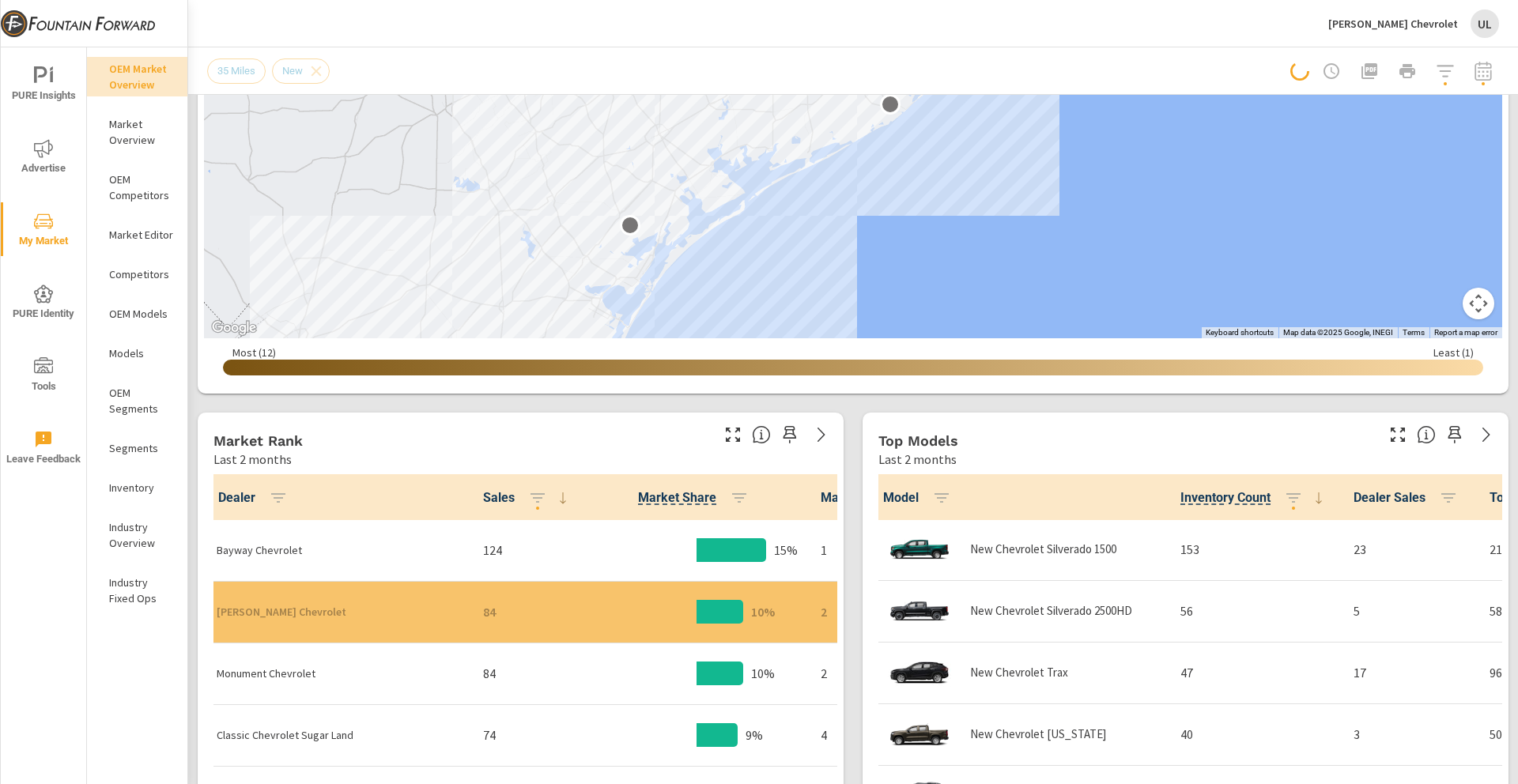 scroll, scrollTop: 537, scrollLeft: 0, axis: vertical 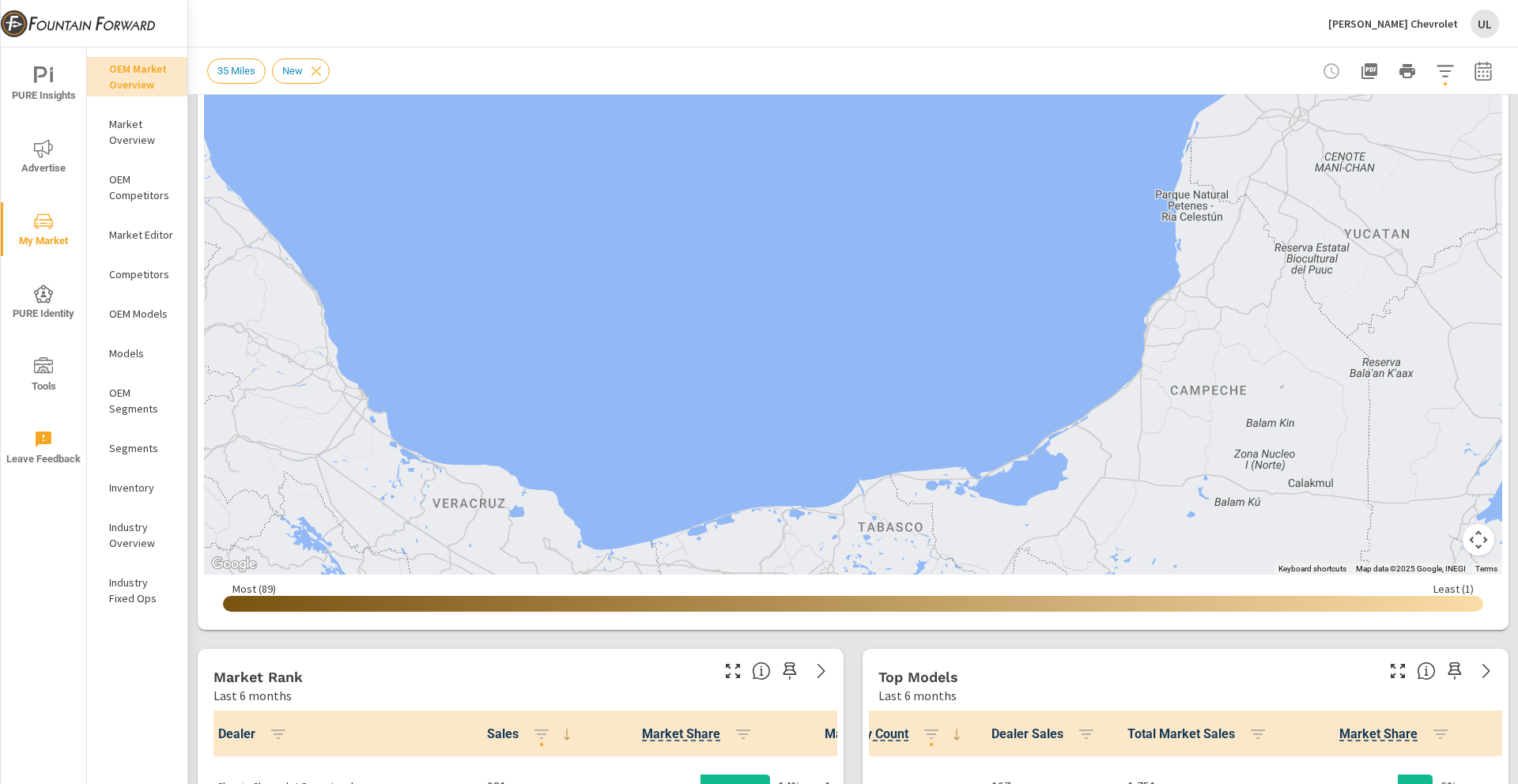 click 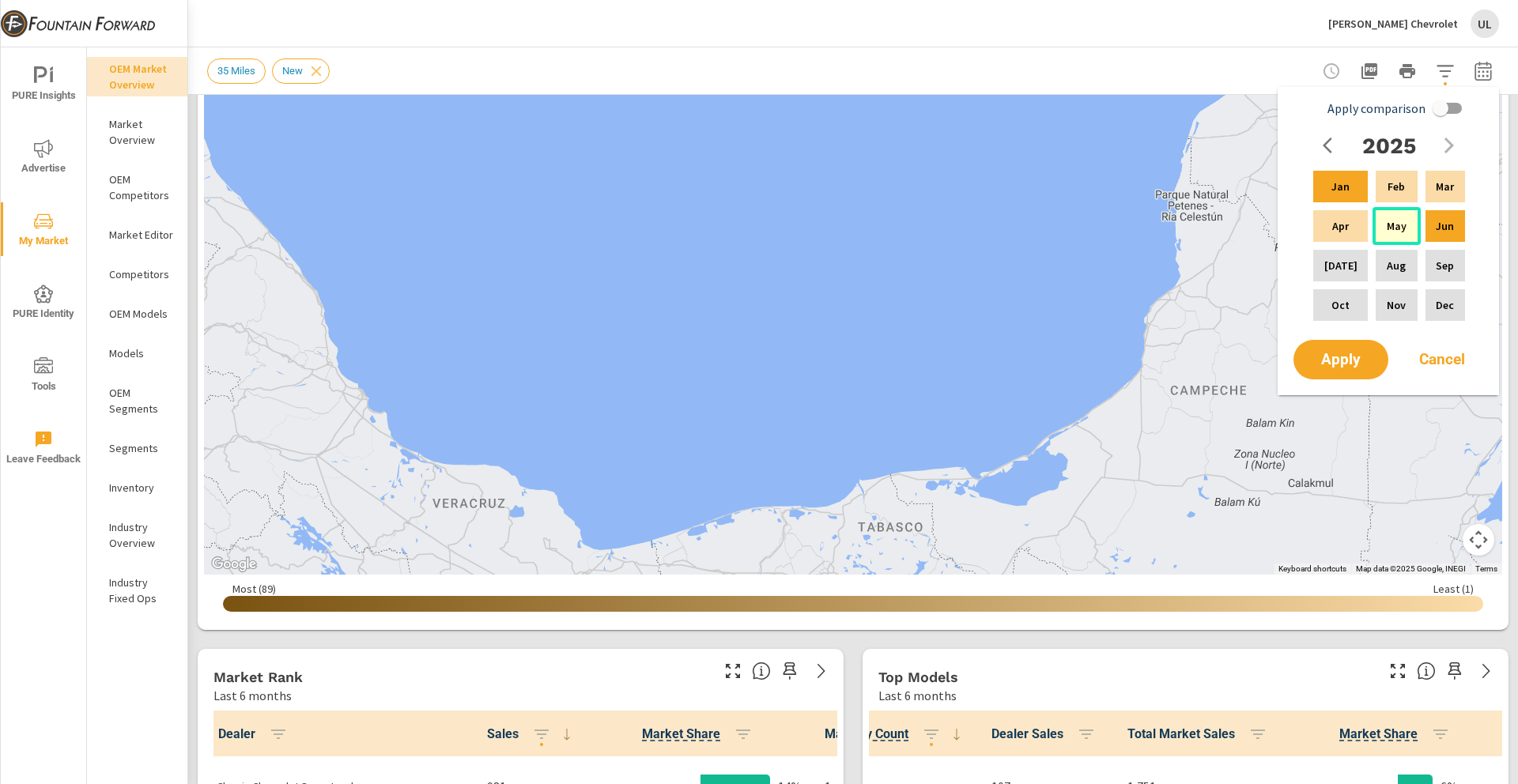 click on "May" at bounding box center [1396, 226] 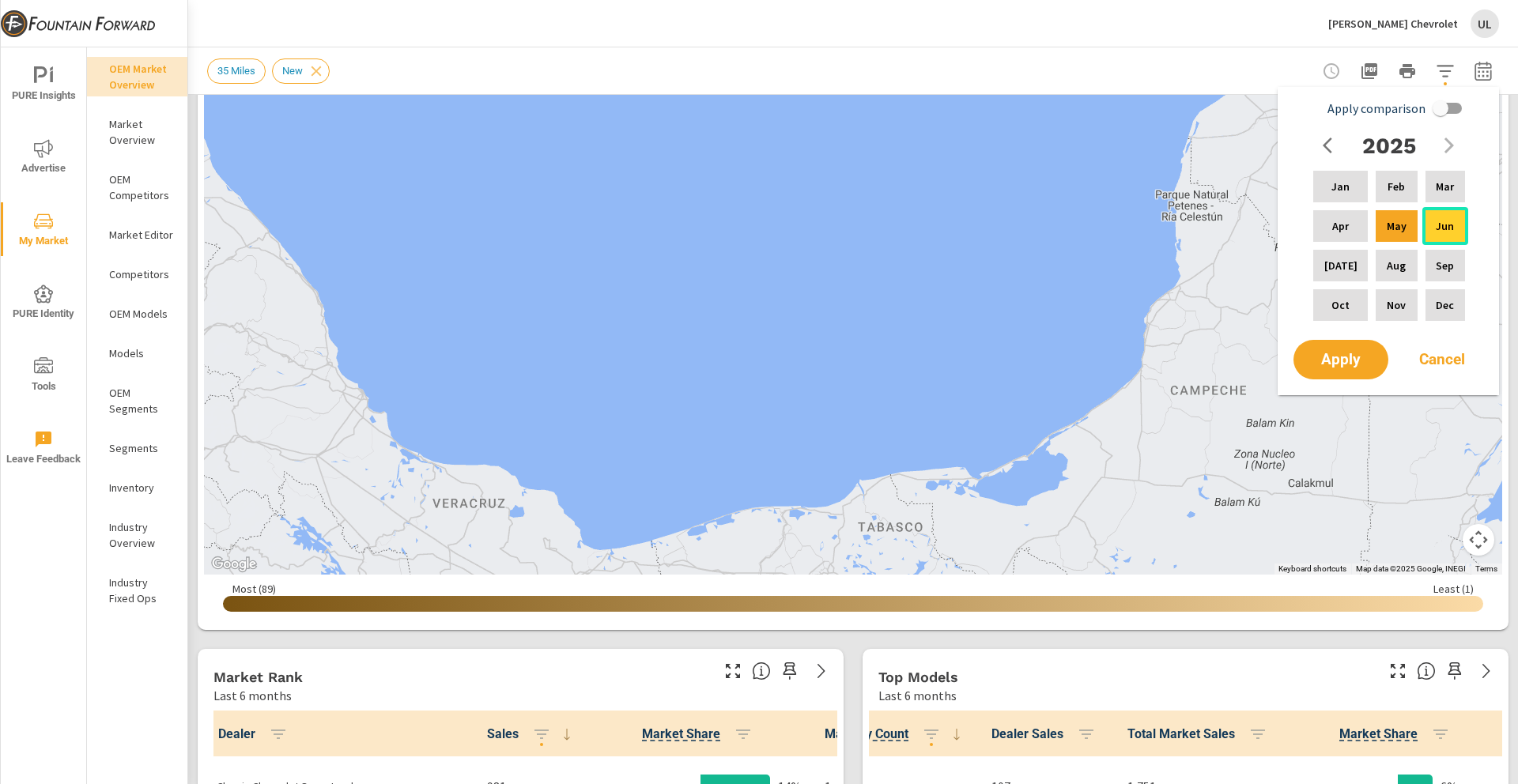 click on "Jun" at bounding box center [1444, 226] 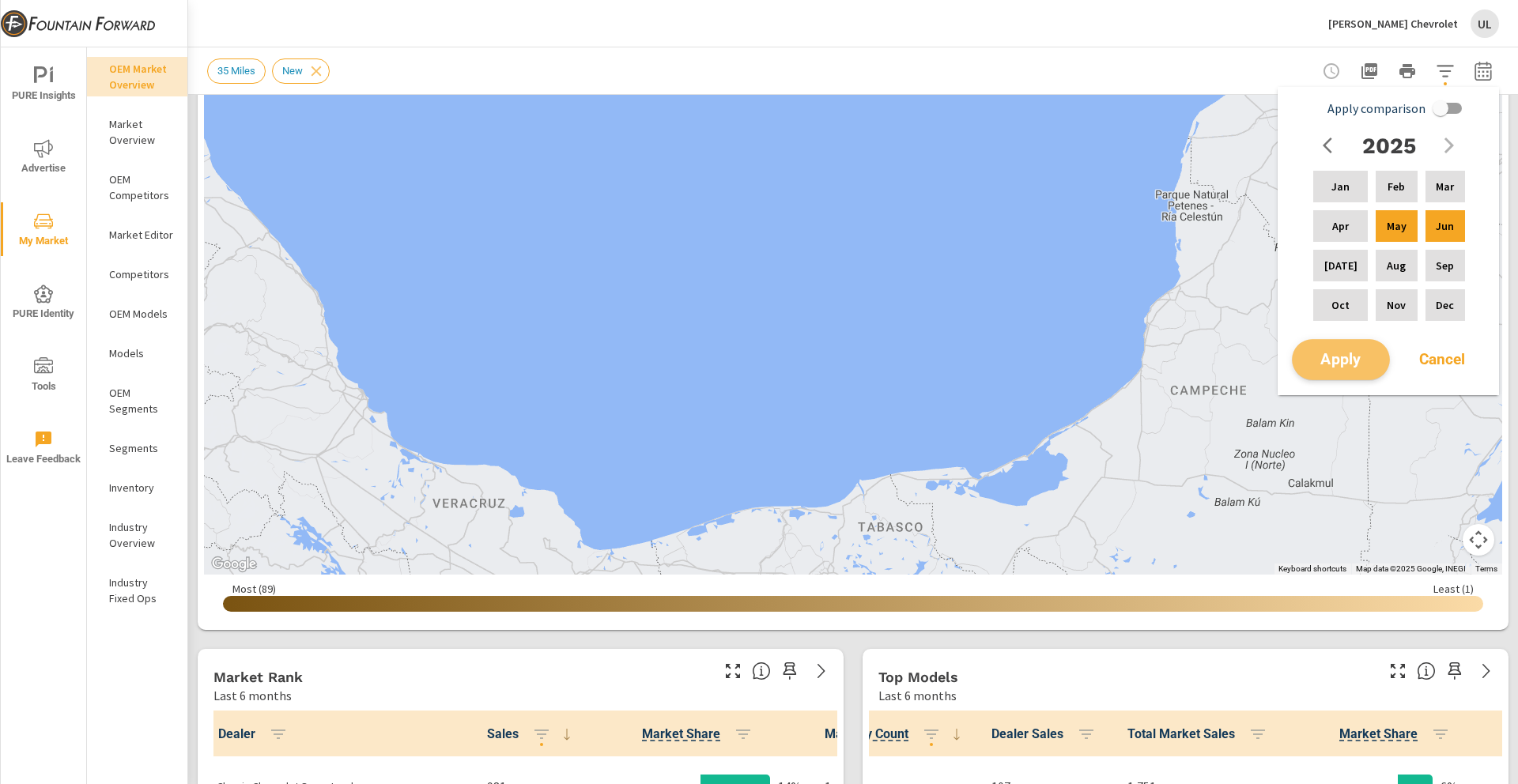 click on "Apply" at bounding box center [1341, 360] 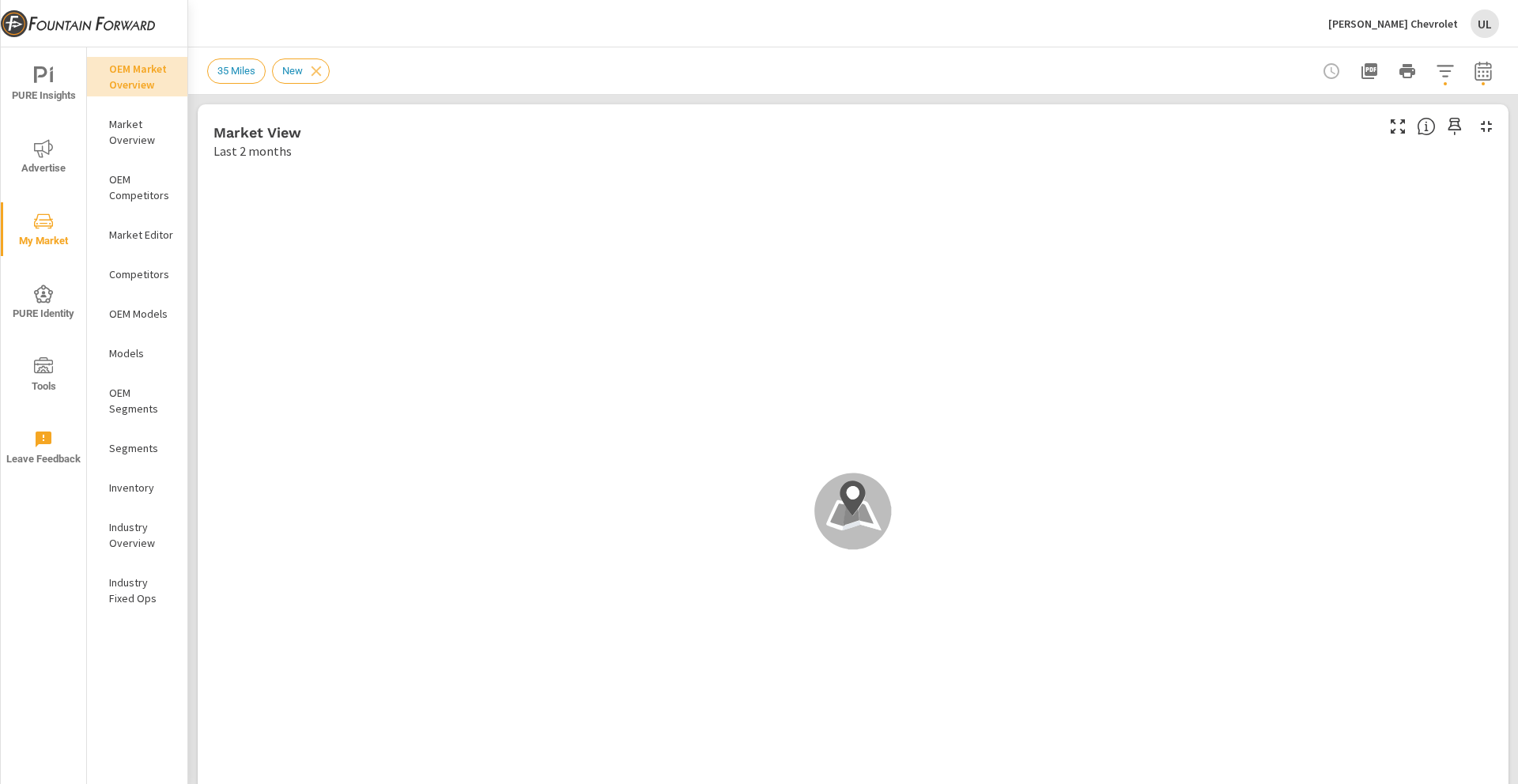 scroll, scrollTop: 1, scrollLeft: 0, axis: vertical 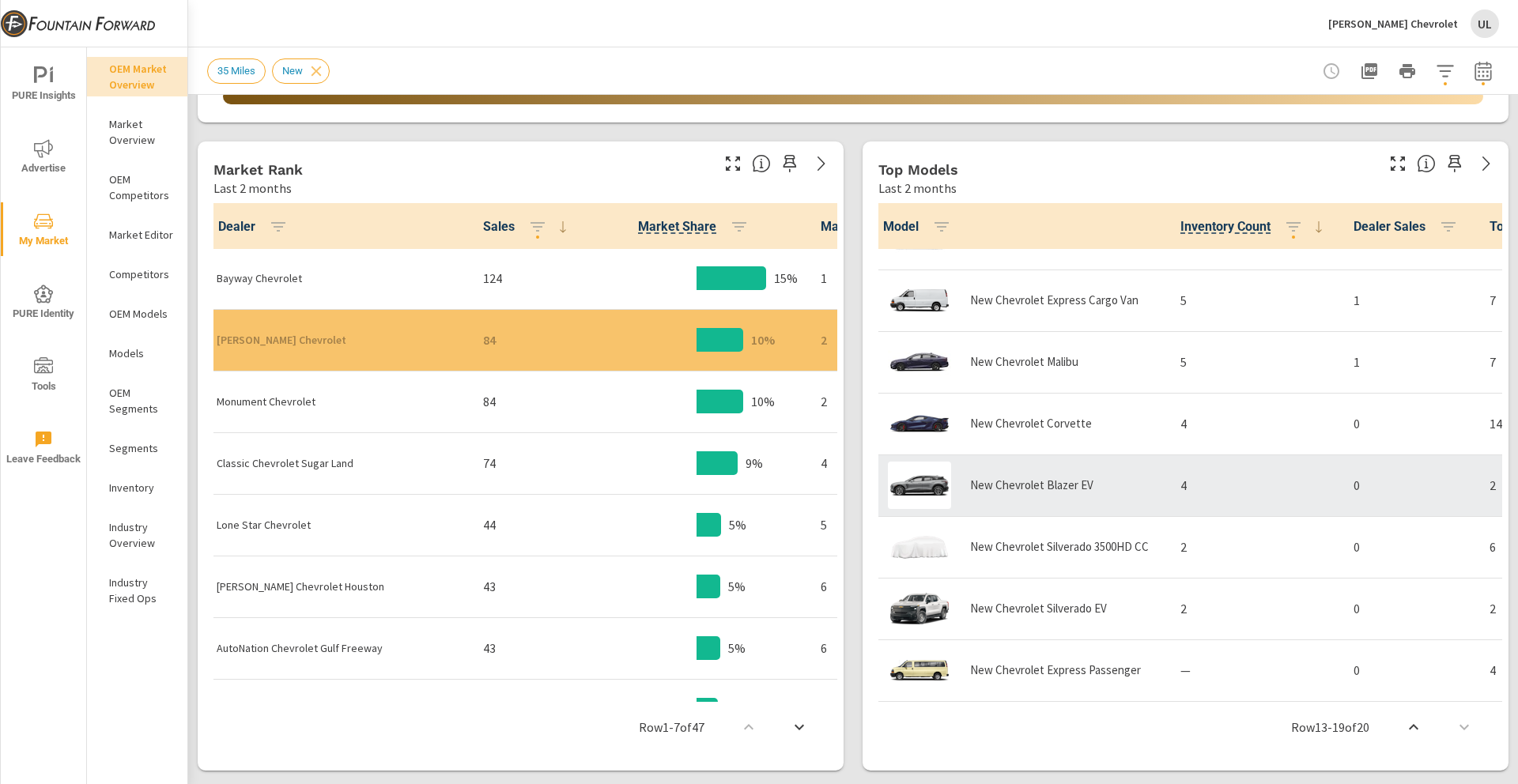 click on "4" at bounding box center (1254, 485) 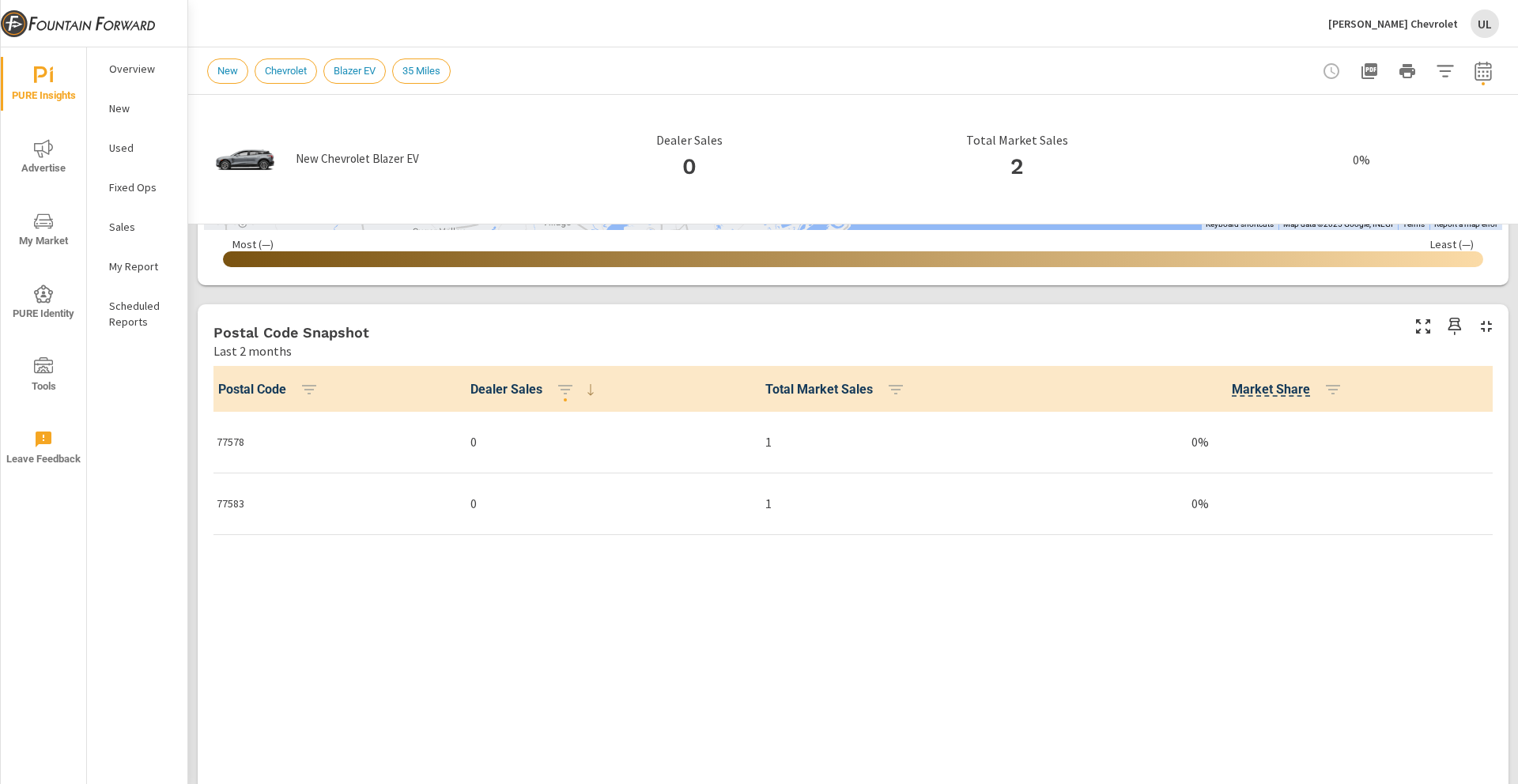 scroll, scrollTop: 866, scrollLeft: 0, axis: vertical 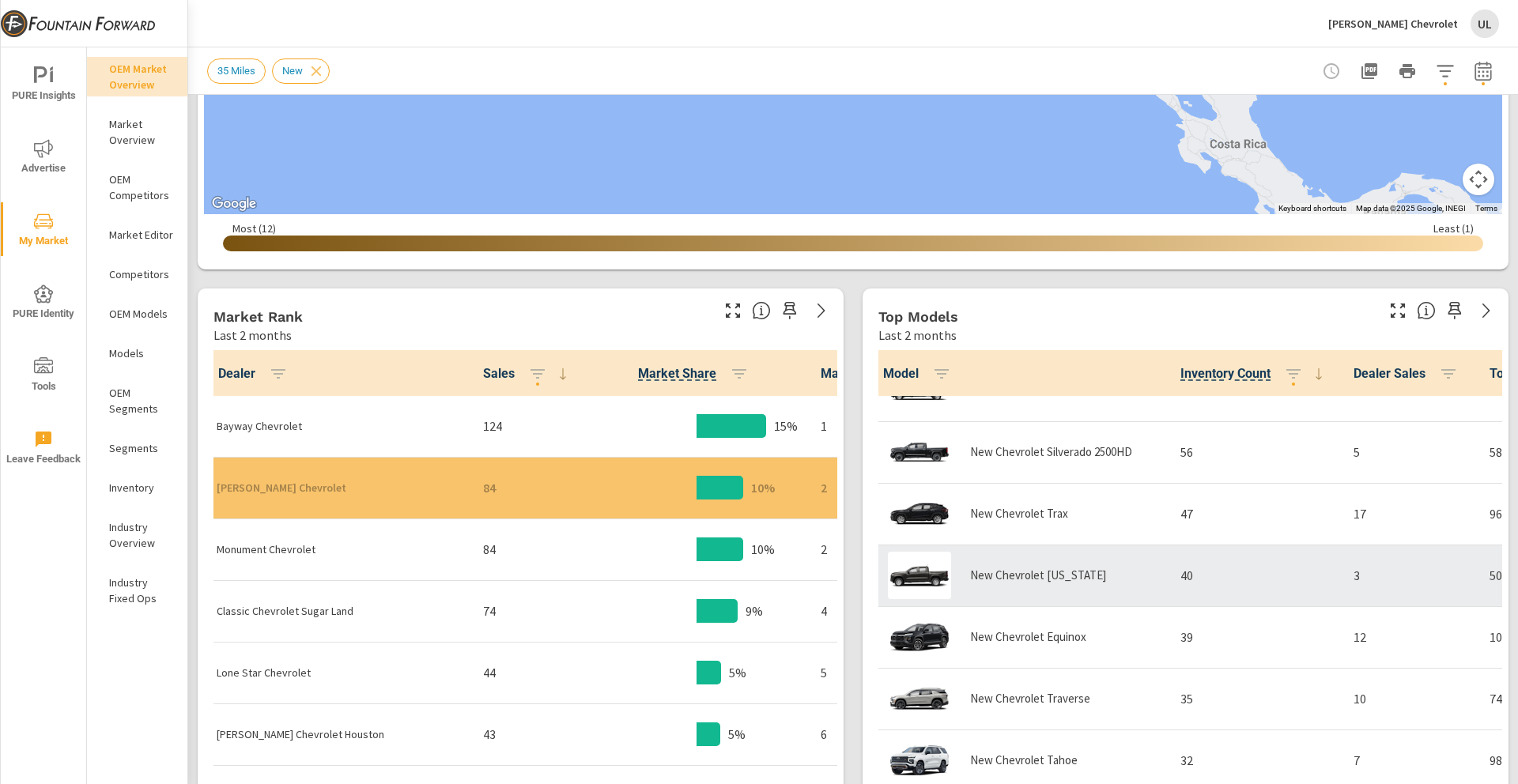 click on "New Chevrolet [US_STATE]" at bounding box center [1018, 575] 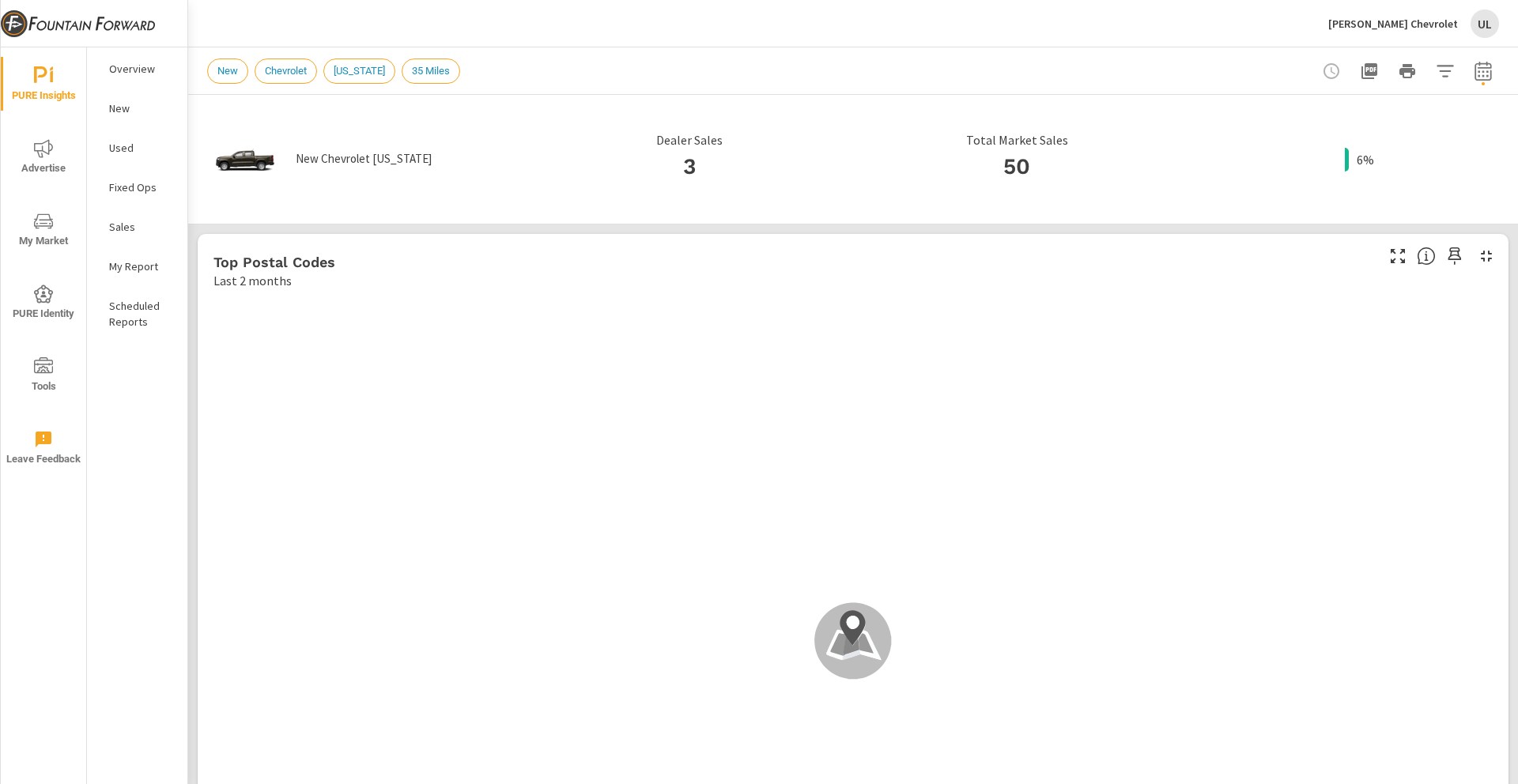 scroll, scrollTop: 1, scrollLeft: 0, axis: vertical 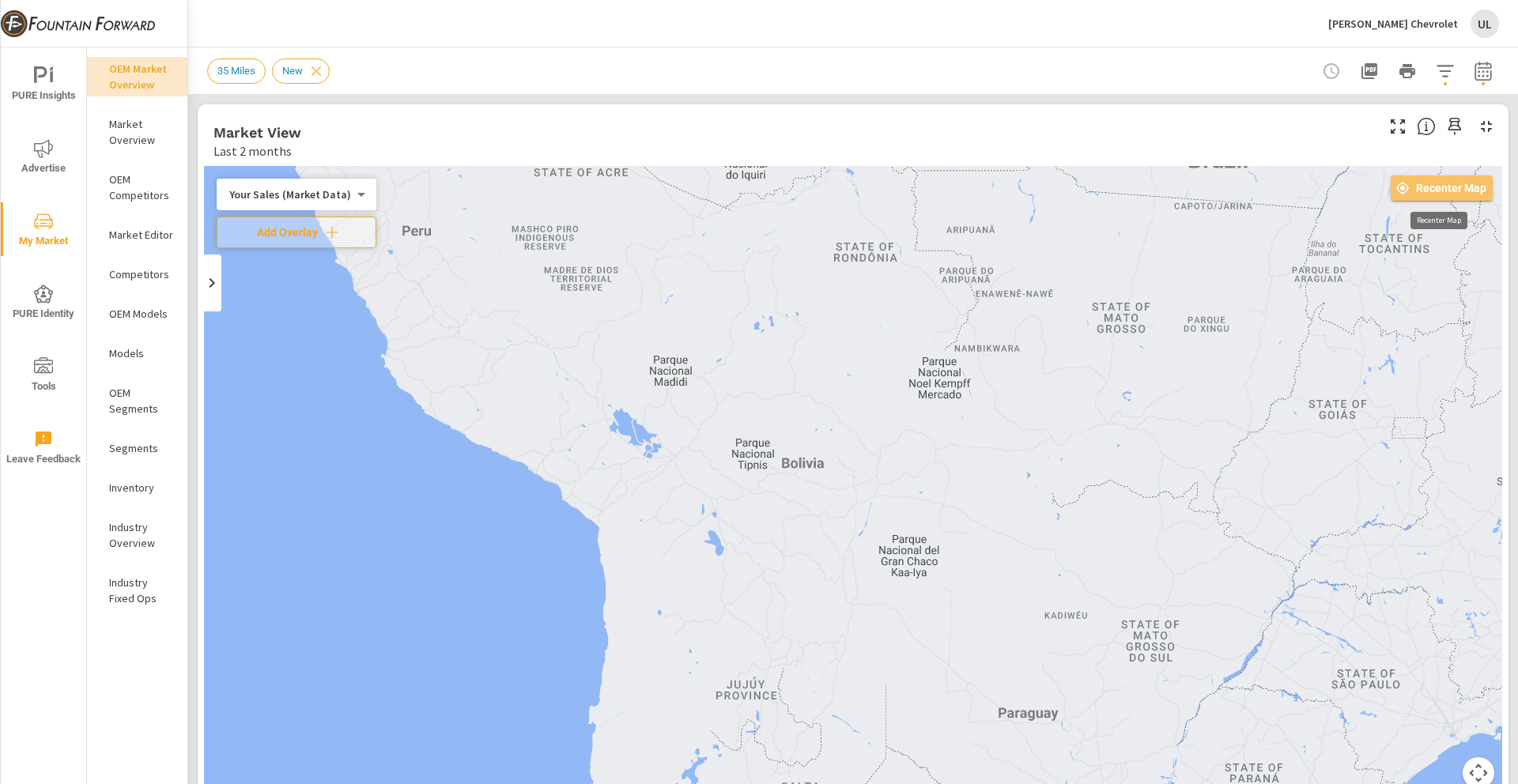 click on "Recenter Map" at bounding box center [1441, 188] 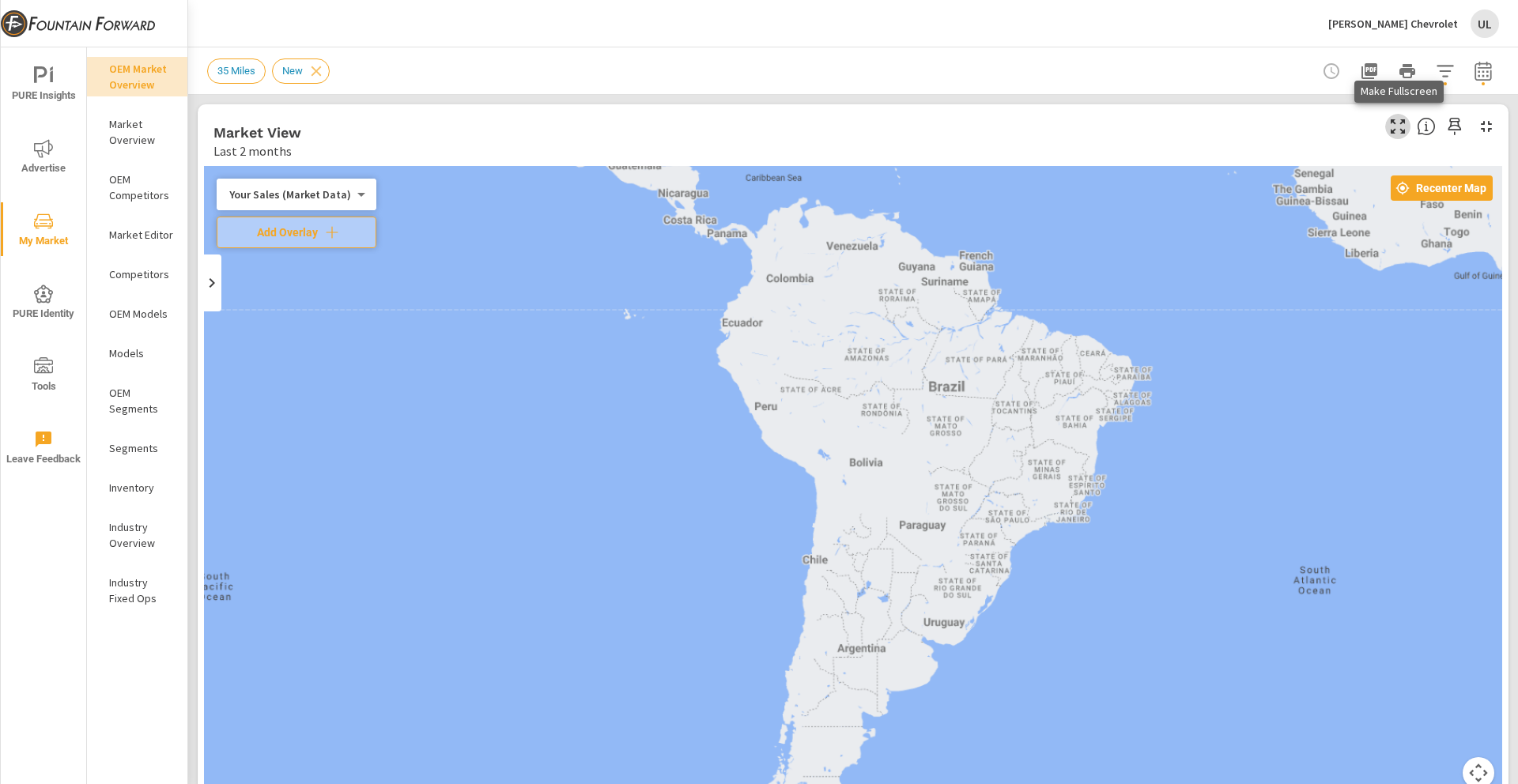 click 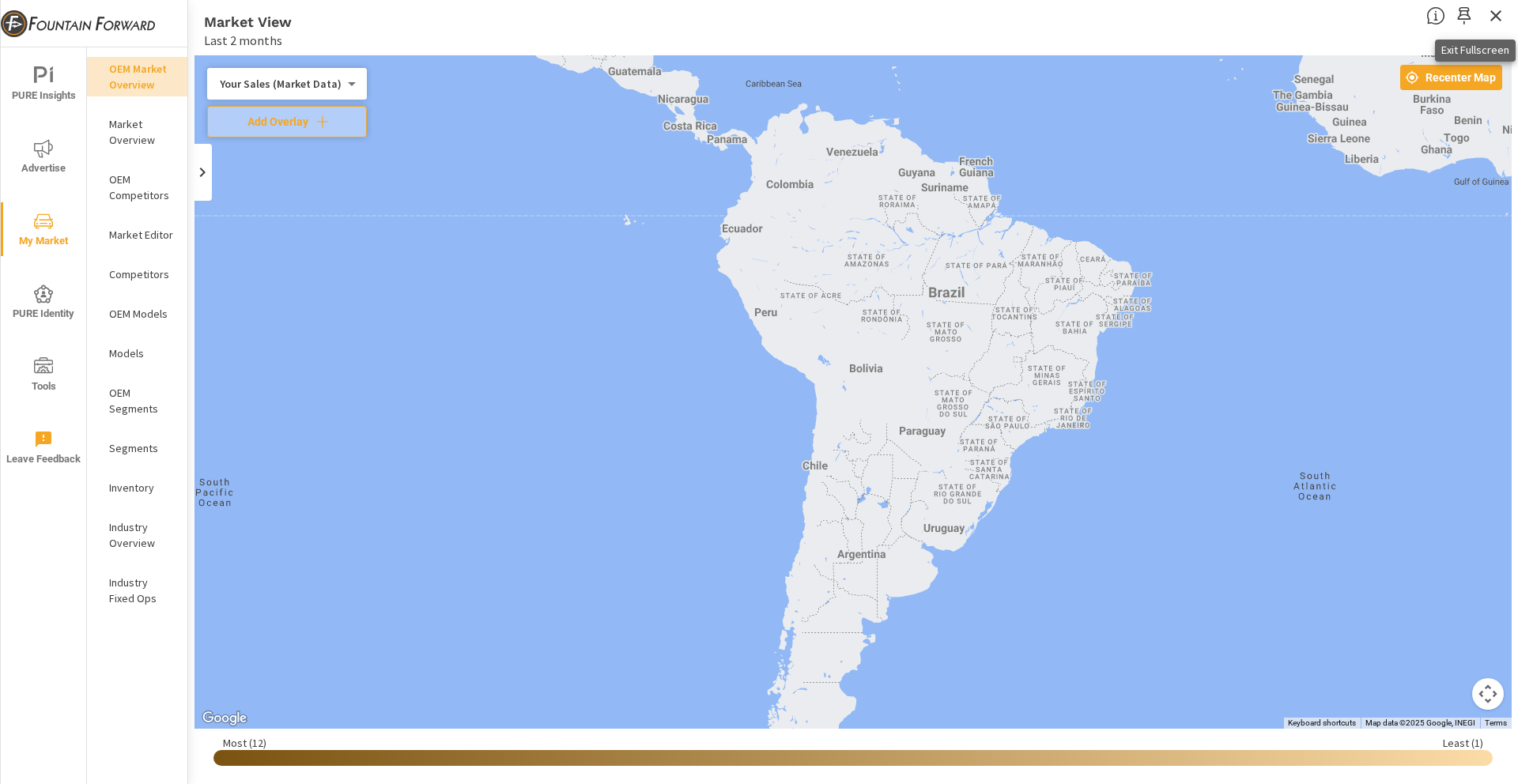 click 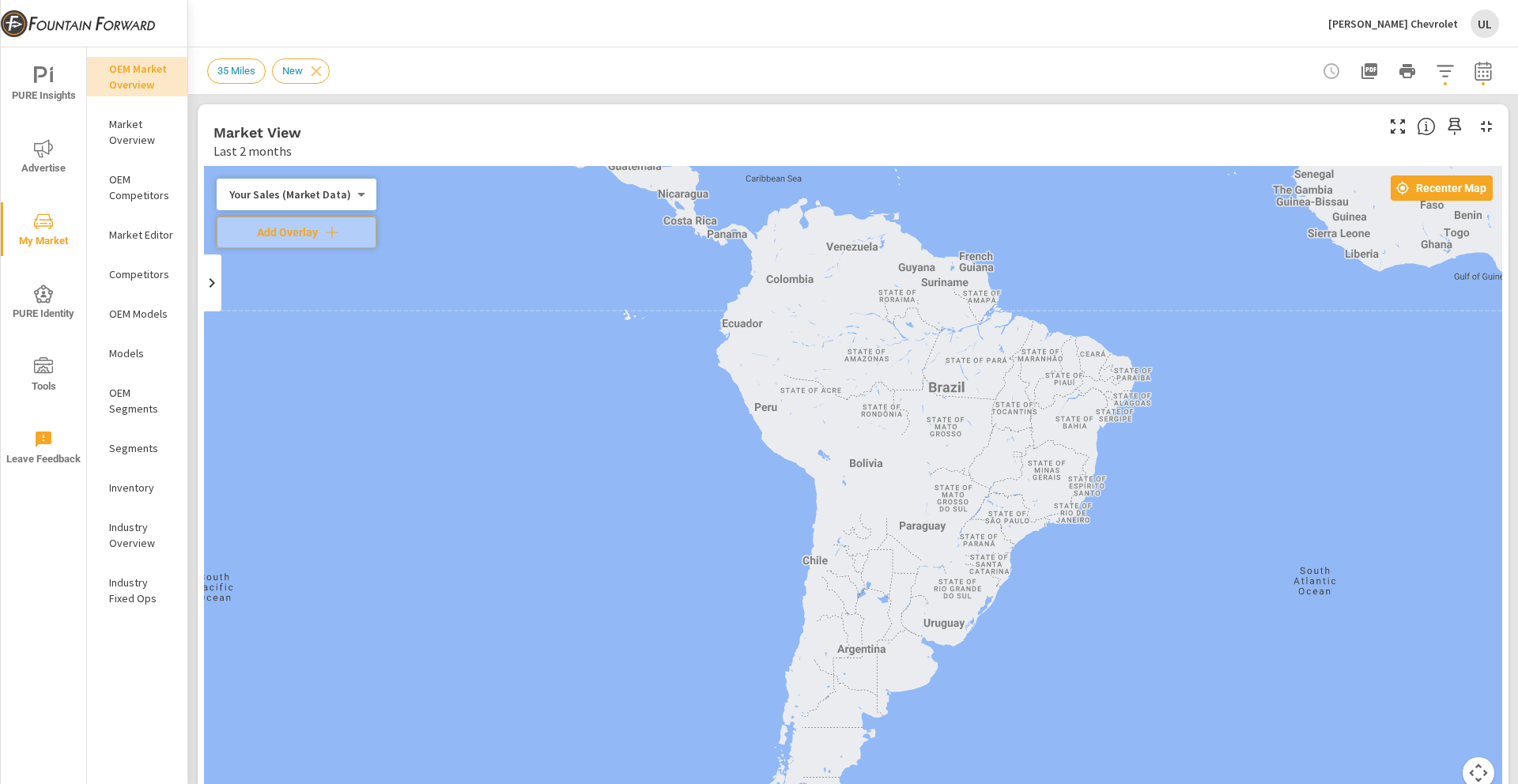 scroll, scrollTop: 62, scrollLeft: 0, axis: vertical 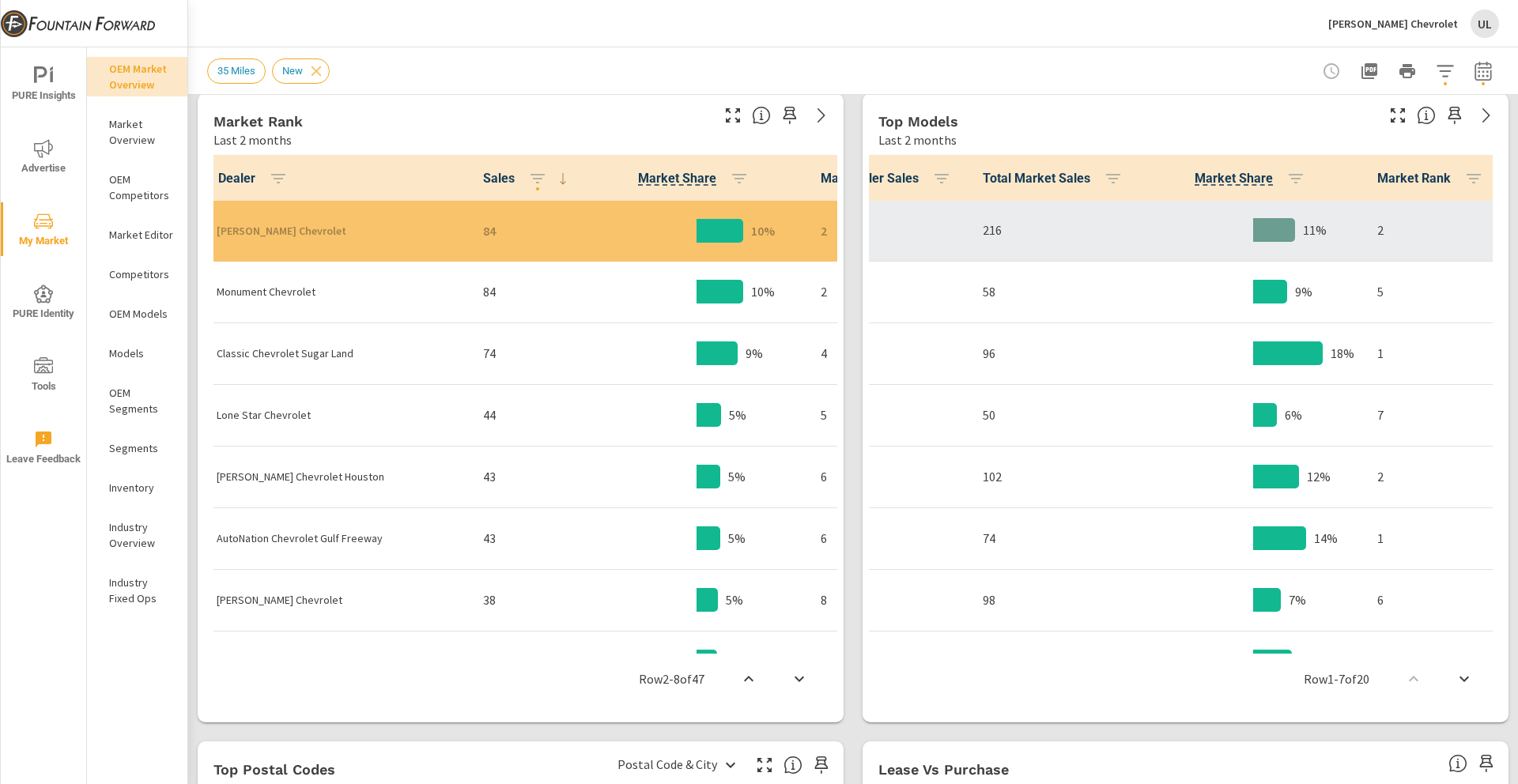 click on "11%" at bounding box center (1253, 231) 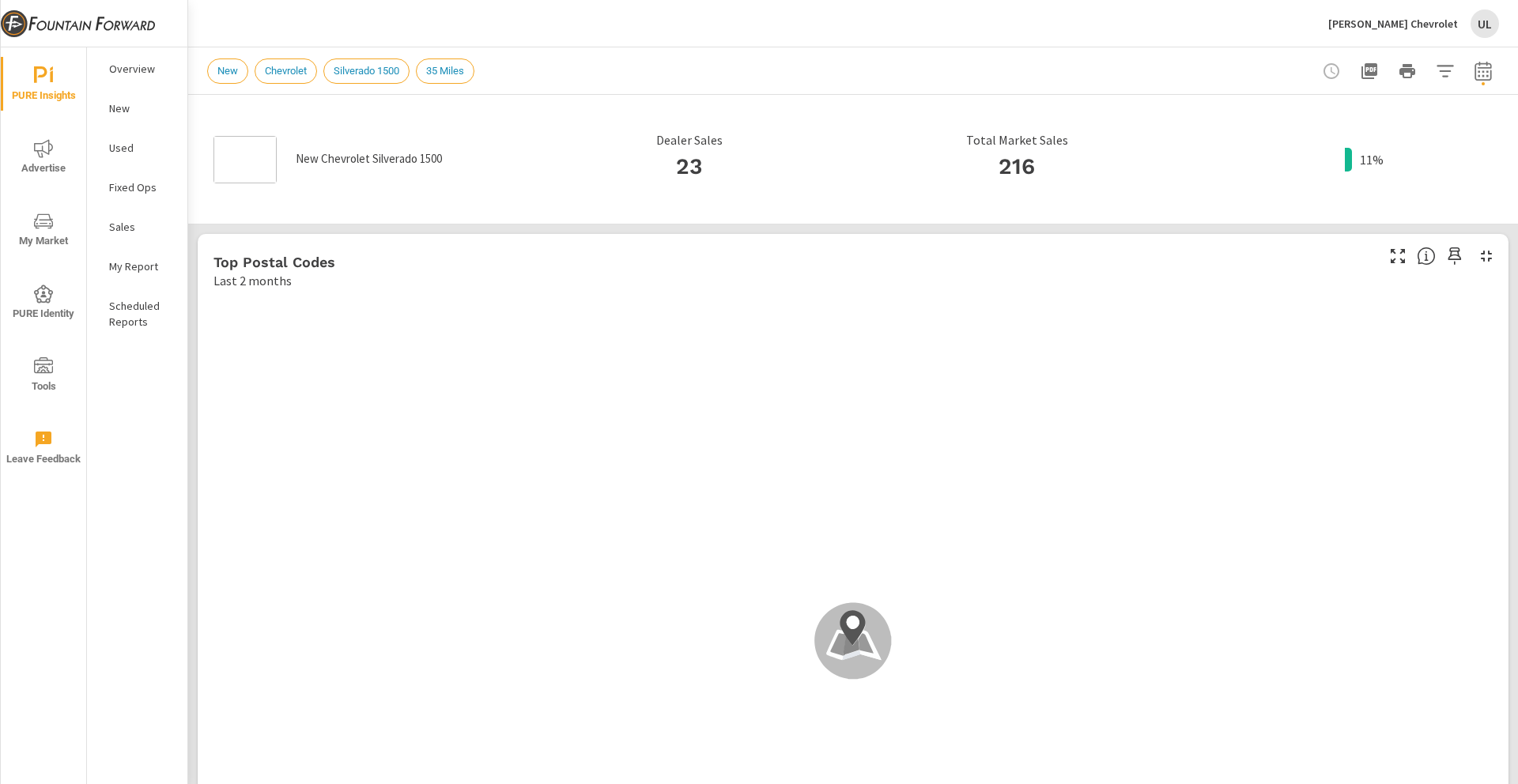scroll, scrollTop: 1, scrollLeft: 0, axis: vertical 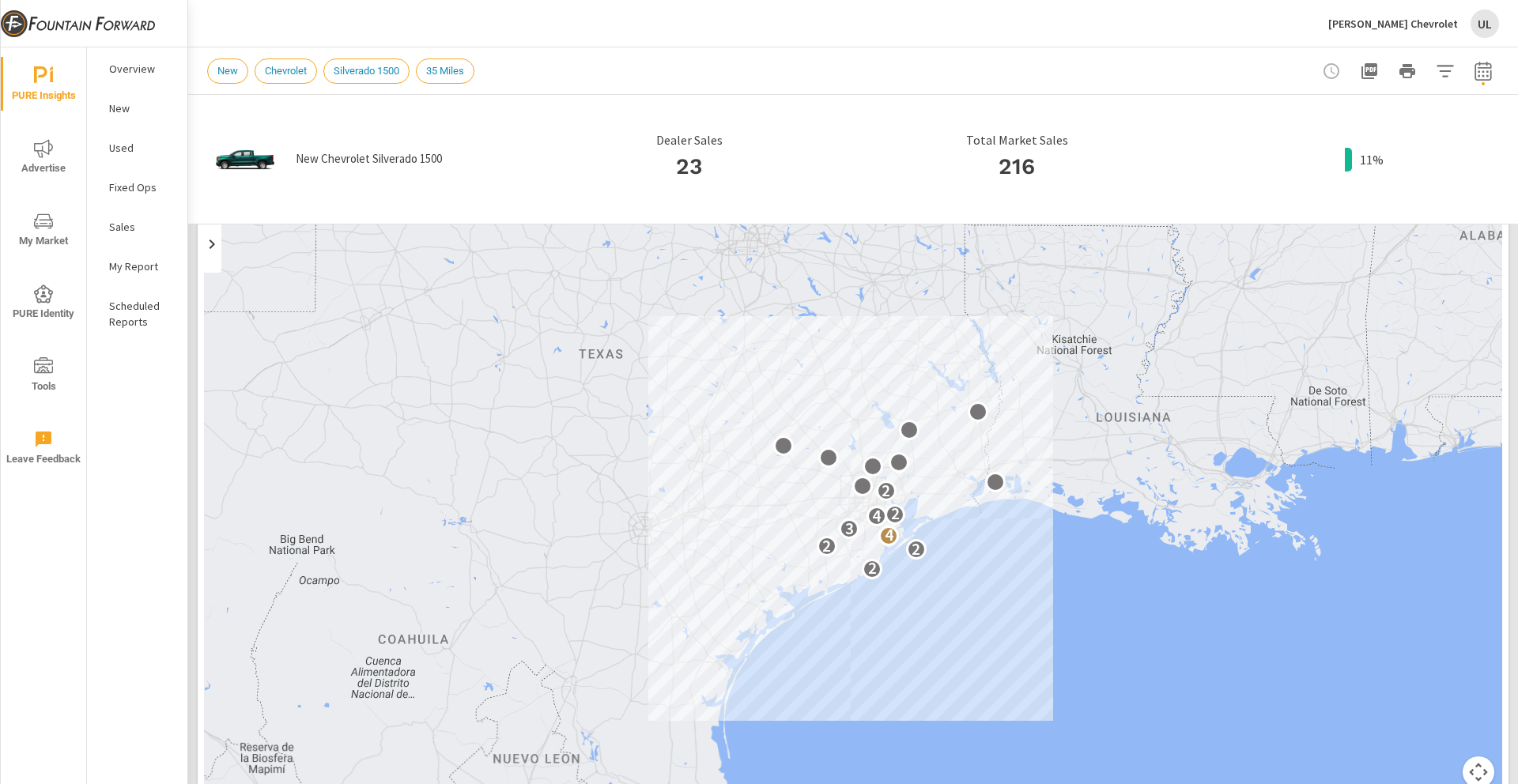 click on "Overview" at bounding box center (142, 69) 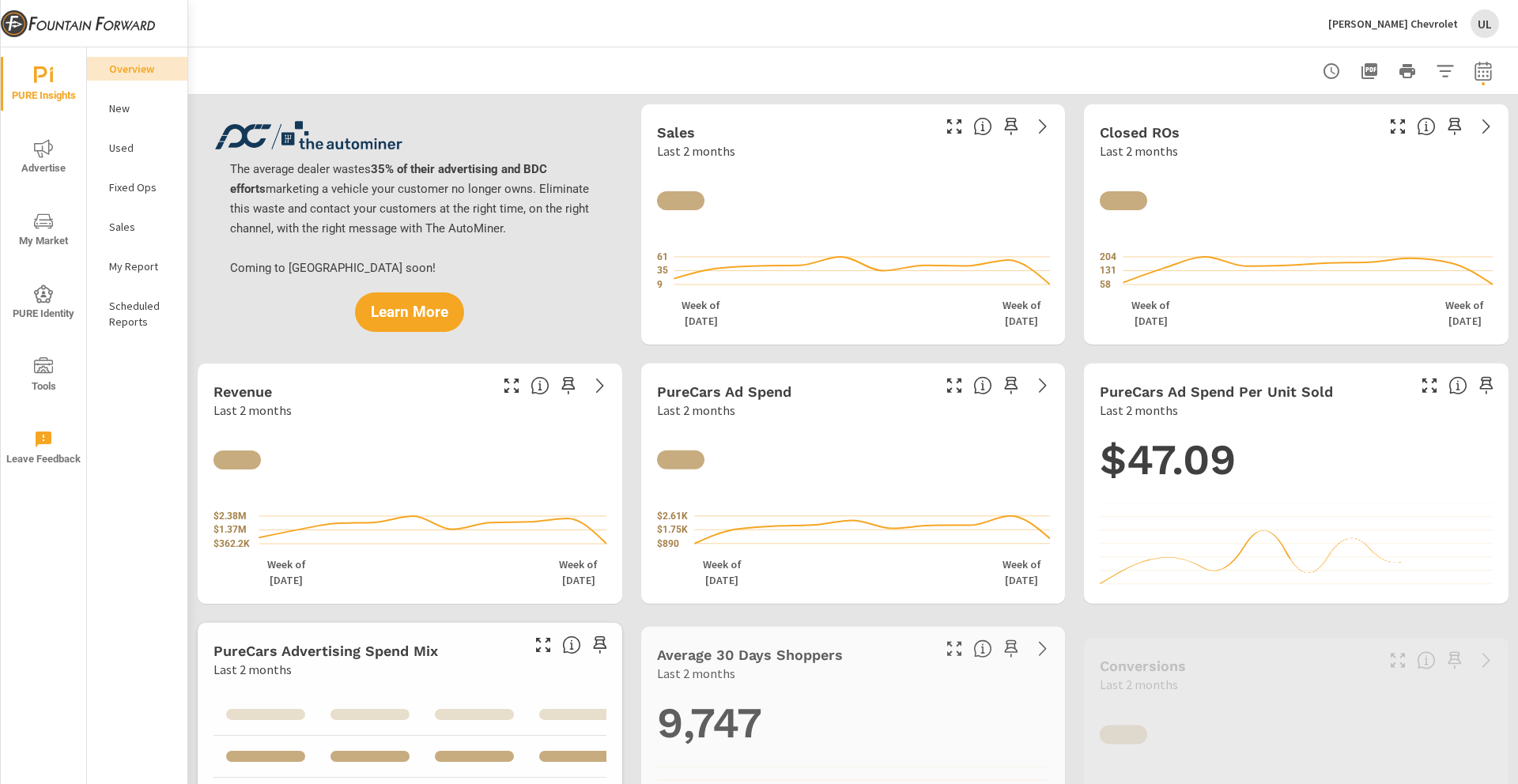 scroll, scrollTop: 1, scrollLeft: 0, axis: vertical 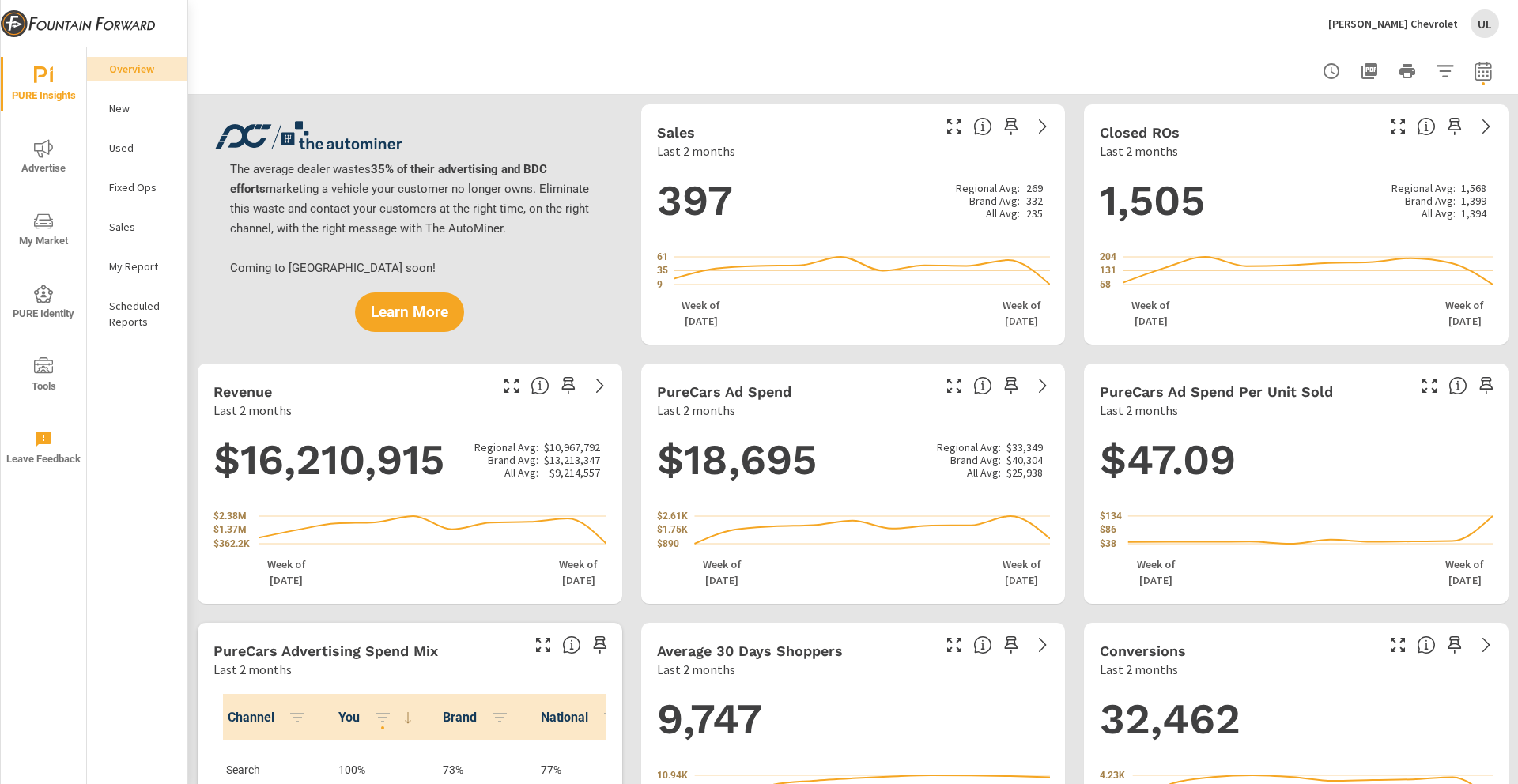 click 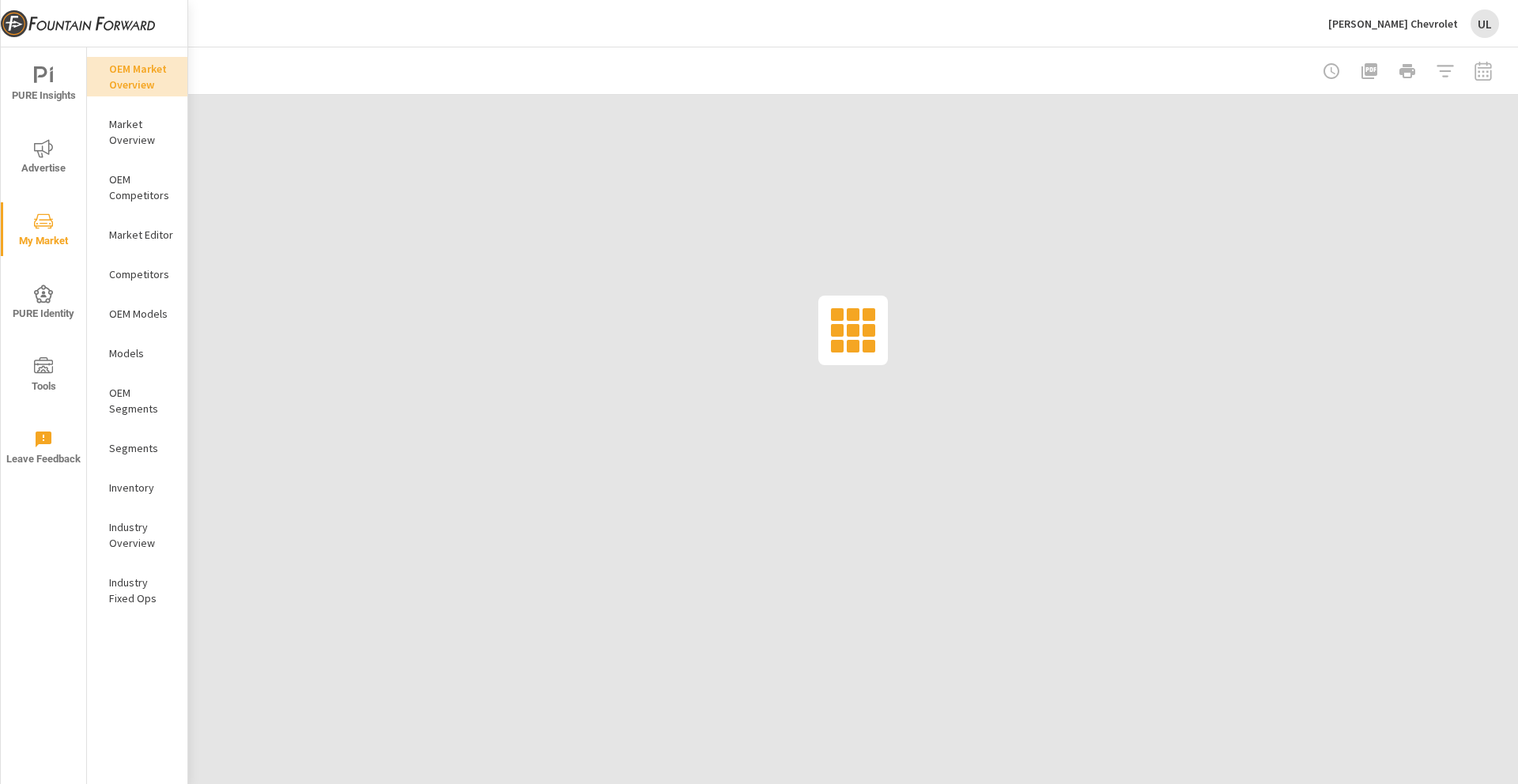 click 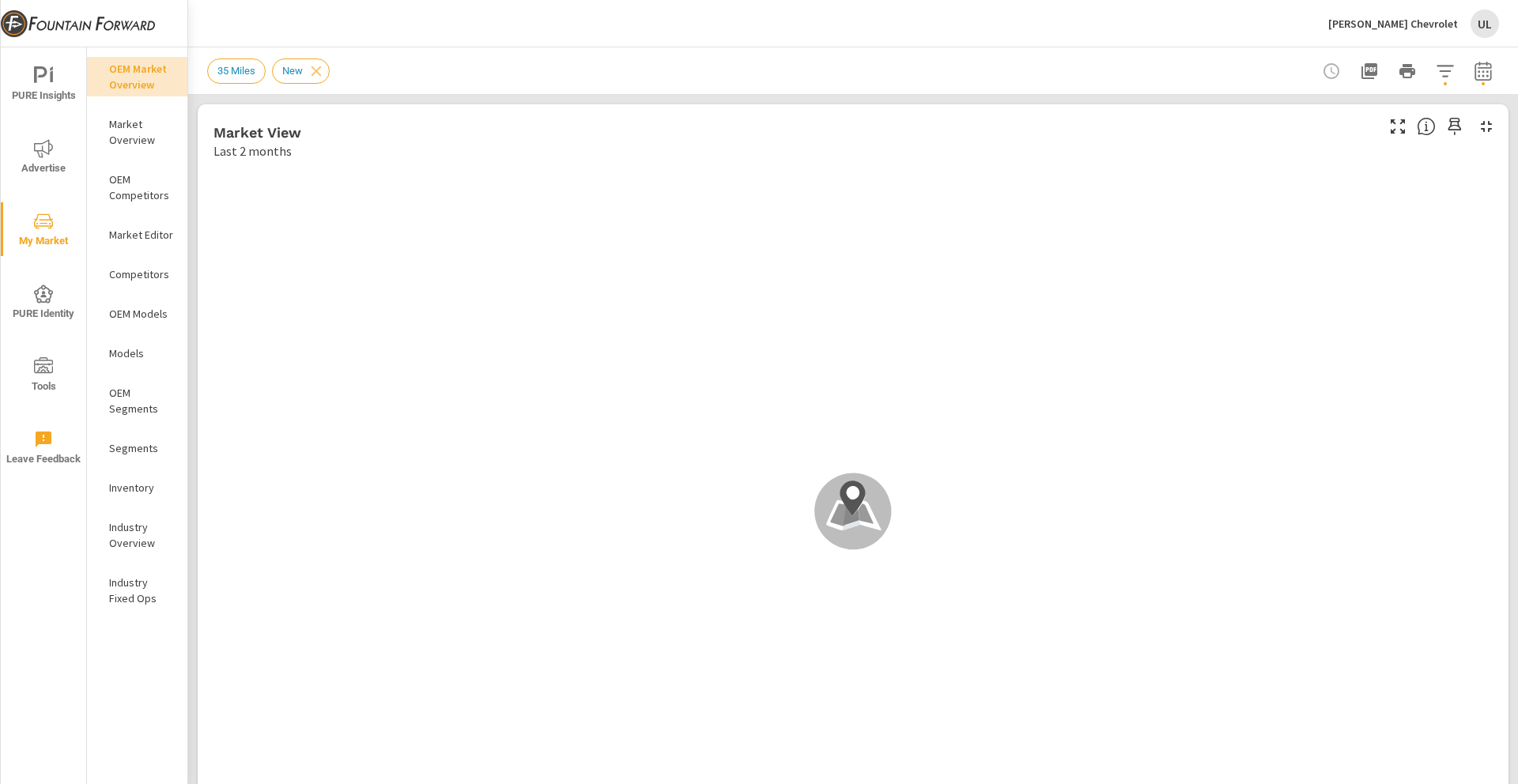 scroll, scrollTop: 62, scrollLeft: 0, axis: vertical 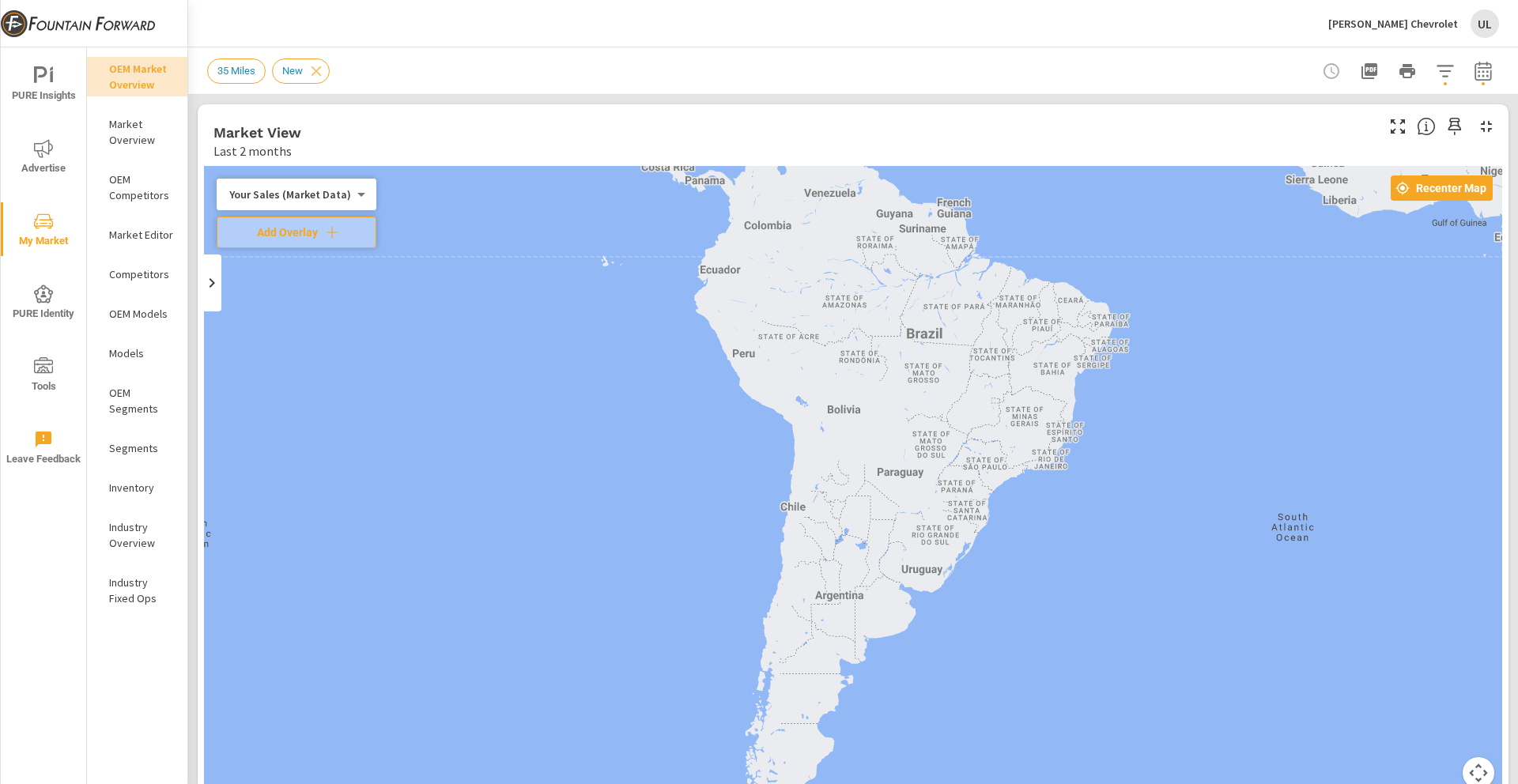 click on "Competitors" at bounding box center (142, 274) 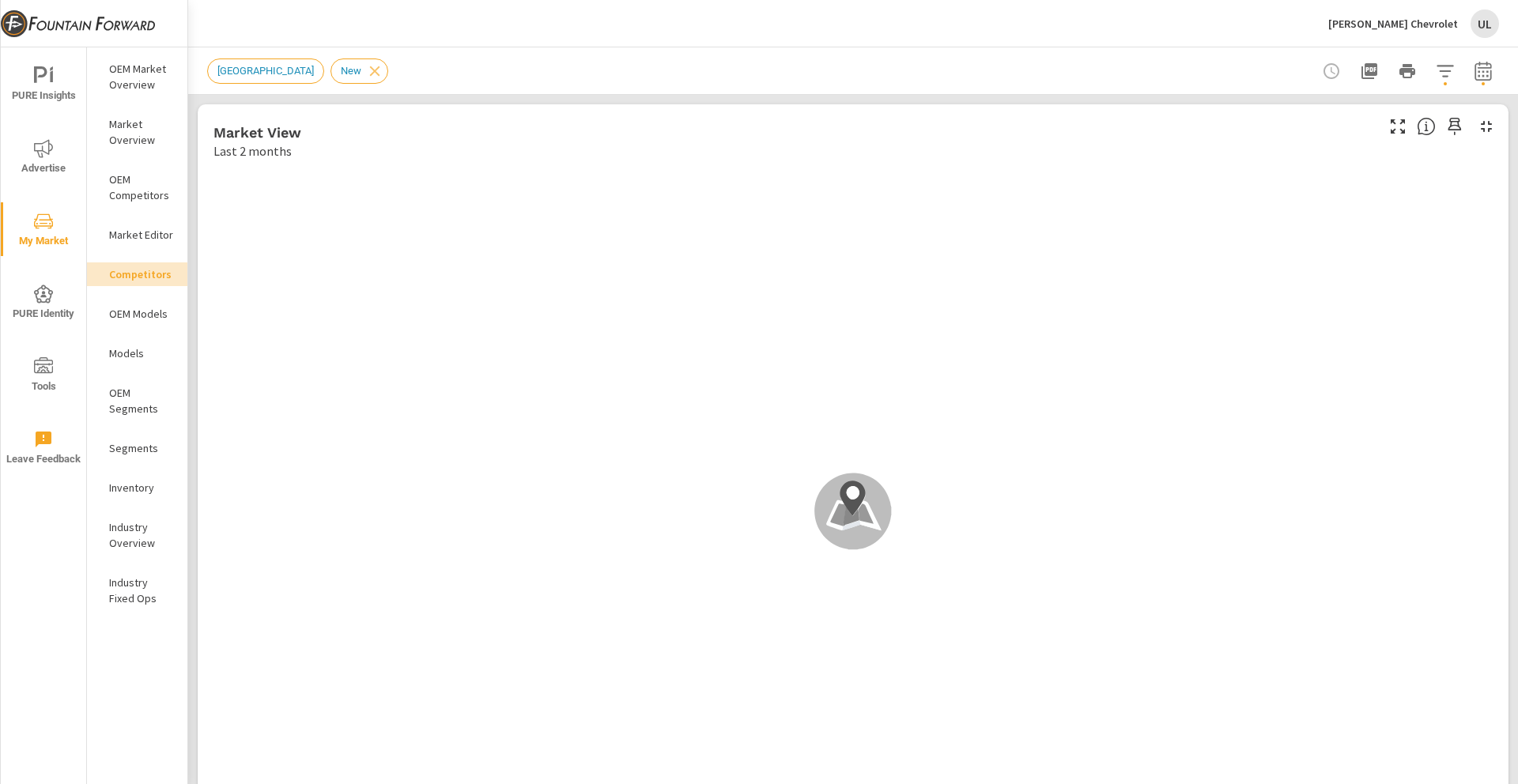 scroll, scrollTop: 1, scrollLeft: 0, axis: vertical 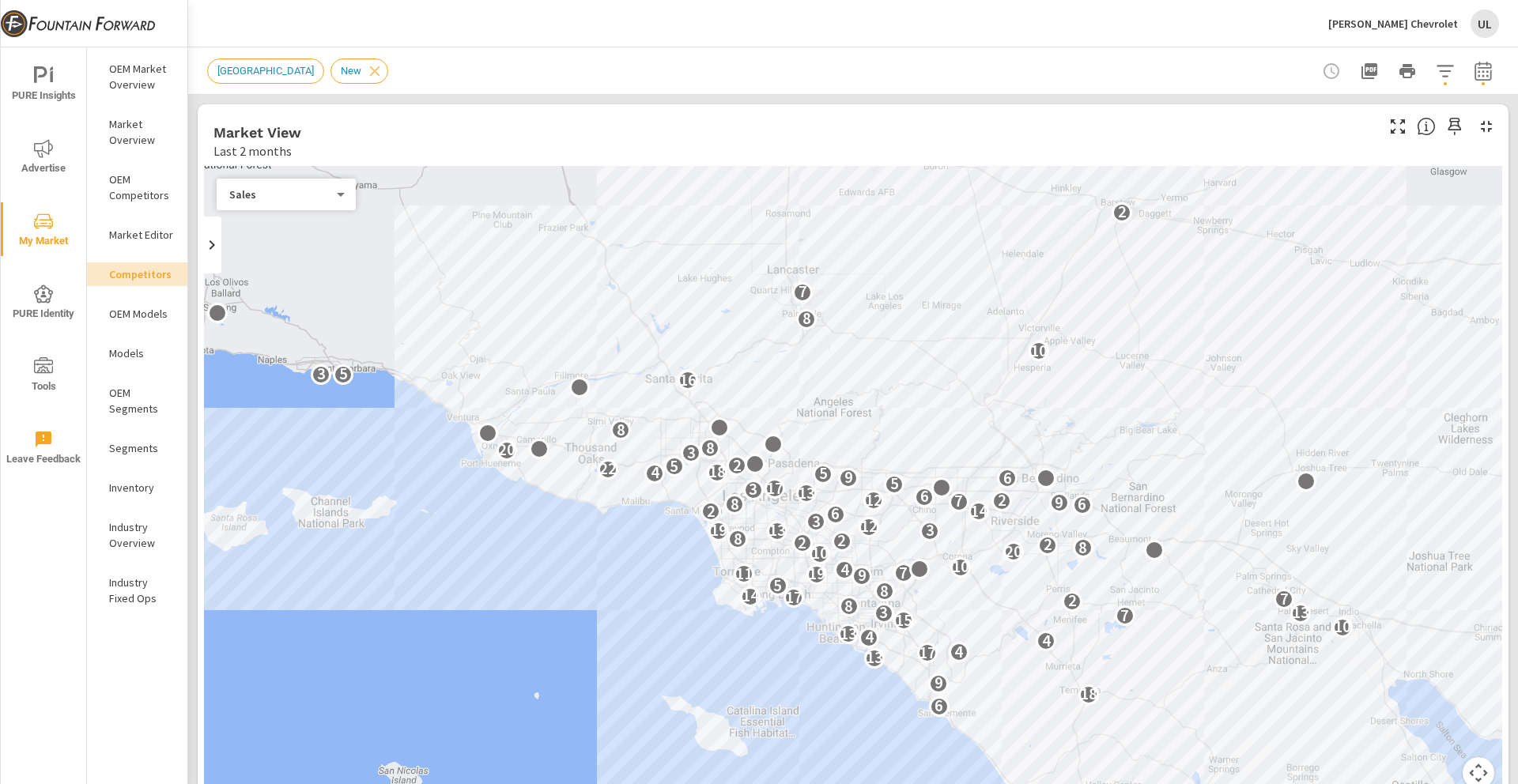 click on "LOS ANGELES" at bounding box center [266, 70] 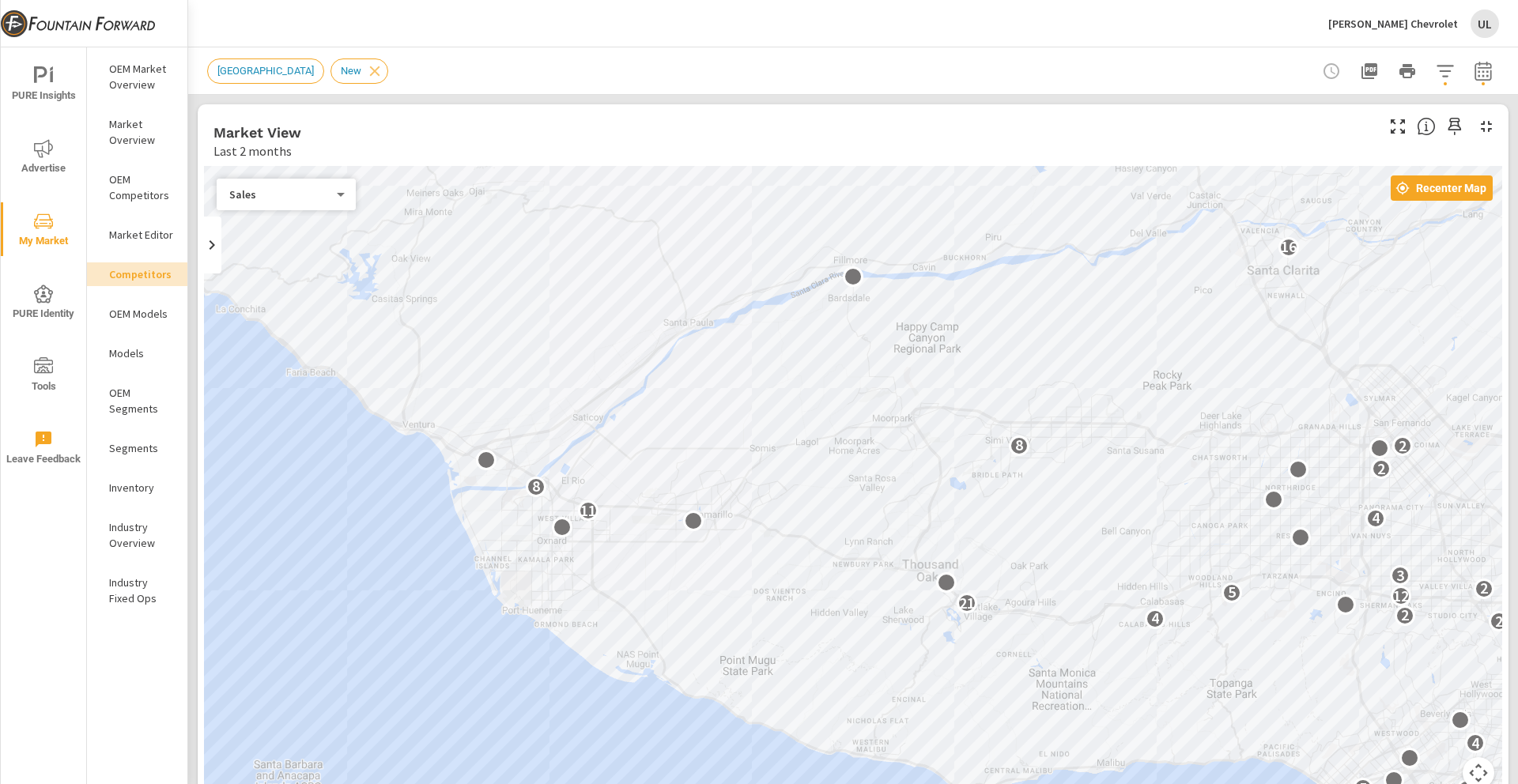 click 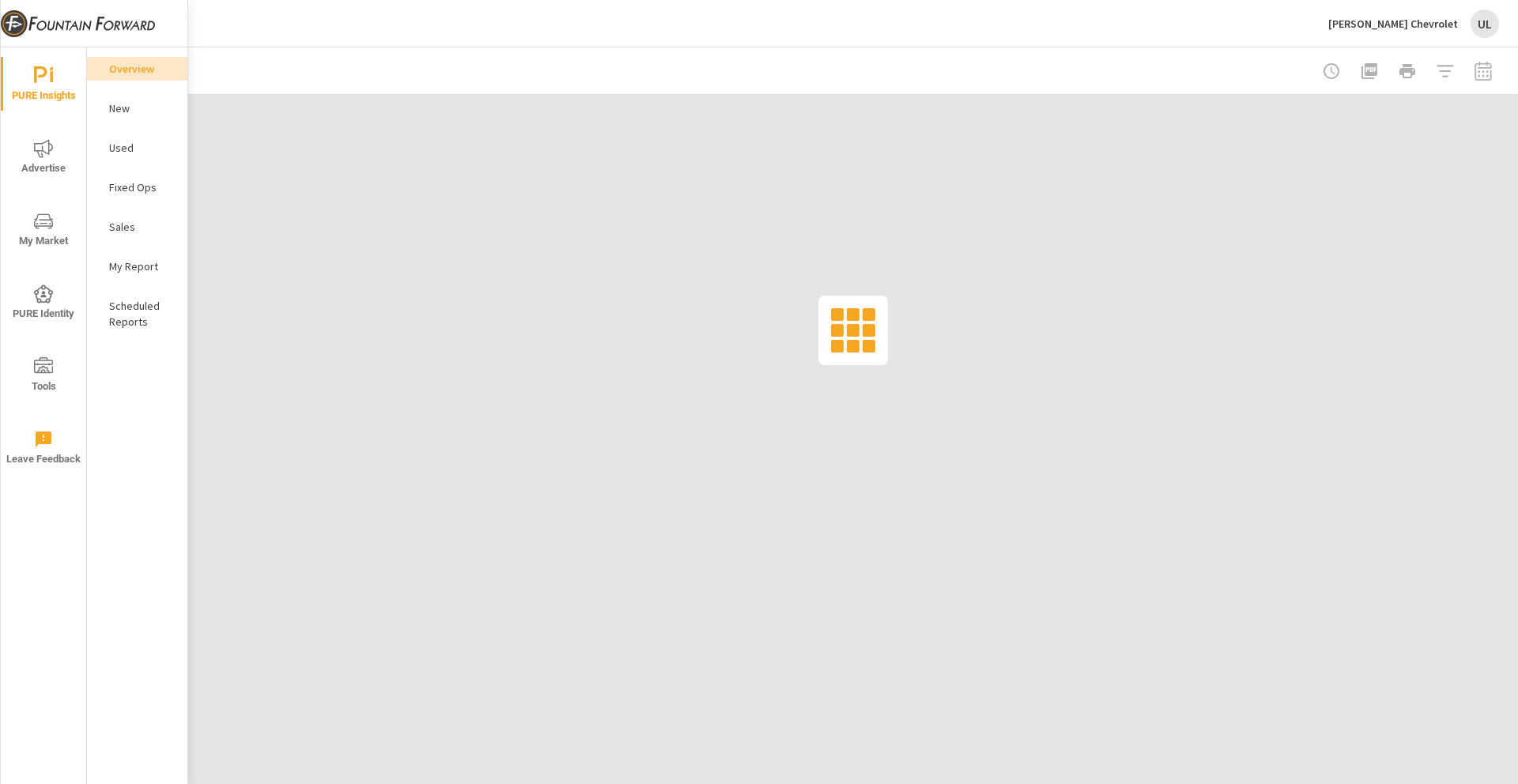 click on "Fertitta Chevrolet UL" at bounding box center [1414, 24] 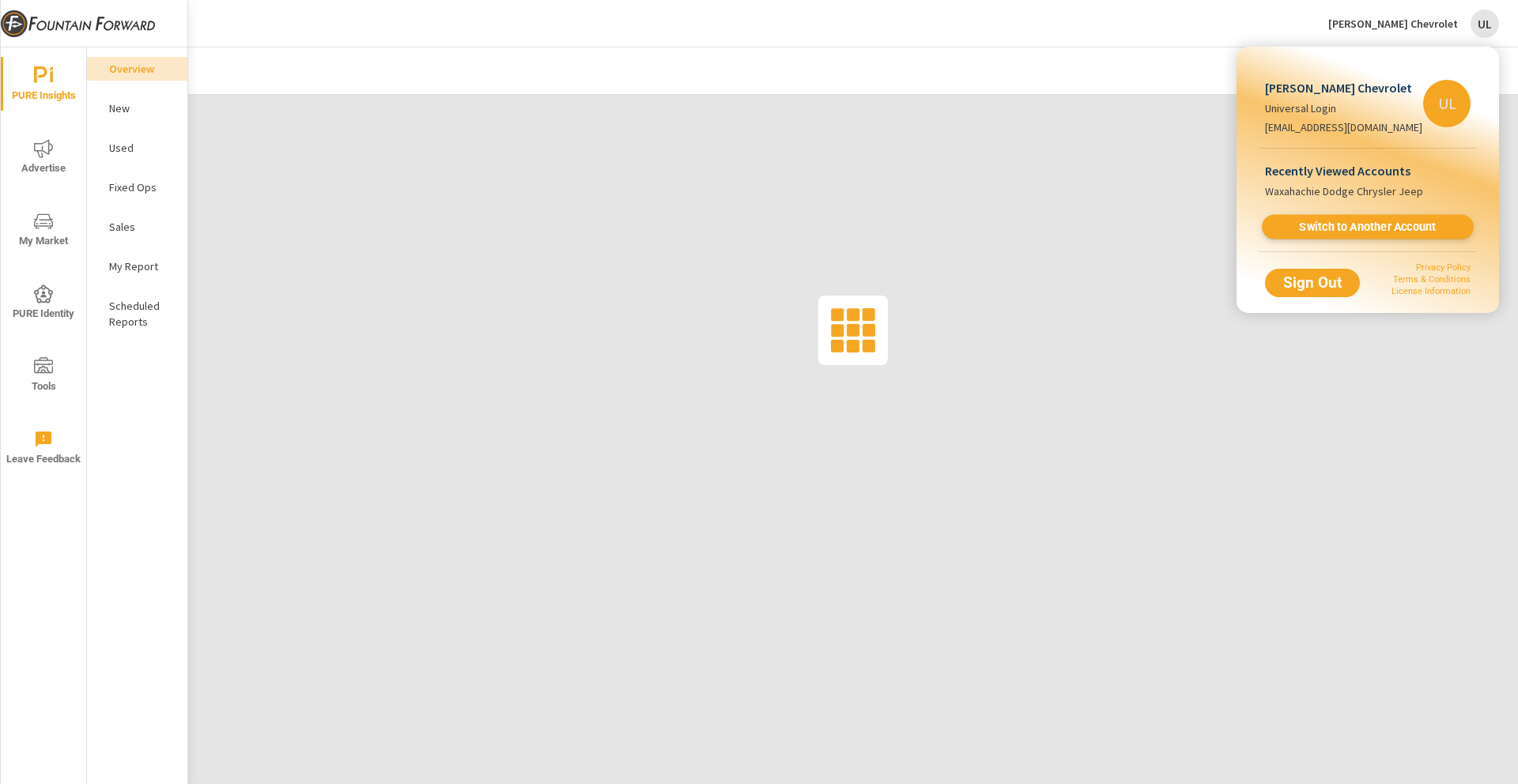 click on "Switch to Another Account" at bounding box center (1367, 227) 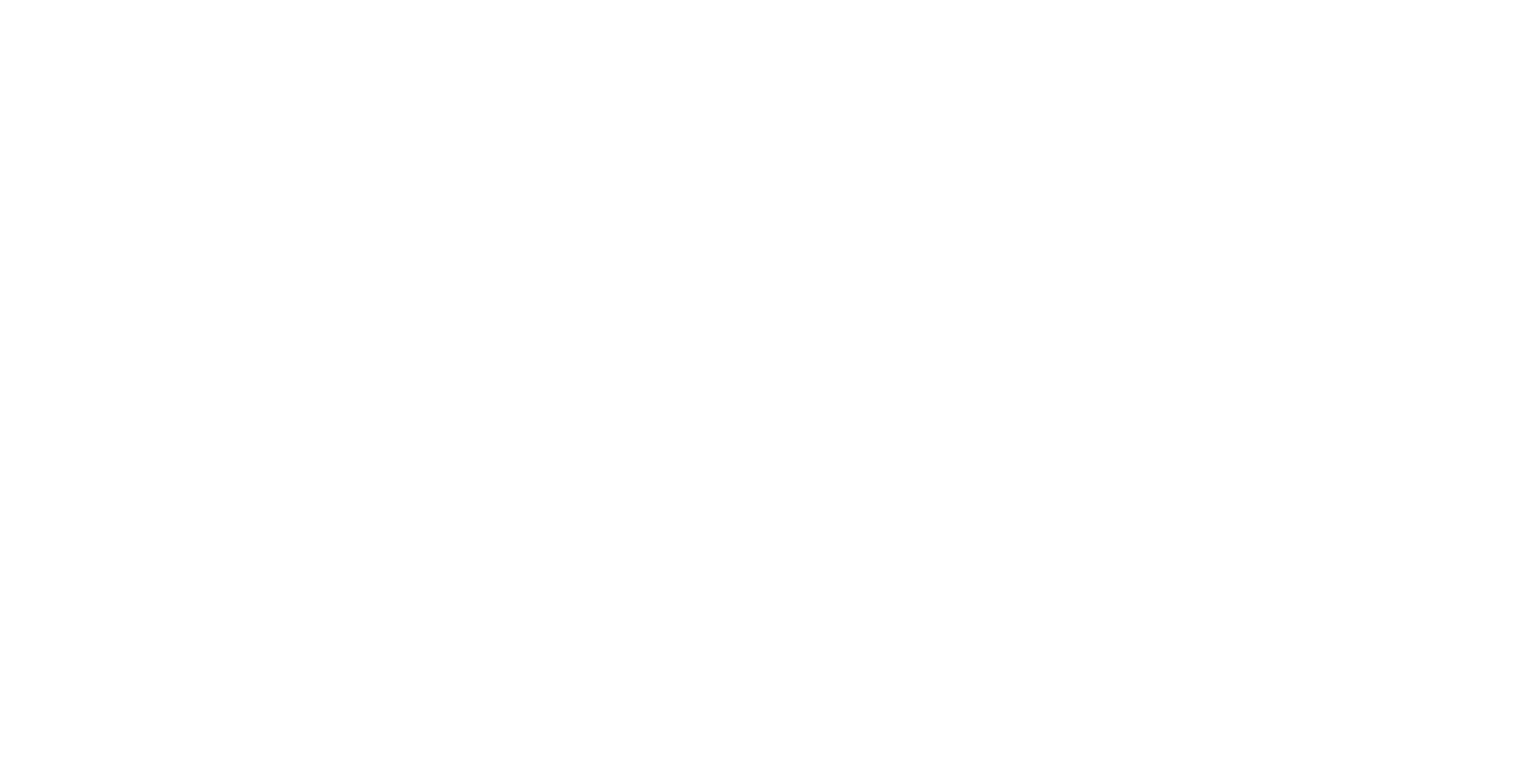 scroll, scrollTop: 0, scrollLeft: 0, axis: both 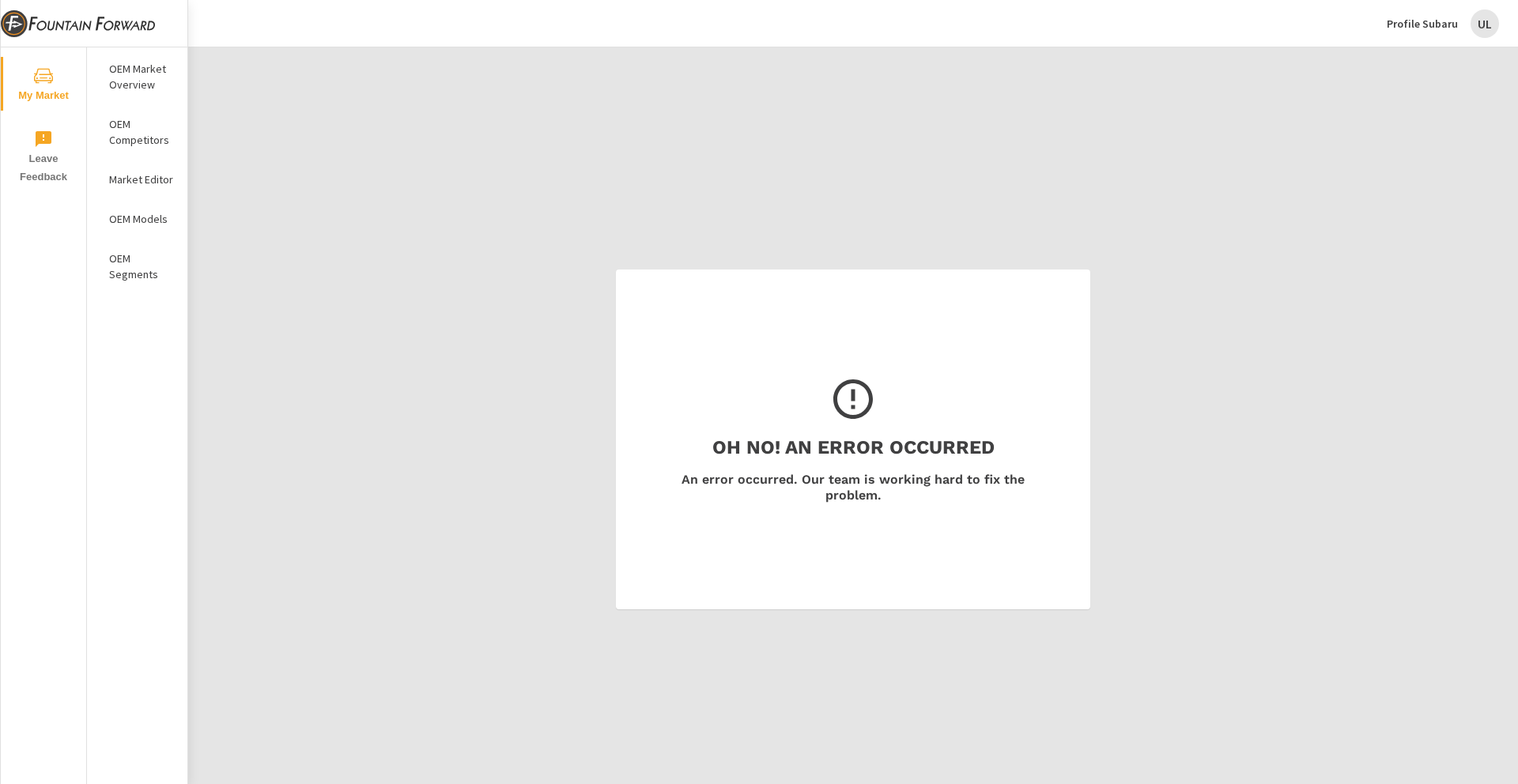 click on "My Market" at bounding box center (43, 85) 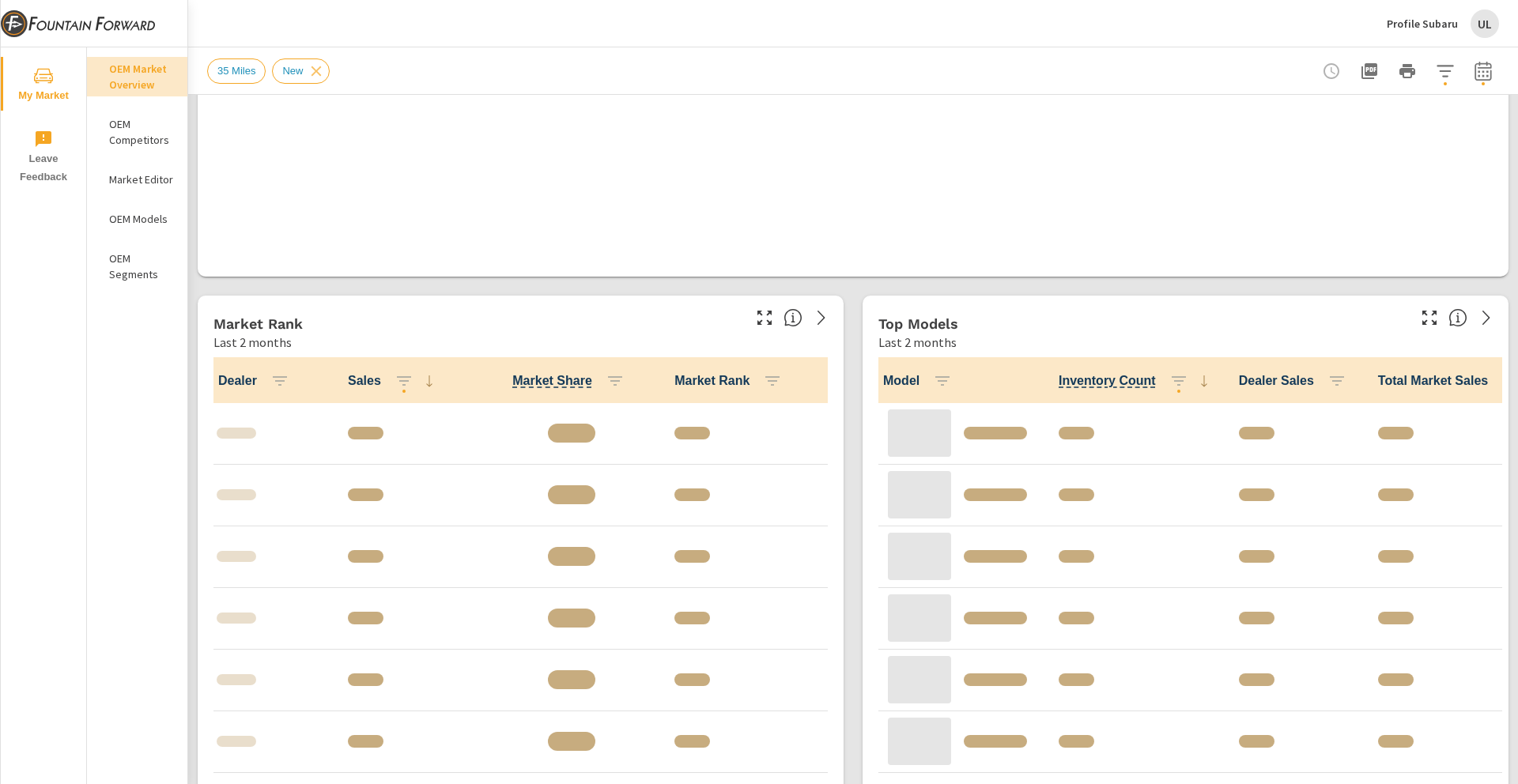 scroll, scrollTop: 595, scrollLeft: 0, axis: vertical 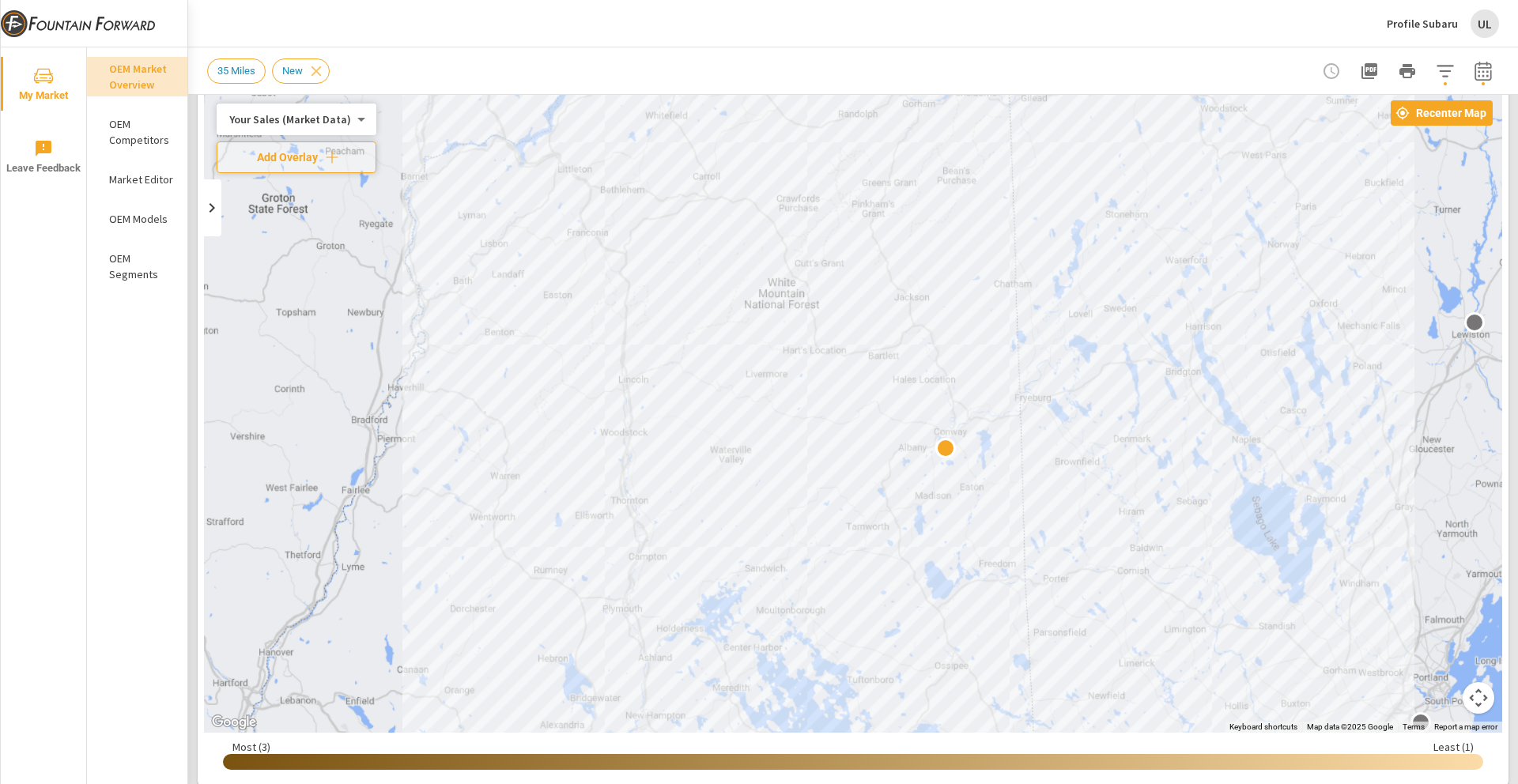 click at bounding box center (853, 412) 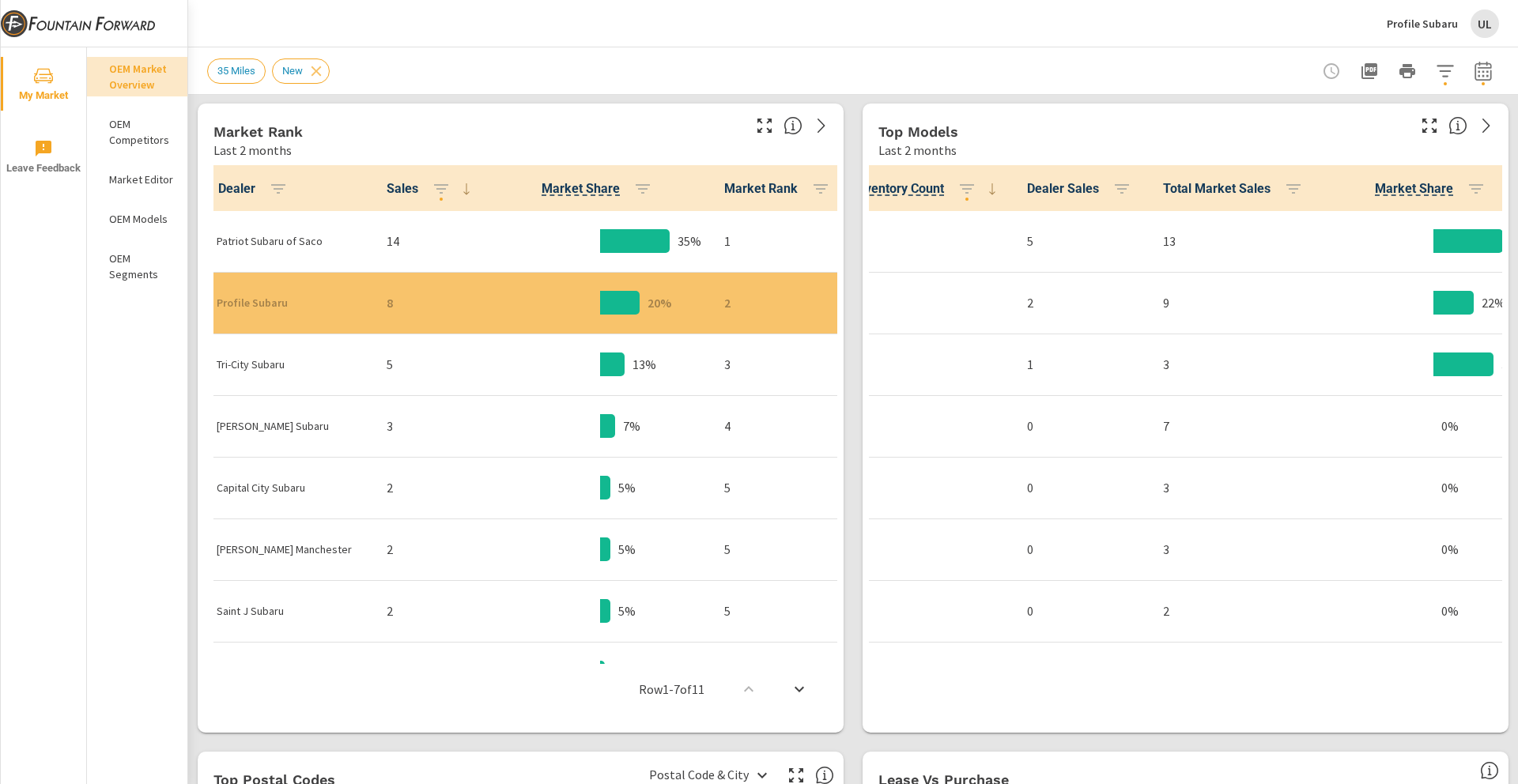 scroll, scrollTop: 780, scrollLeft: 0, axis: vertical 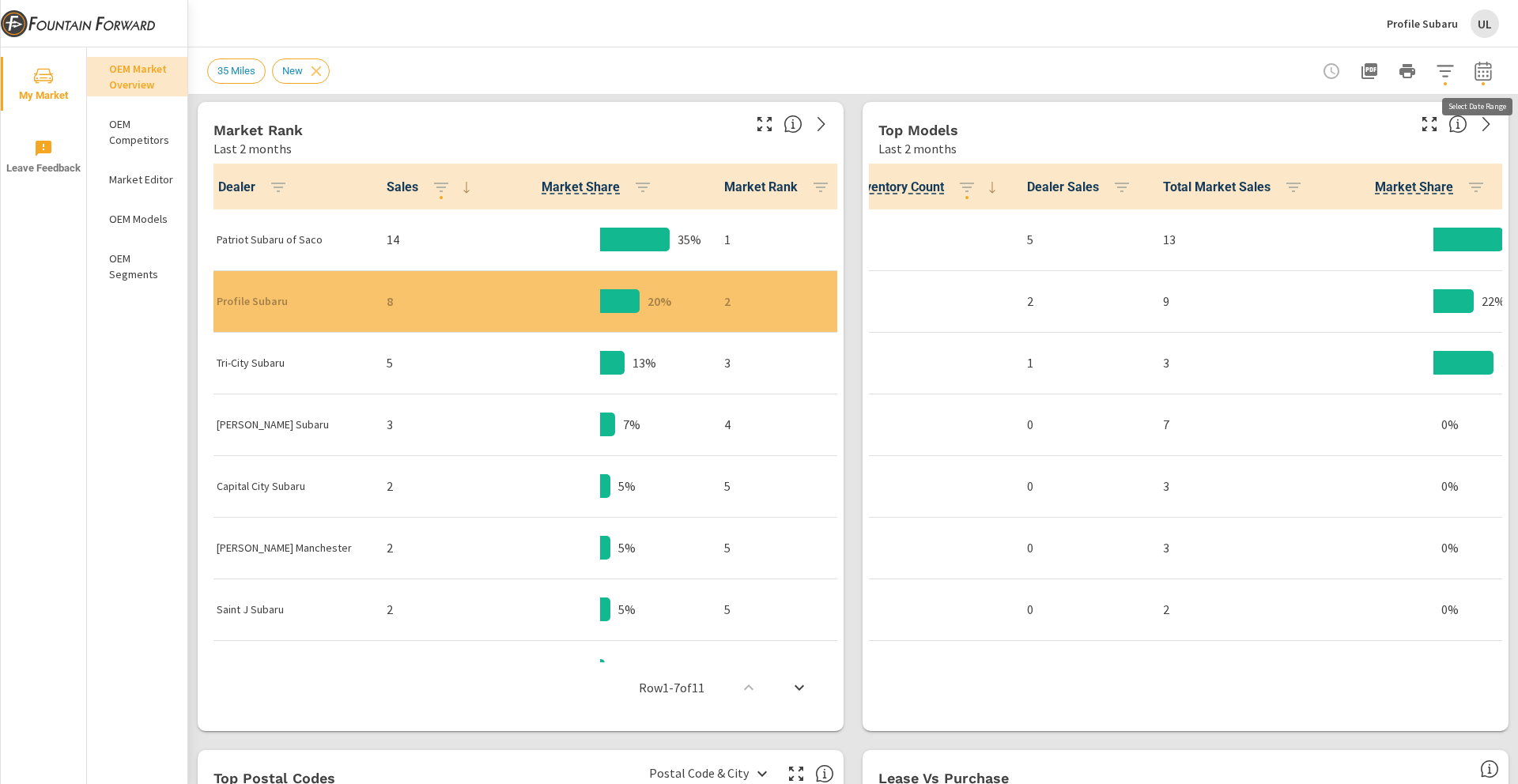 click 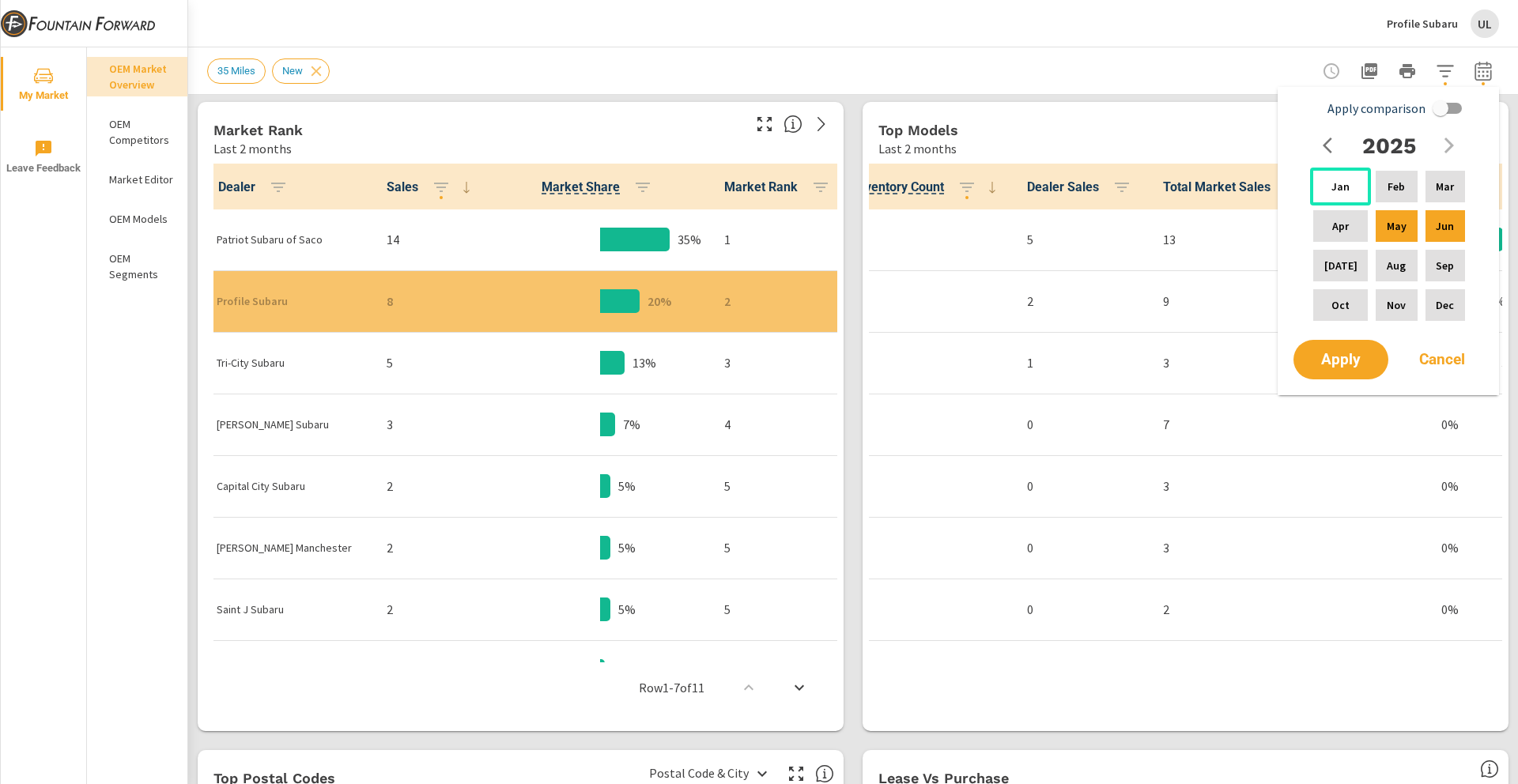click on "Jan" at bounding box center [1340, 187] 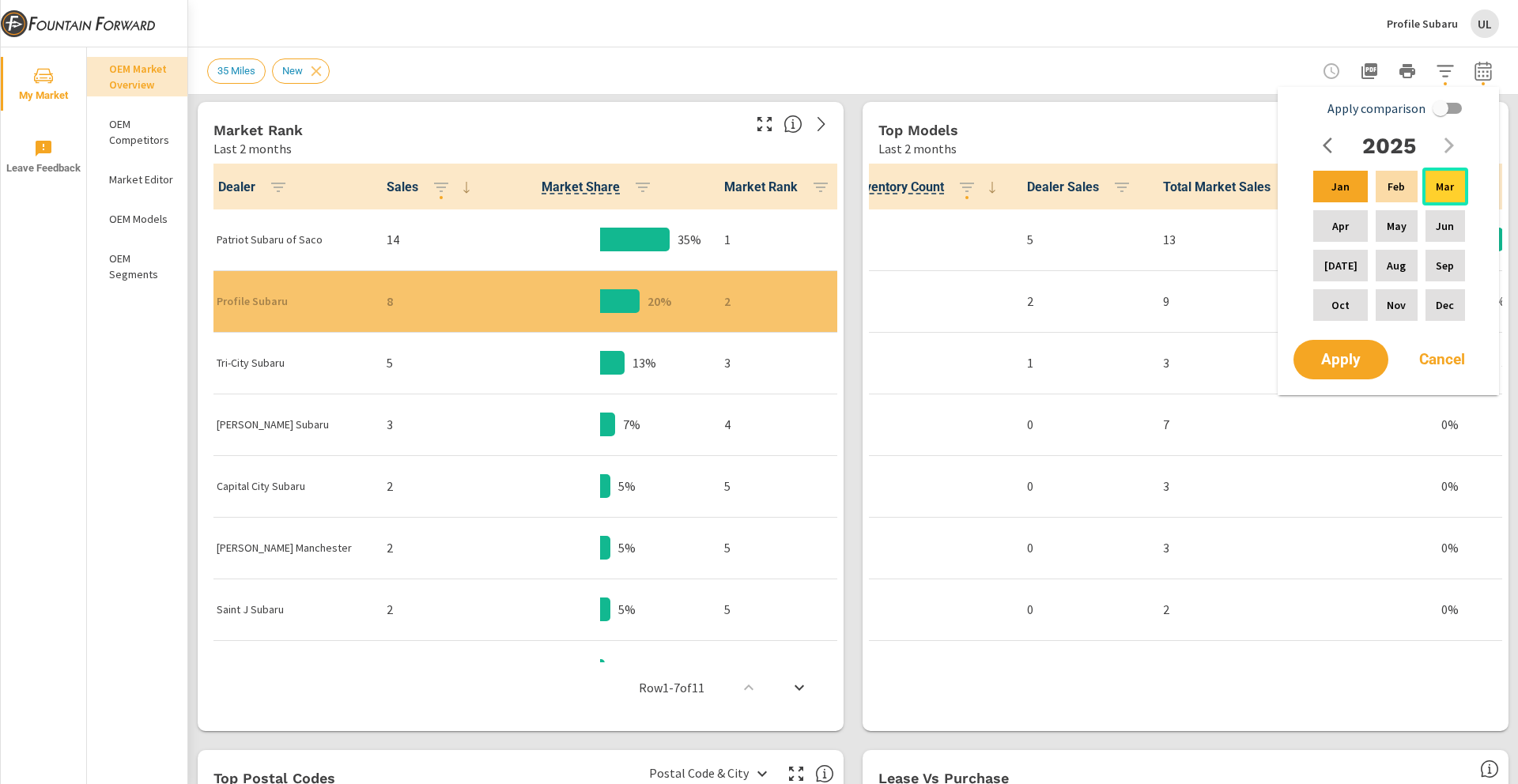 click on "Mar" at bounding box center (1444, 187) 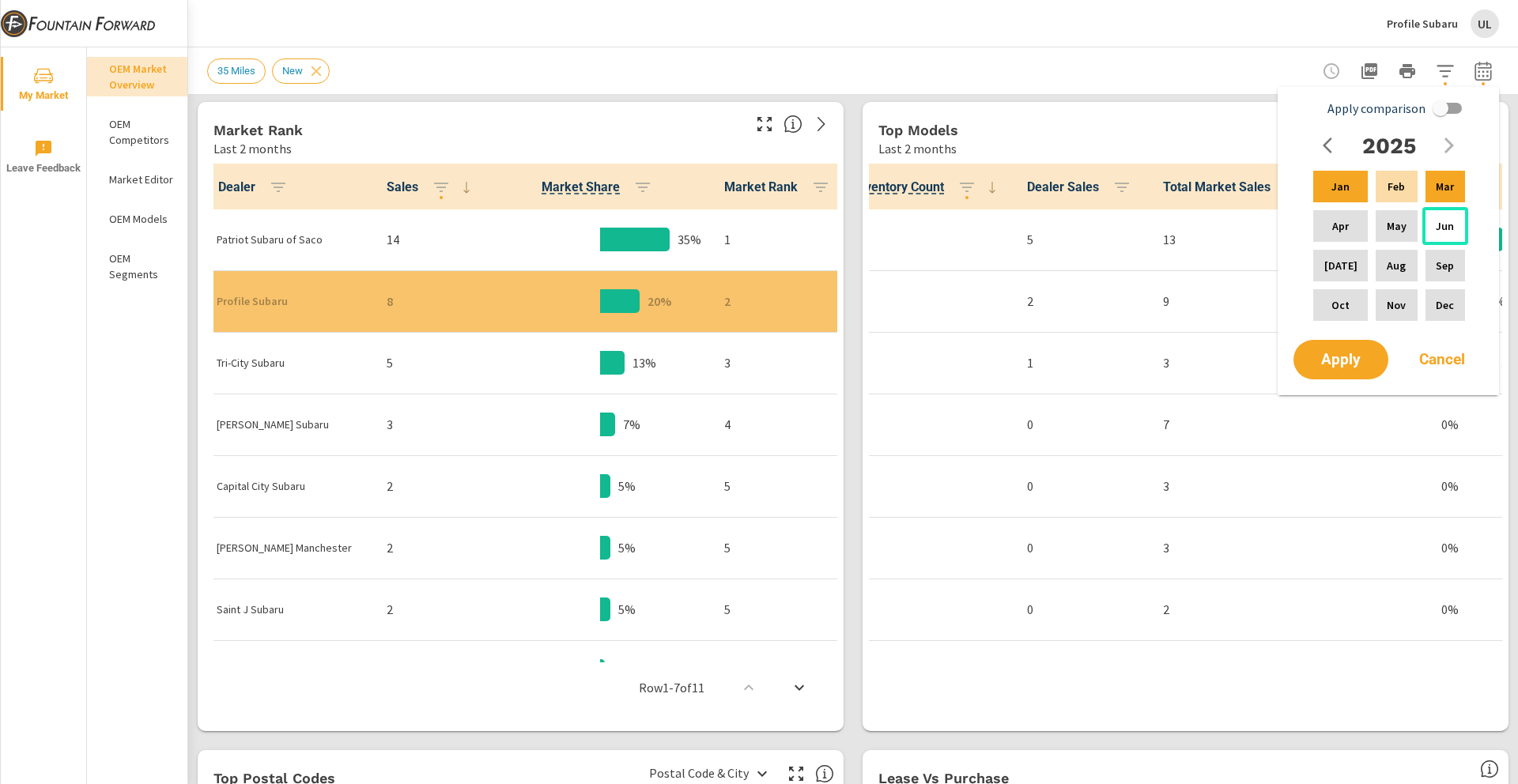 click on "Jun" at bounding box center [1445, 226] 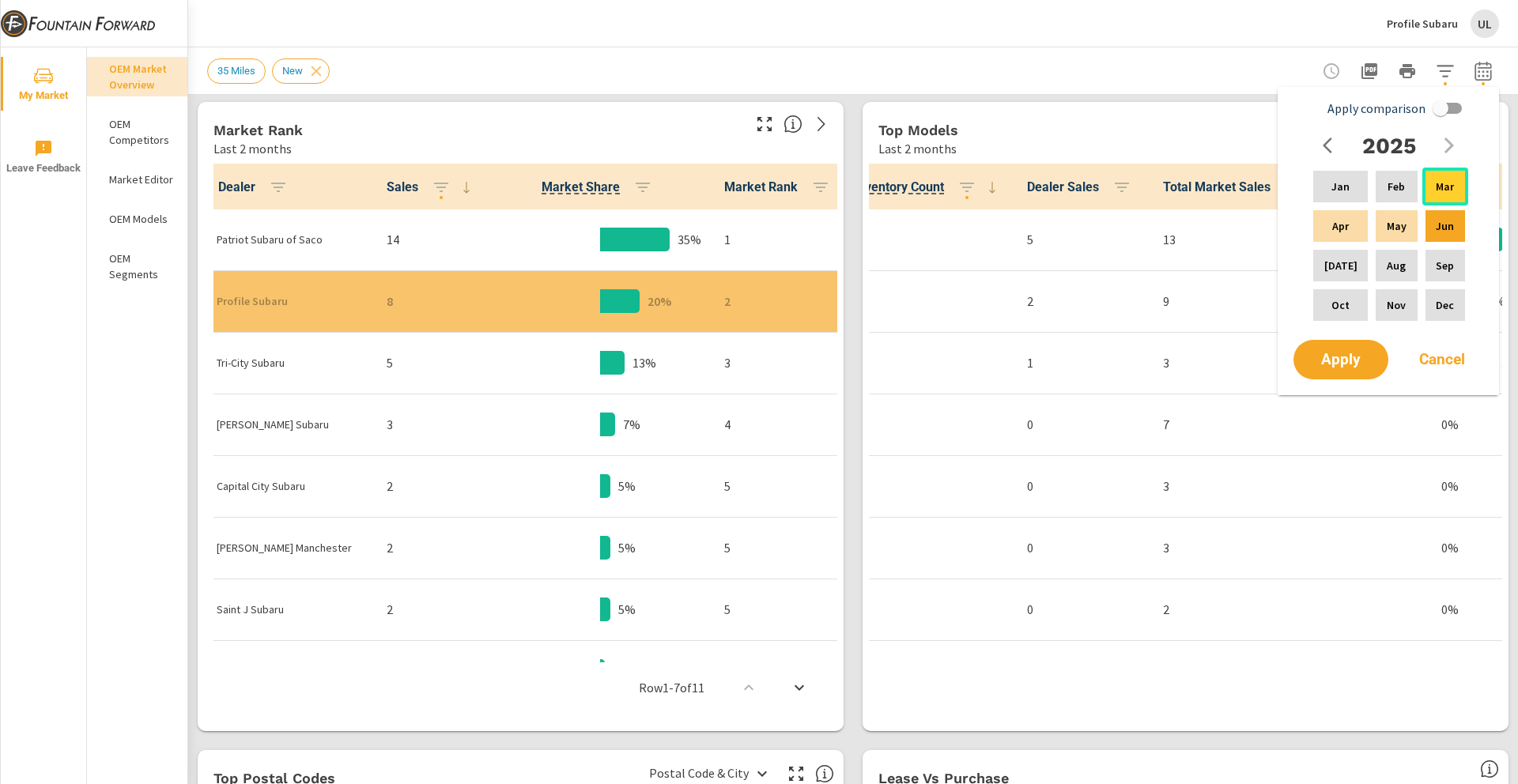 click on "Mar" at bounding box center (1444, 187) 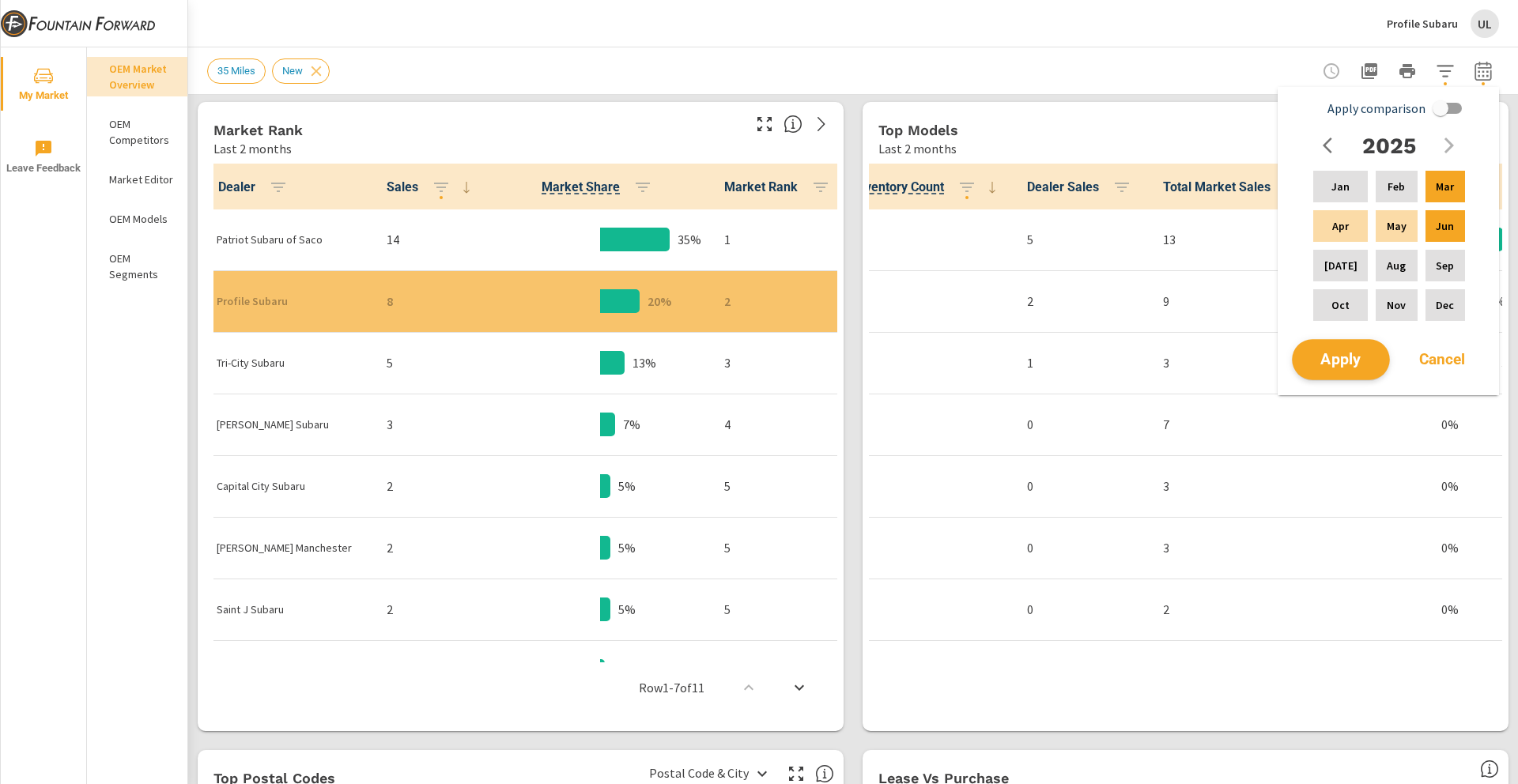 click on "Apply" at bounding box center [1341, 360] 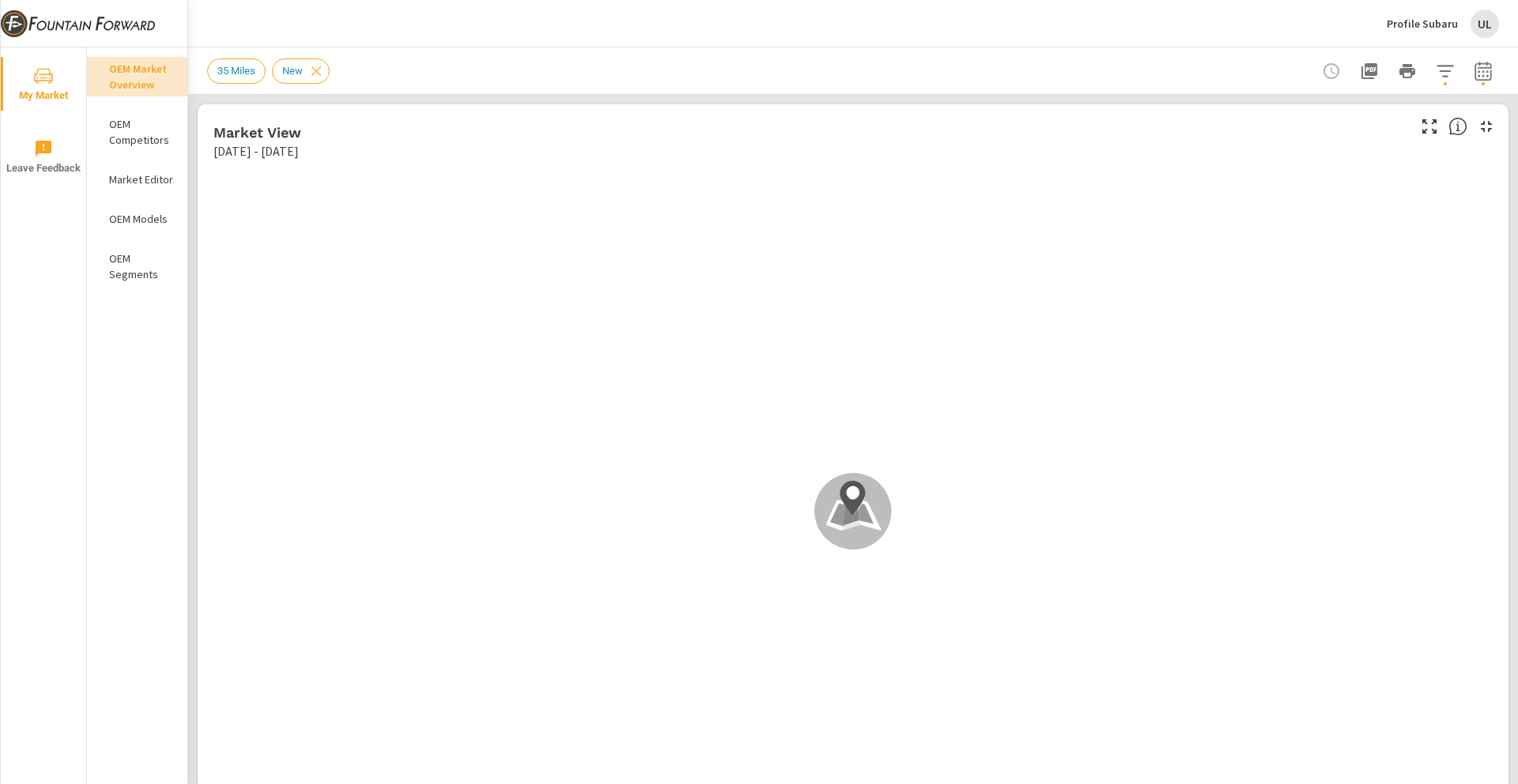 scroll, scrollTop: 1, scrollLeft: 0, axis: vertical 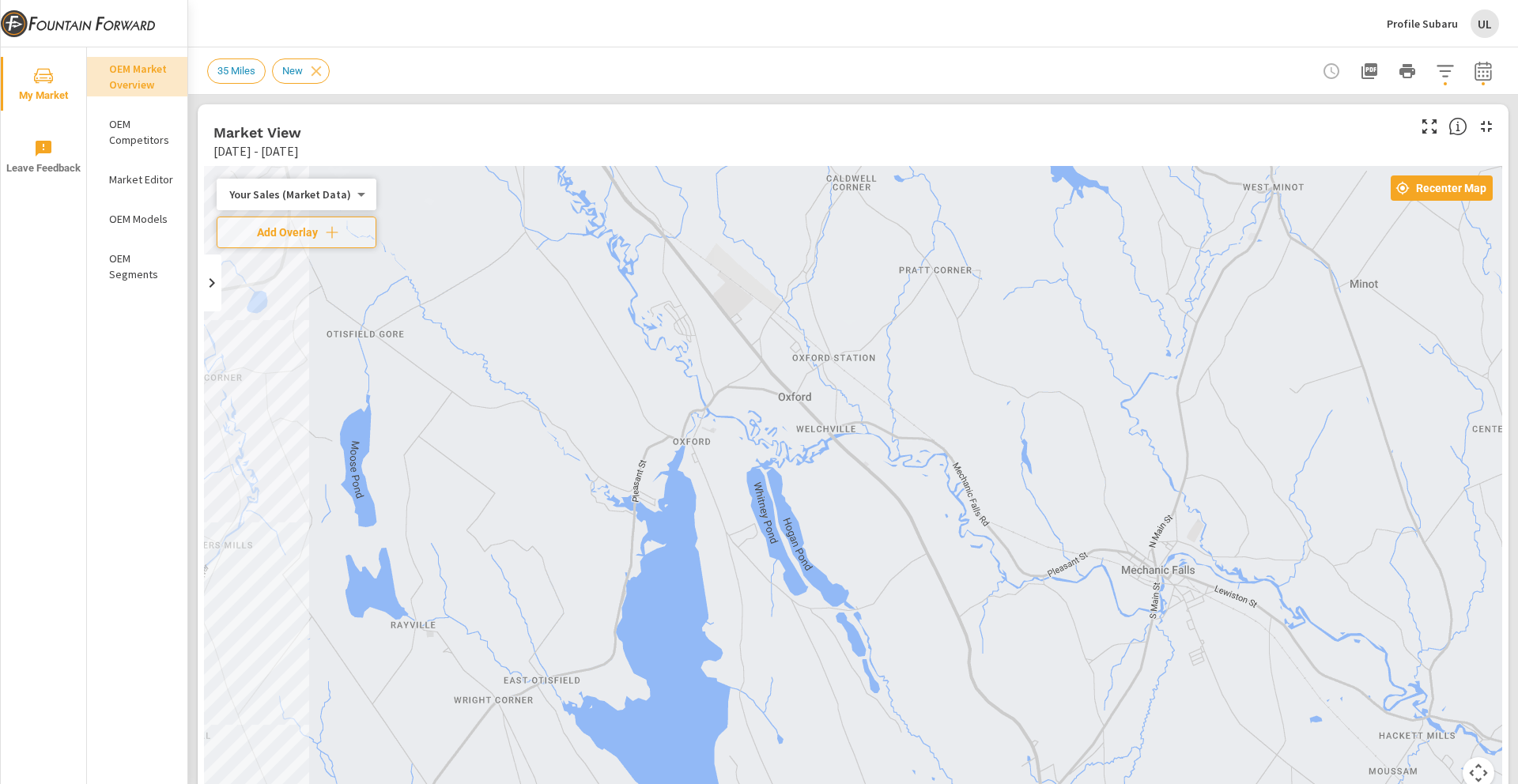click on "OEM Models" at bounding box center (142, 219) 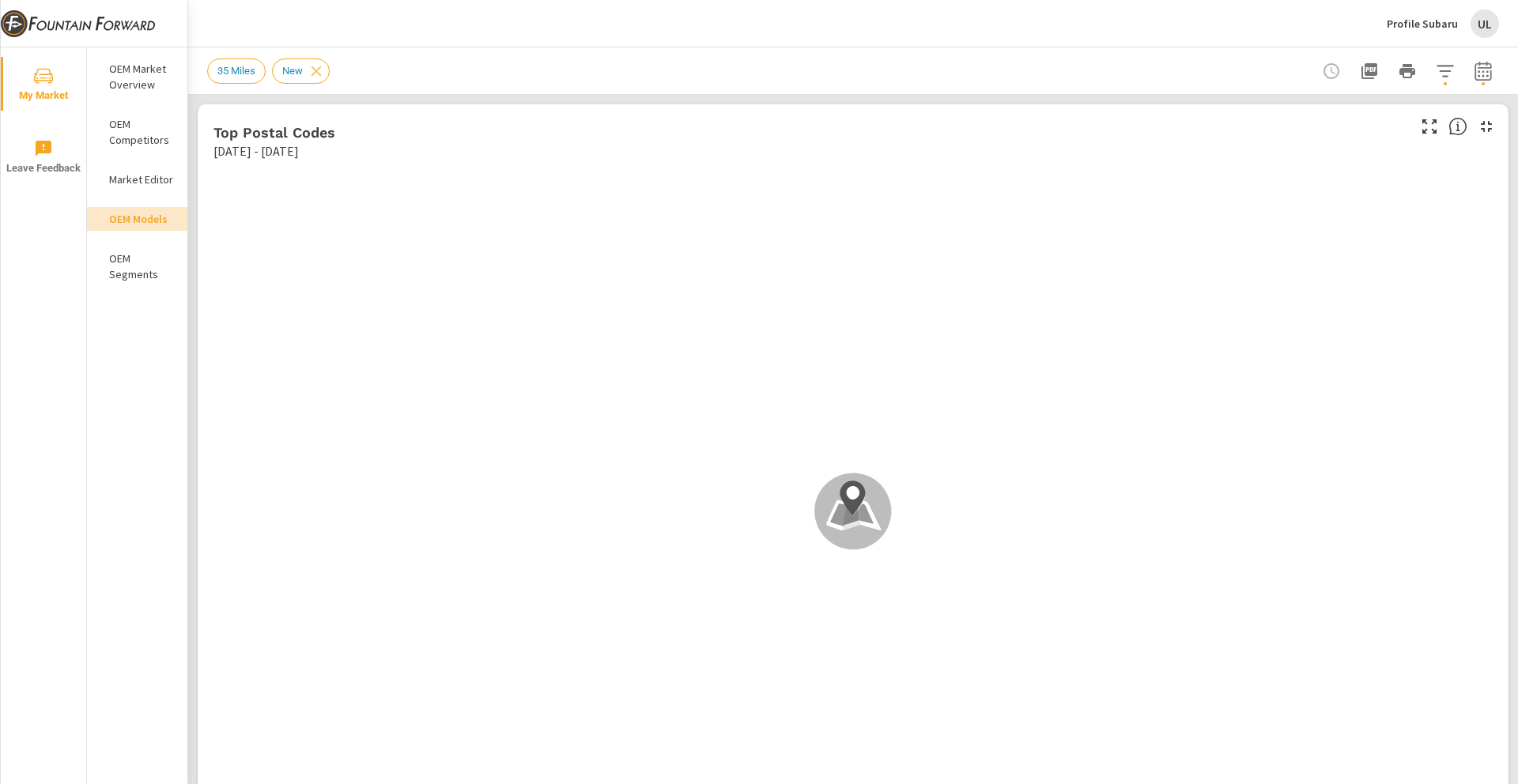 scroll, scrollTop: 1, scrollLeft: 0, axis: vertical 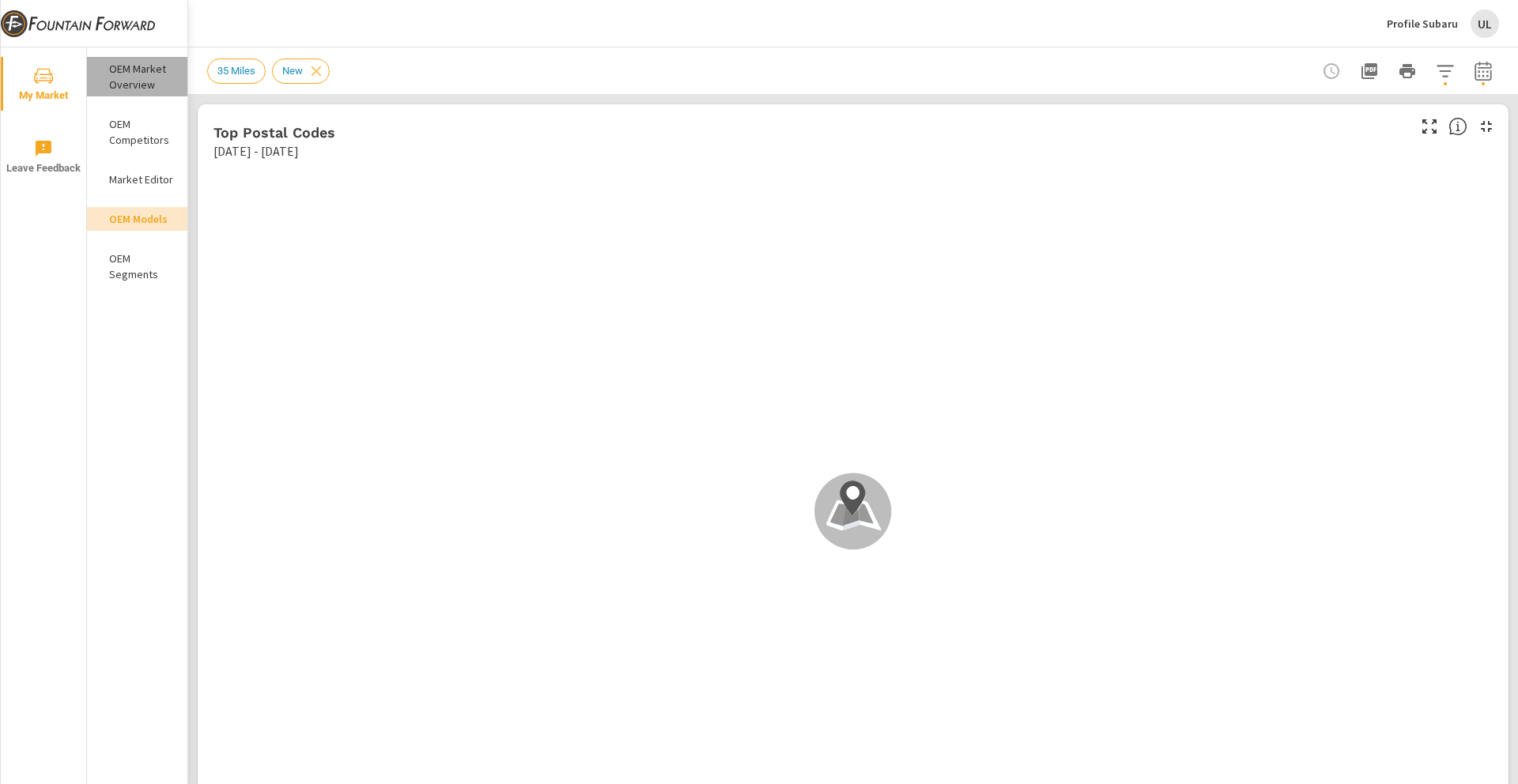 click on "OEM Market Overview" at bounding box center [142, 77] 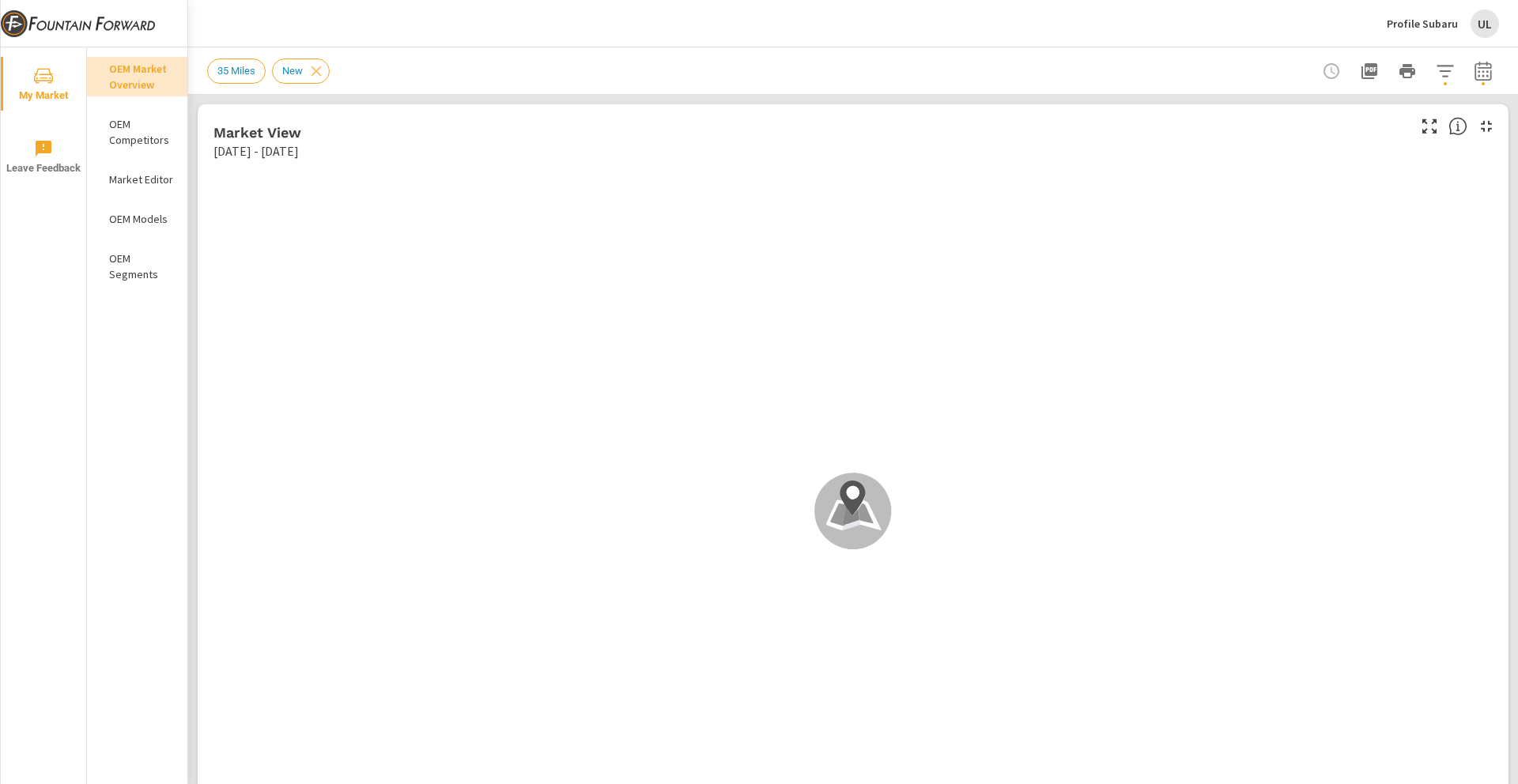 scroll, scrollTop: 1, scrollLeft: 0, axis: vertical 